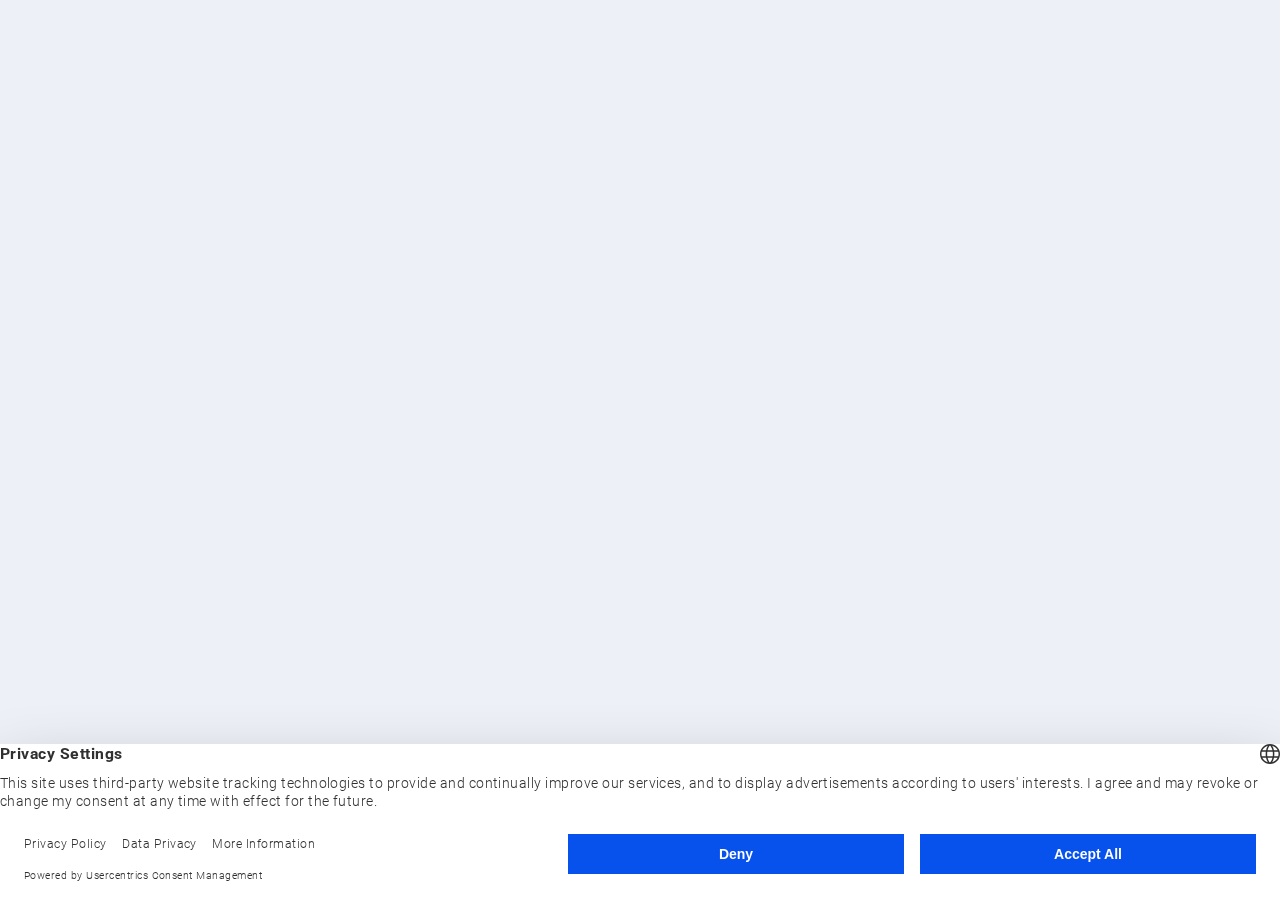 scroll, scrollTop: 0, scrollLeft: 0, axis: both 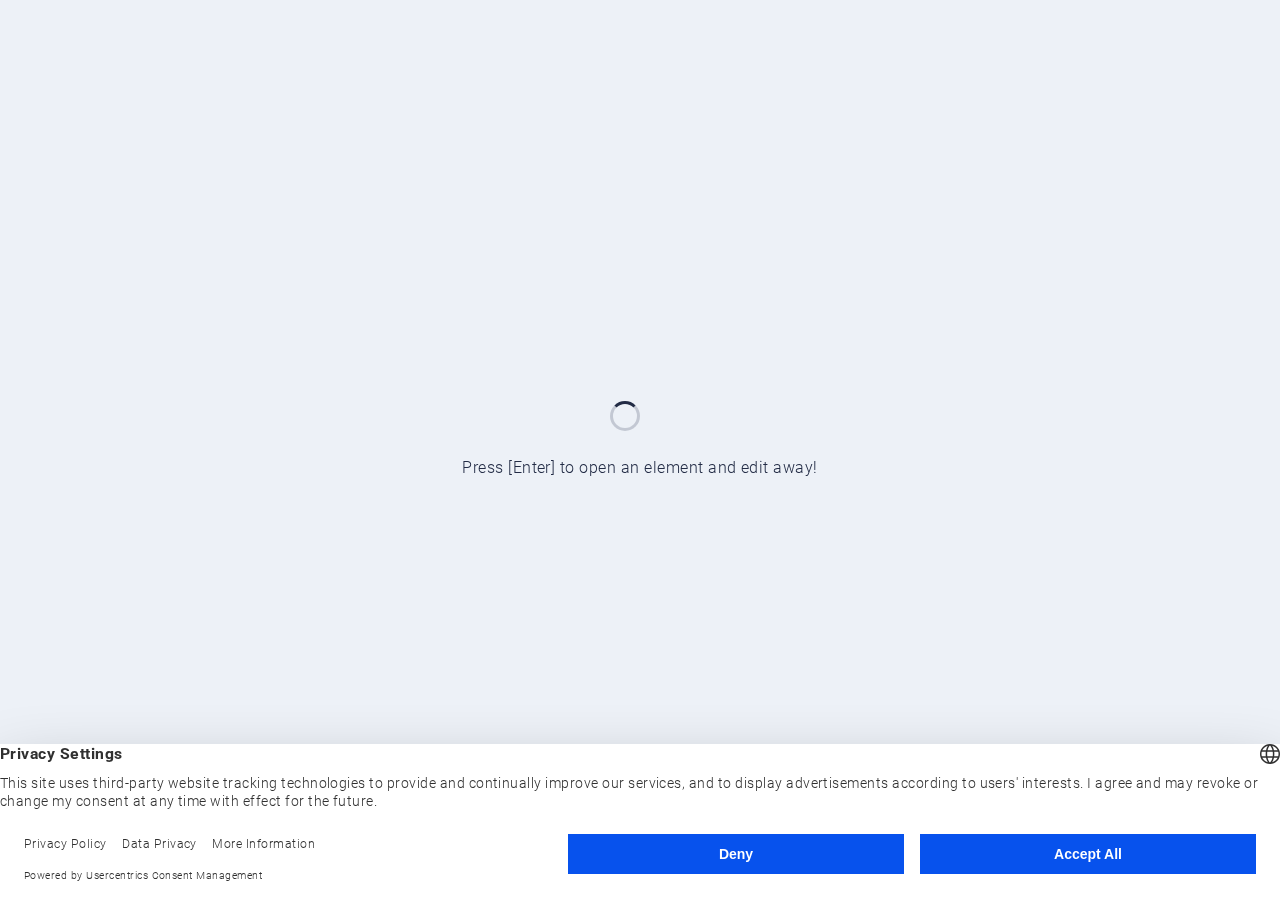 click on "Accept All" at bounding box center (1088, 854) 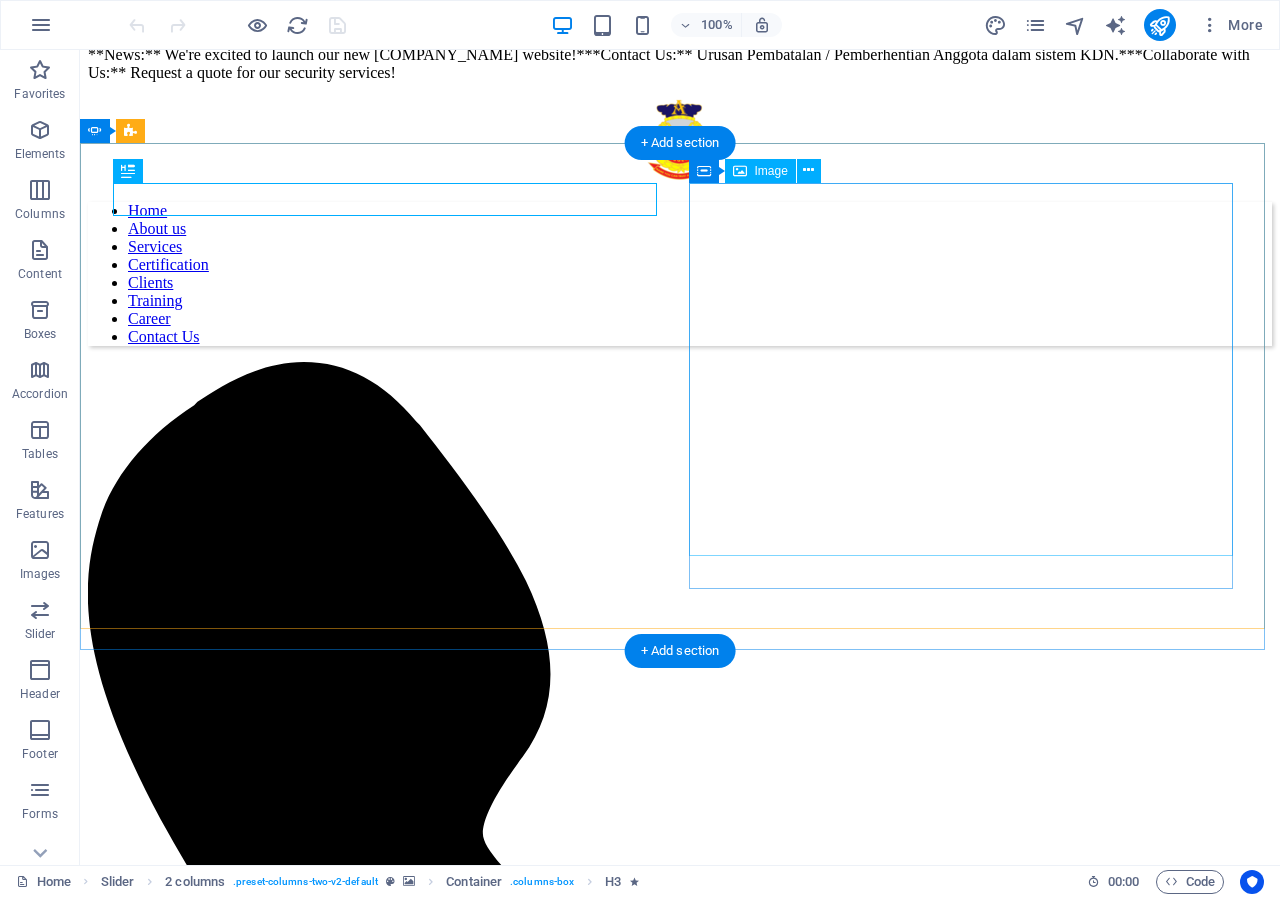 scroll, scrollTop: 0, scrollLeft: 0, axis: both 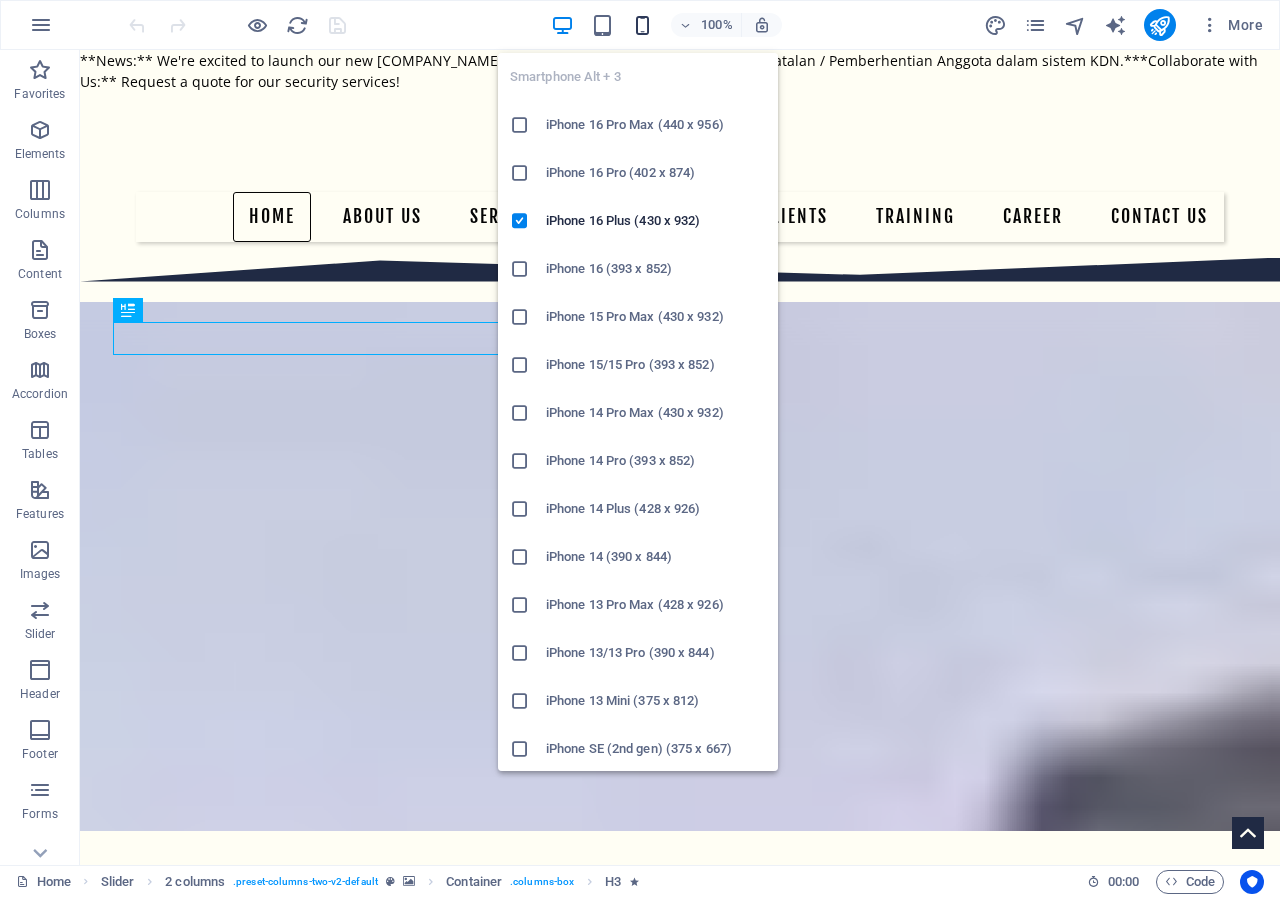 click at bounding box center (642, 25) 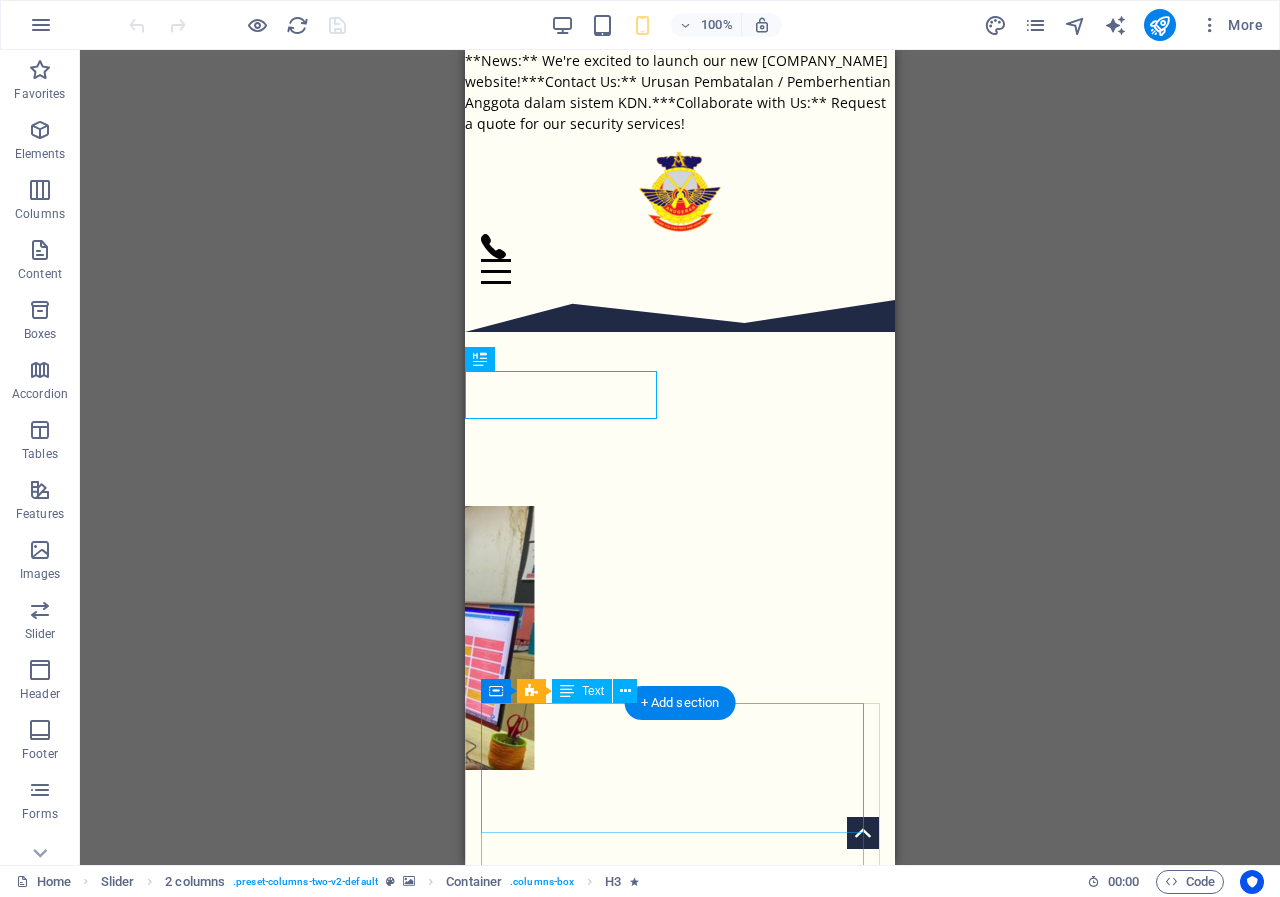 click on "[COMPANY_NAME] (460713-M)" at bounding box center [680, 1961] 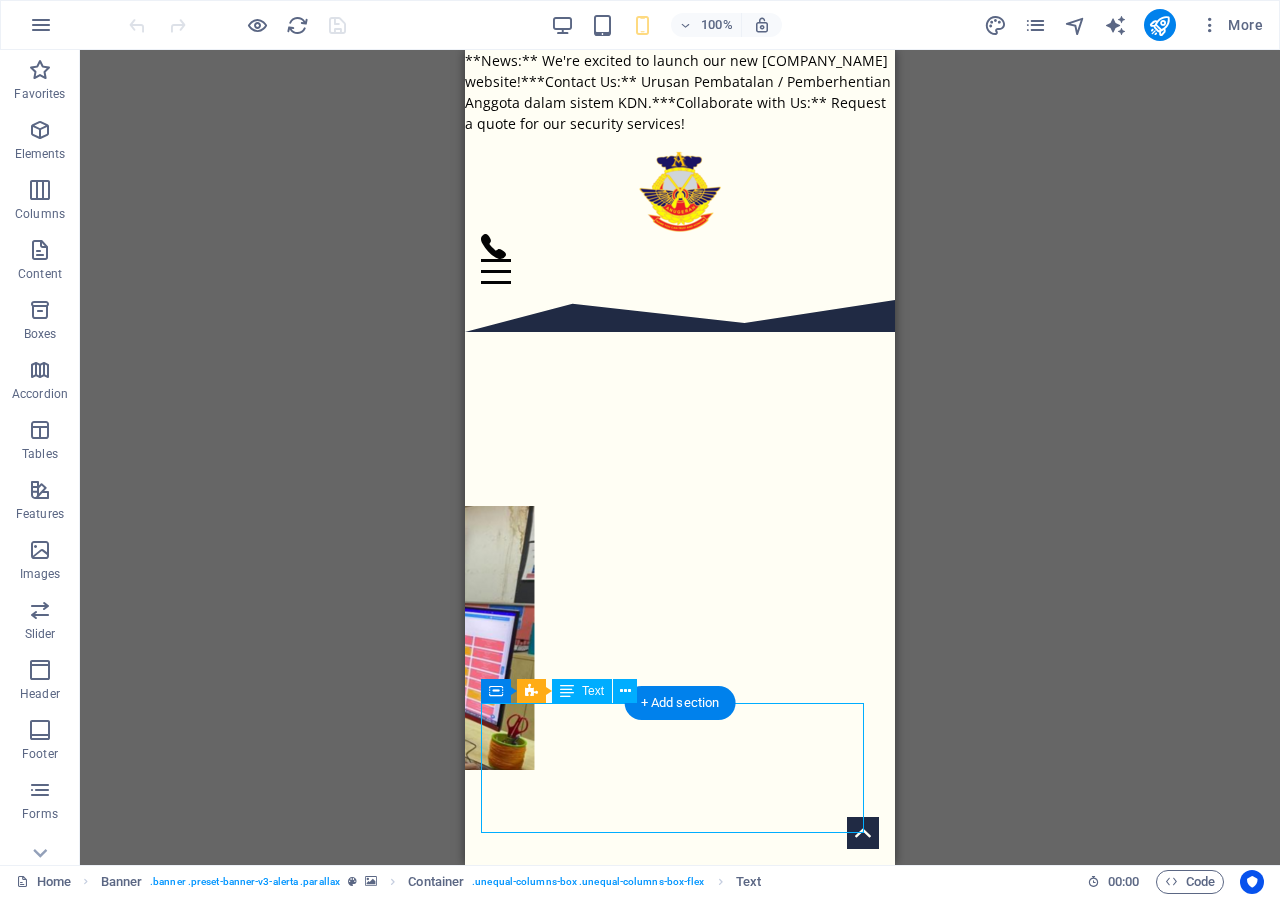 click on "[COMPANY_NAME] (460713-M)" at bounding box center [680, 1961] 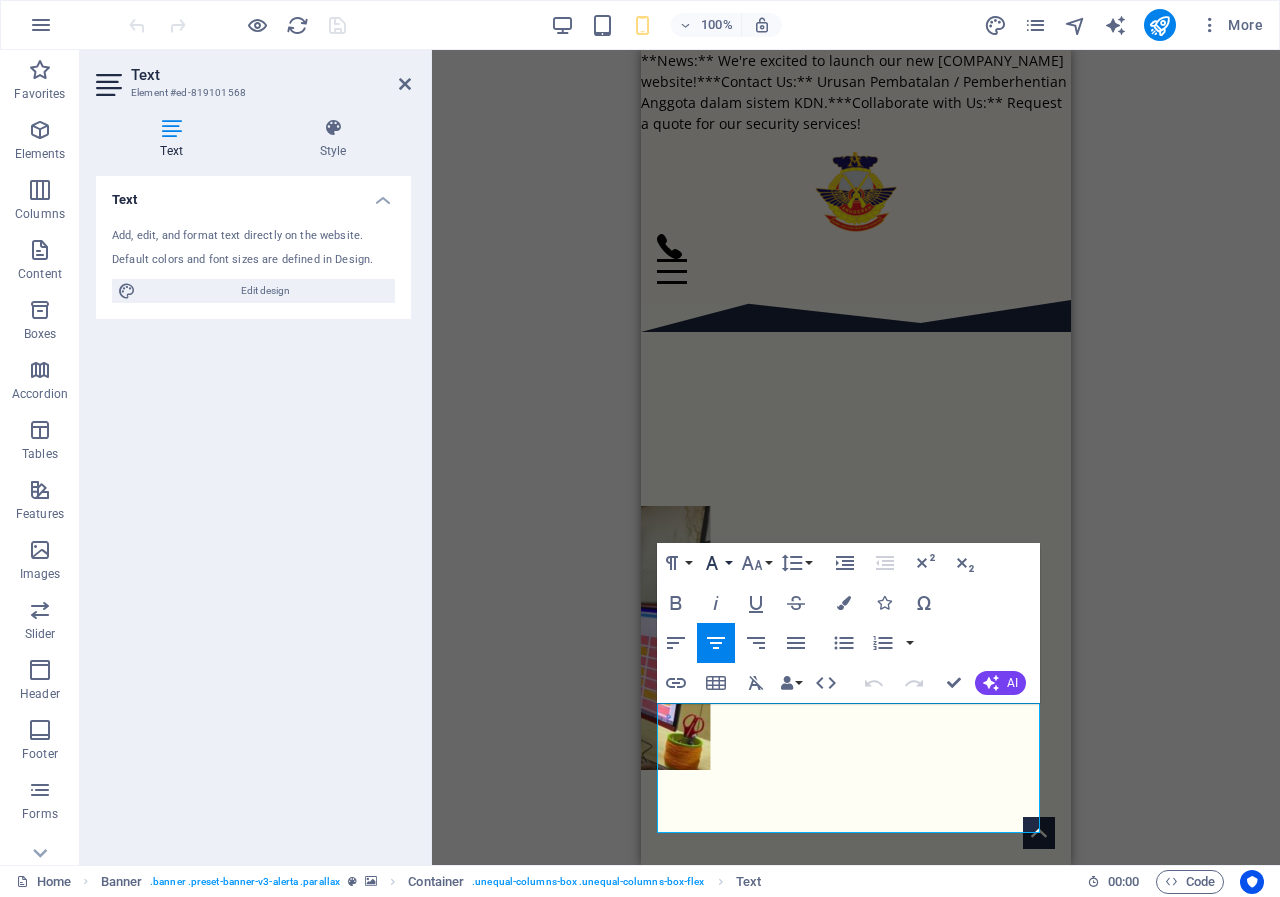 click on "Font Family" at bounding box center (716, 563) 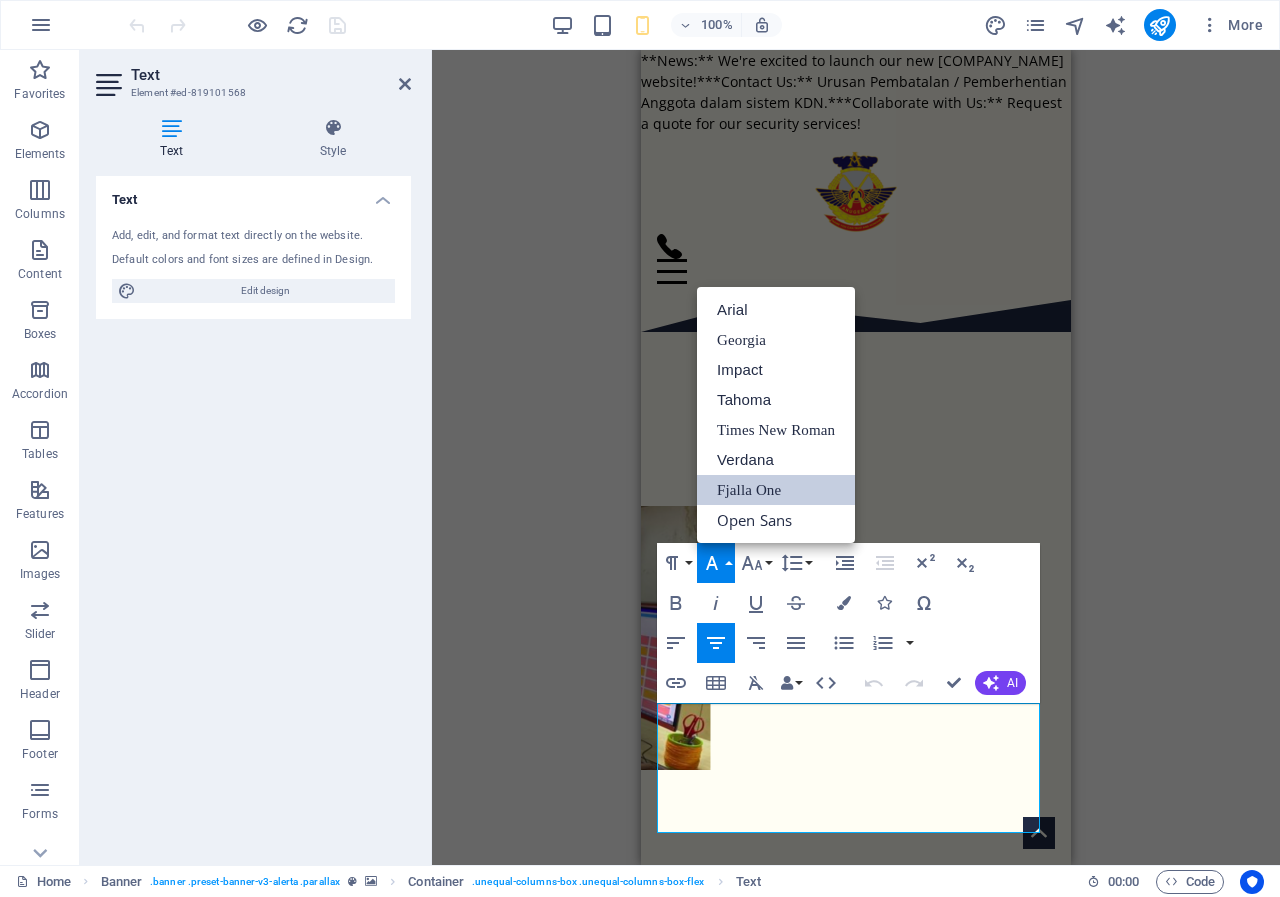 scroll, scrollTop: 0, scrollLeft: 0, axis: both 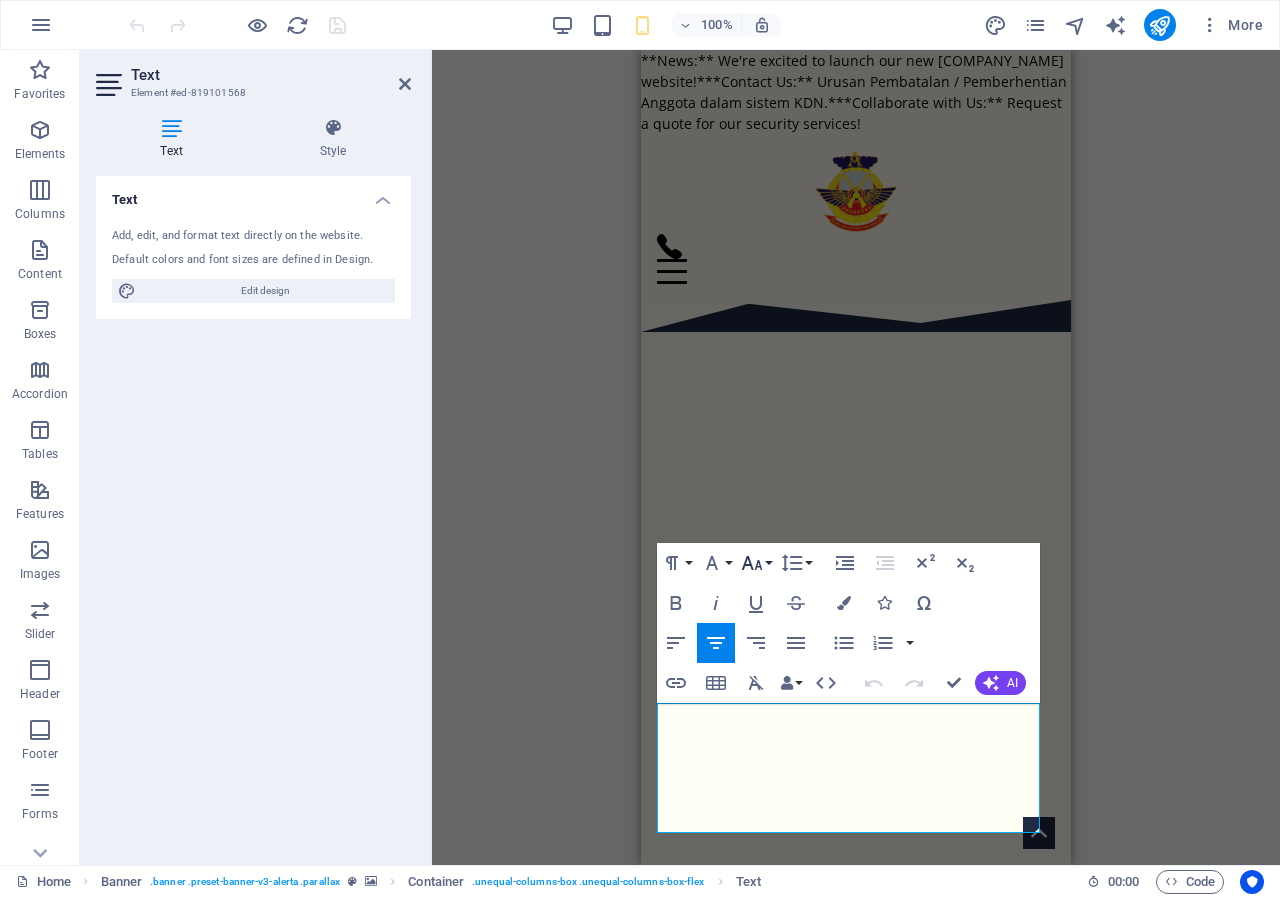 click on "Font Size" at bounding box center [756, 563] 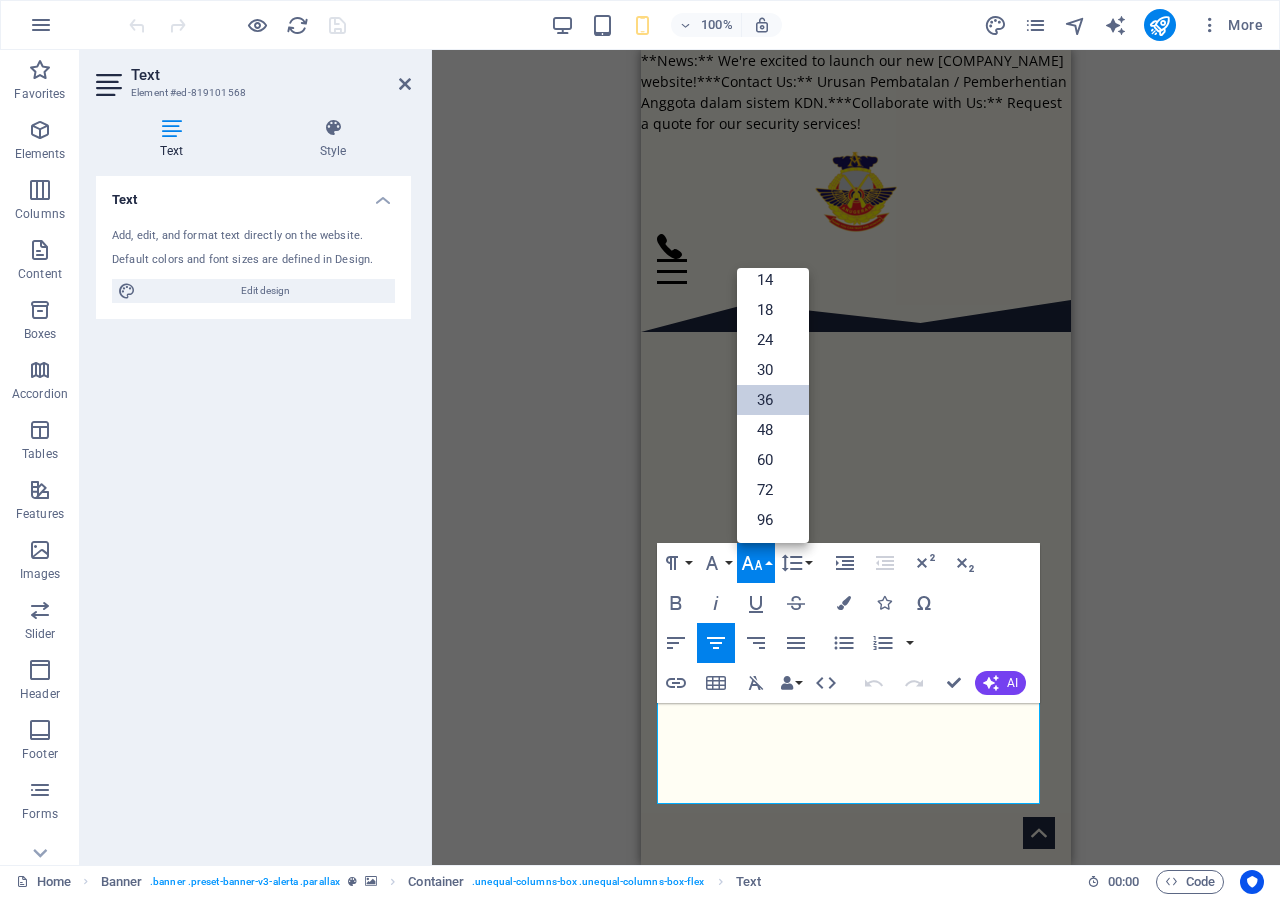 scroll, scrollTop: 161, scrollLeft: 0, axis: vertical 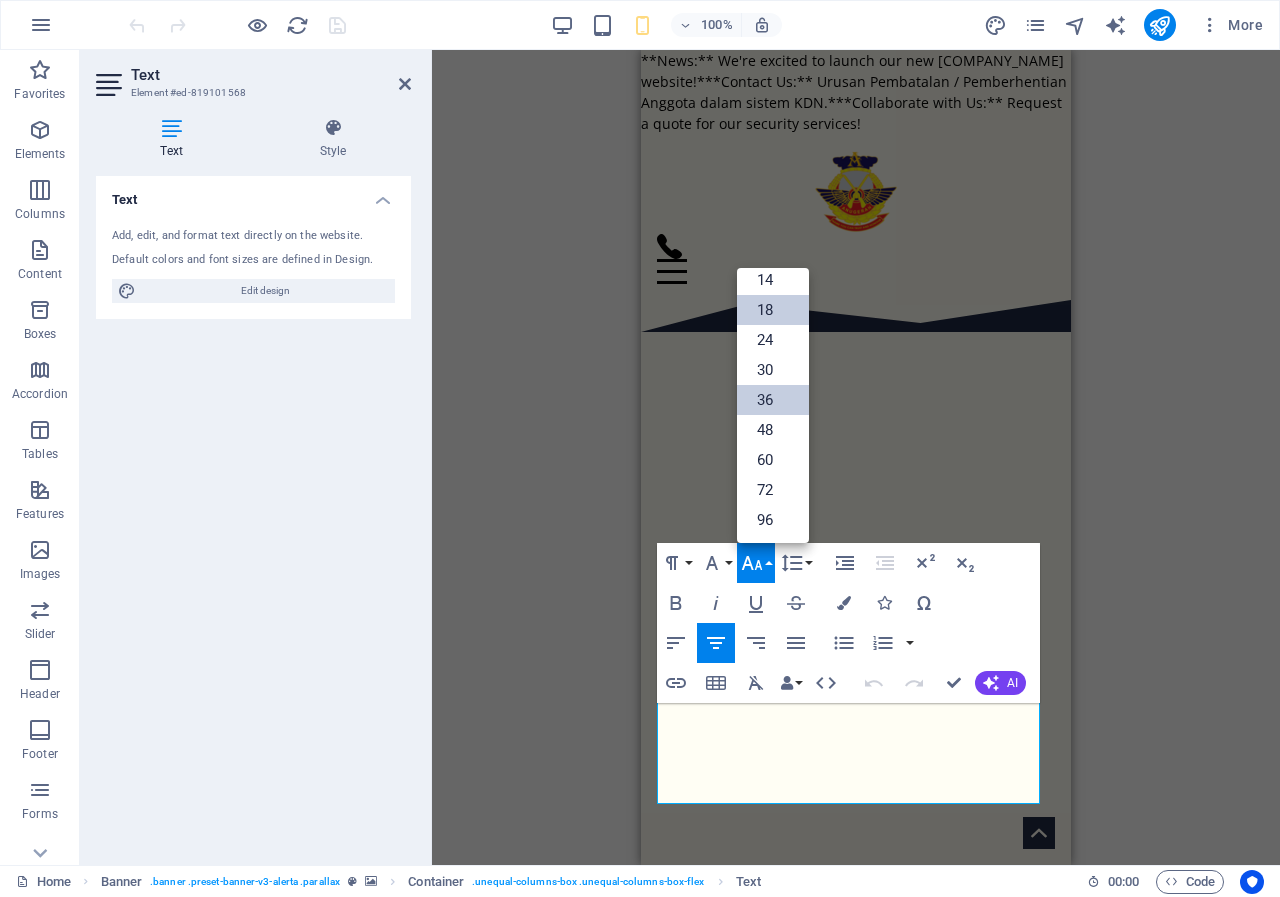 click on "18" at bounding box center [773, 310] 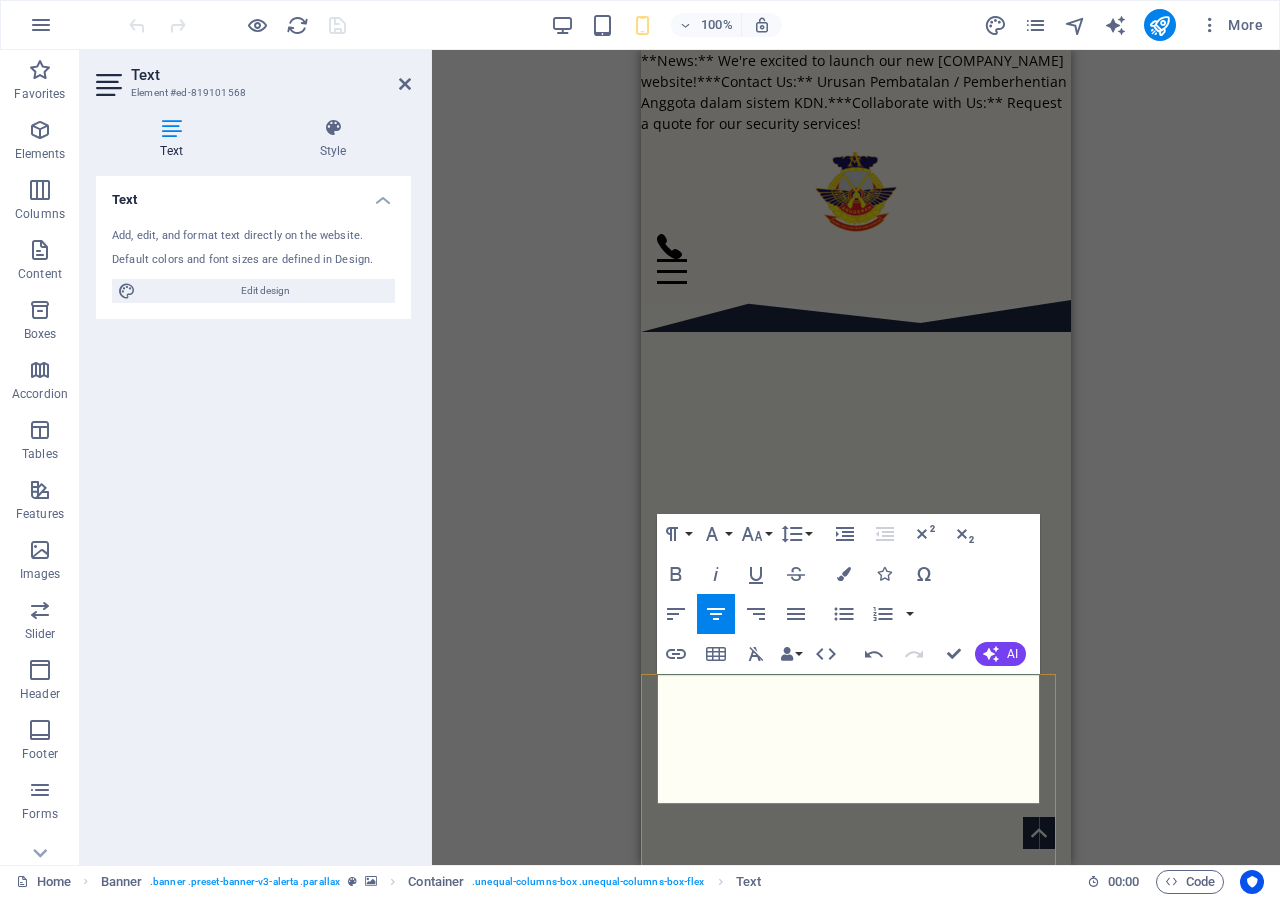 click on "[COMPANY_NAME] (460713-M)" at bounding box center [856, 1963] 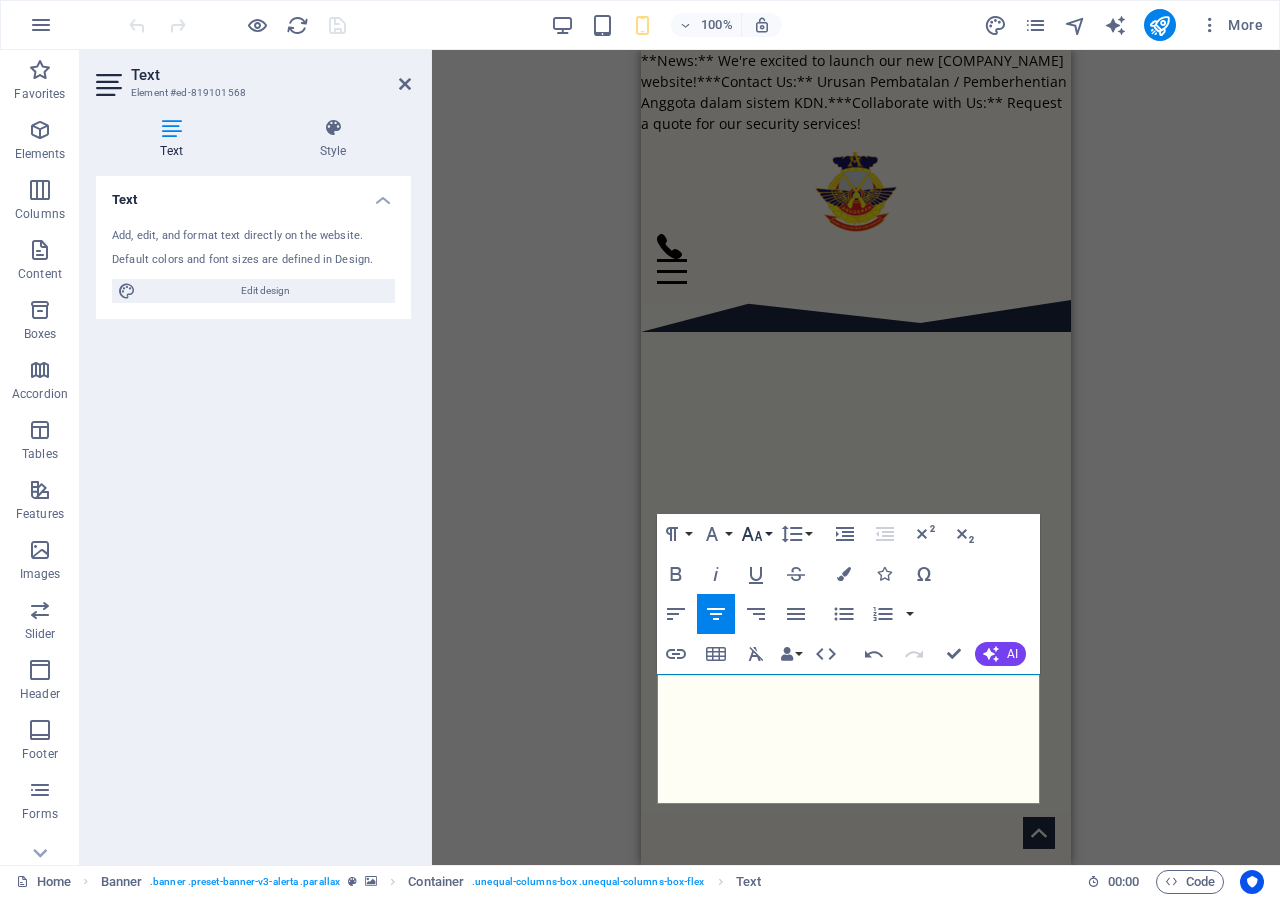 click on "Font Size" at bounding box center [756, 534] 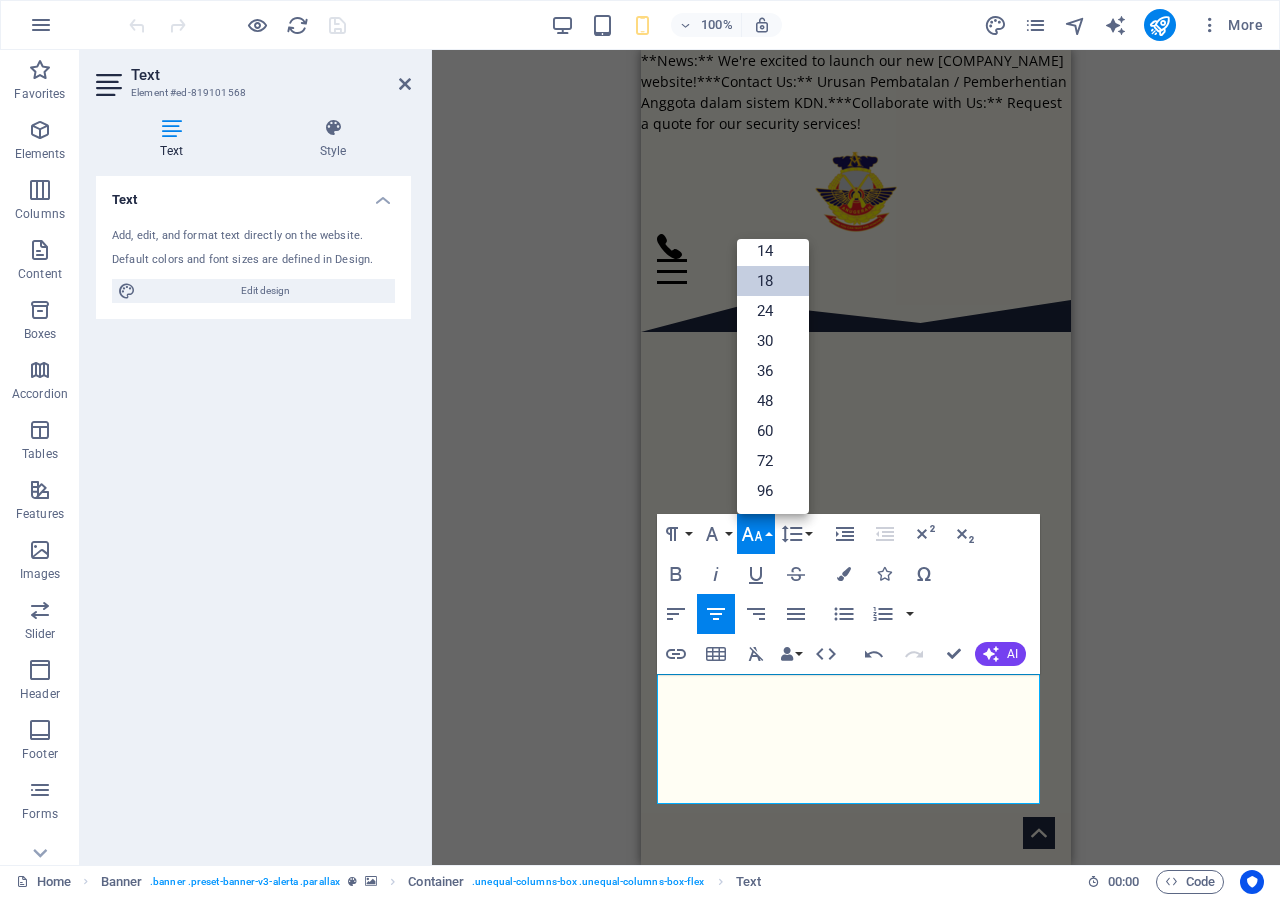 scroll, scrollTop: 161, scrollLeft: 0, axis: vertical 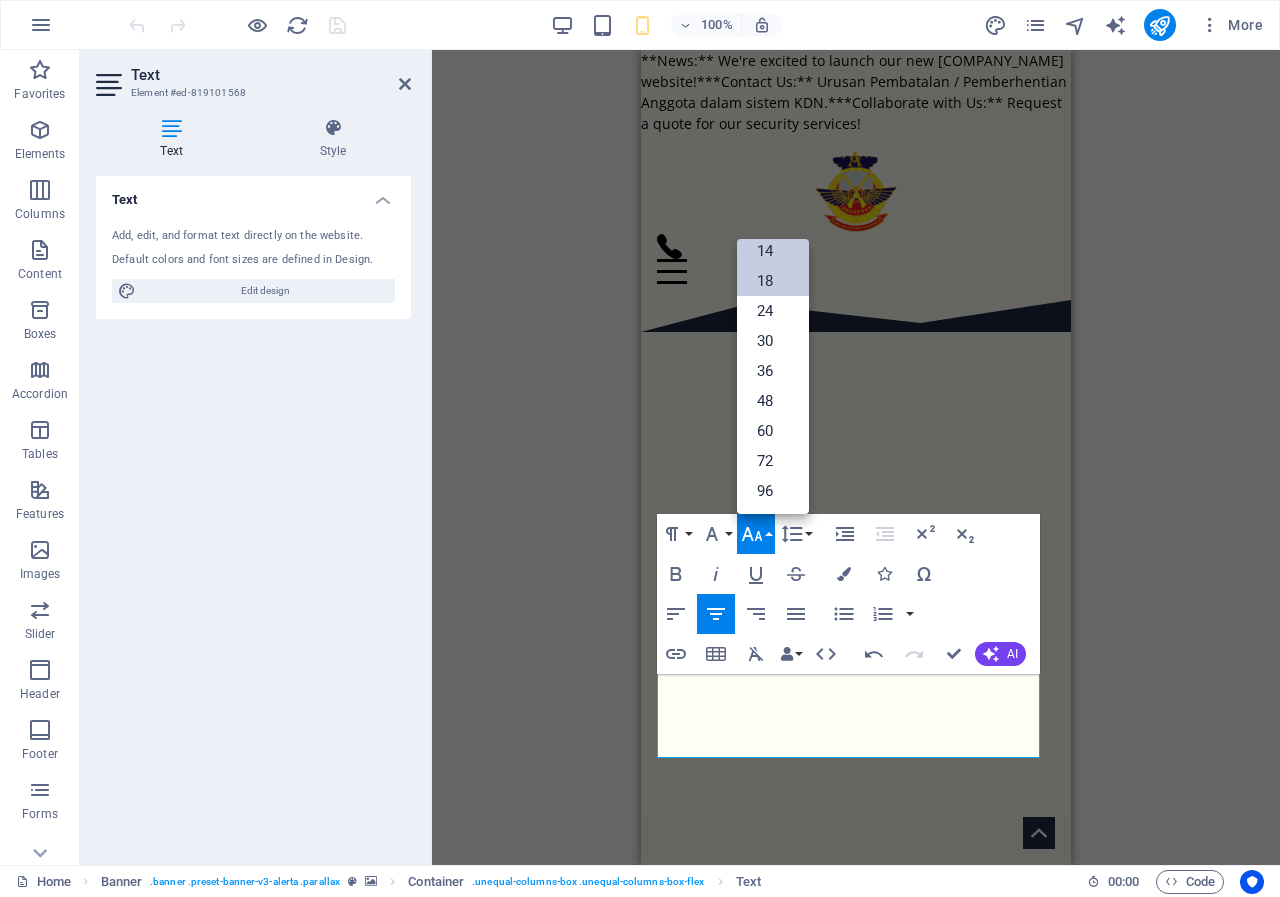 click on "14" at bounding box center (773, 251) 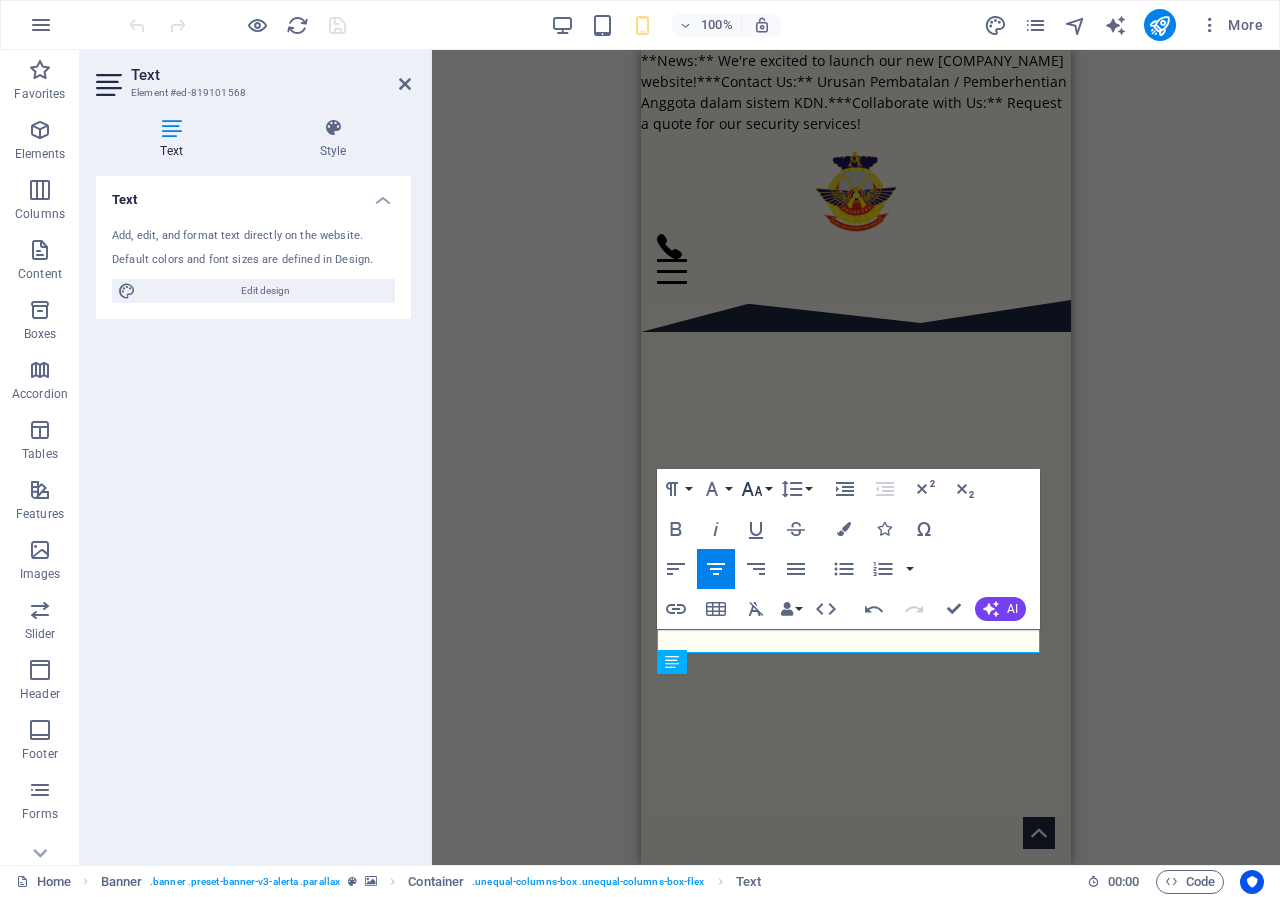 click 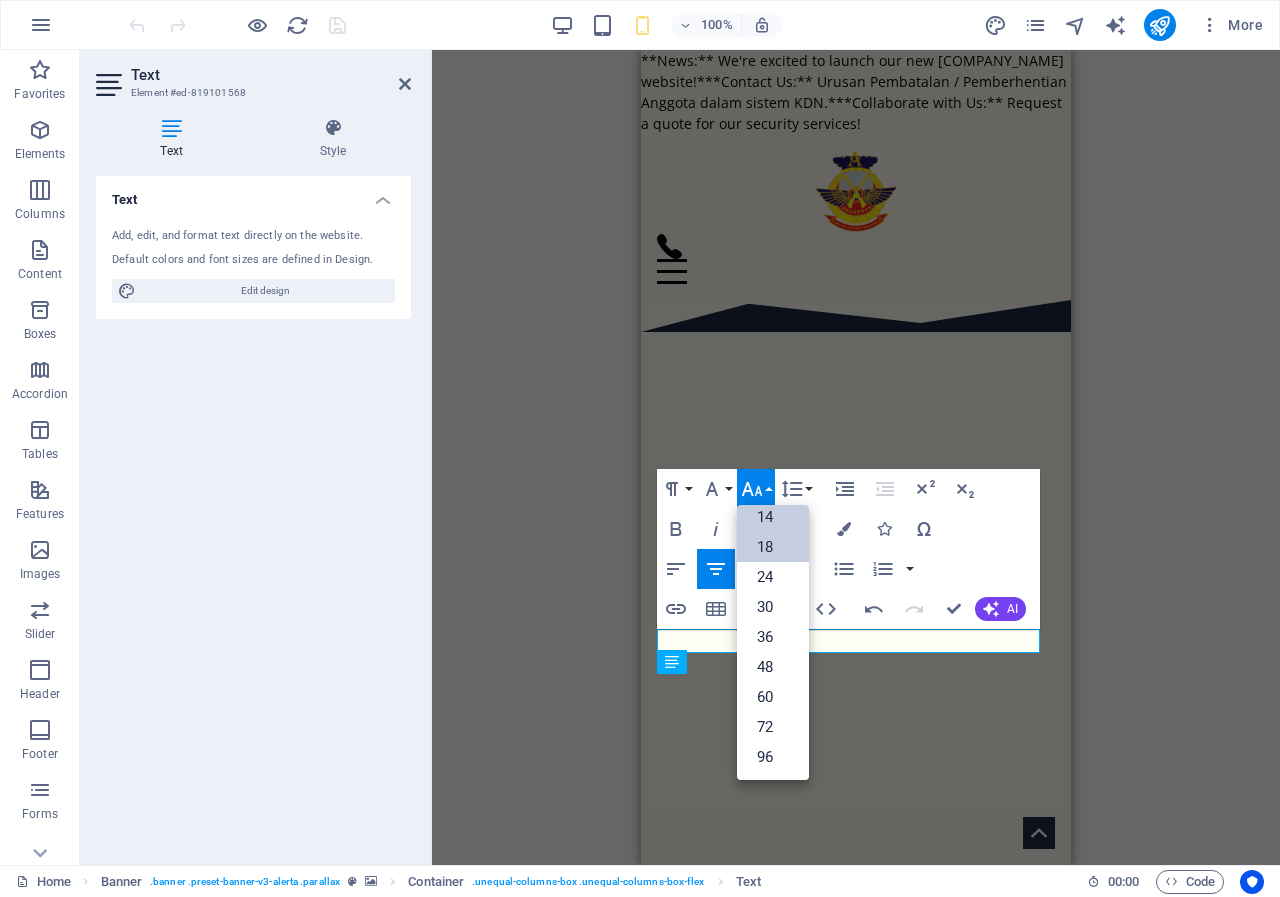 click on "18" at bounding box center [773, 547] 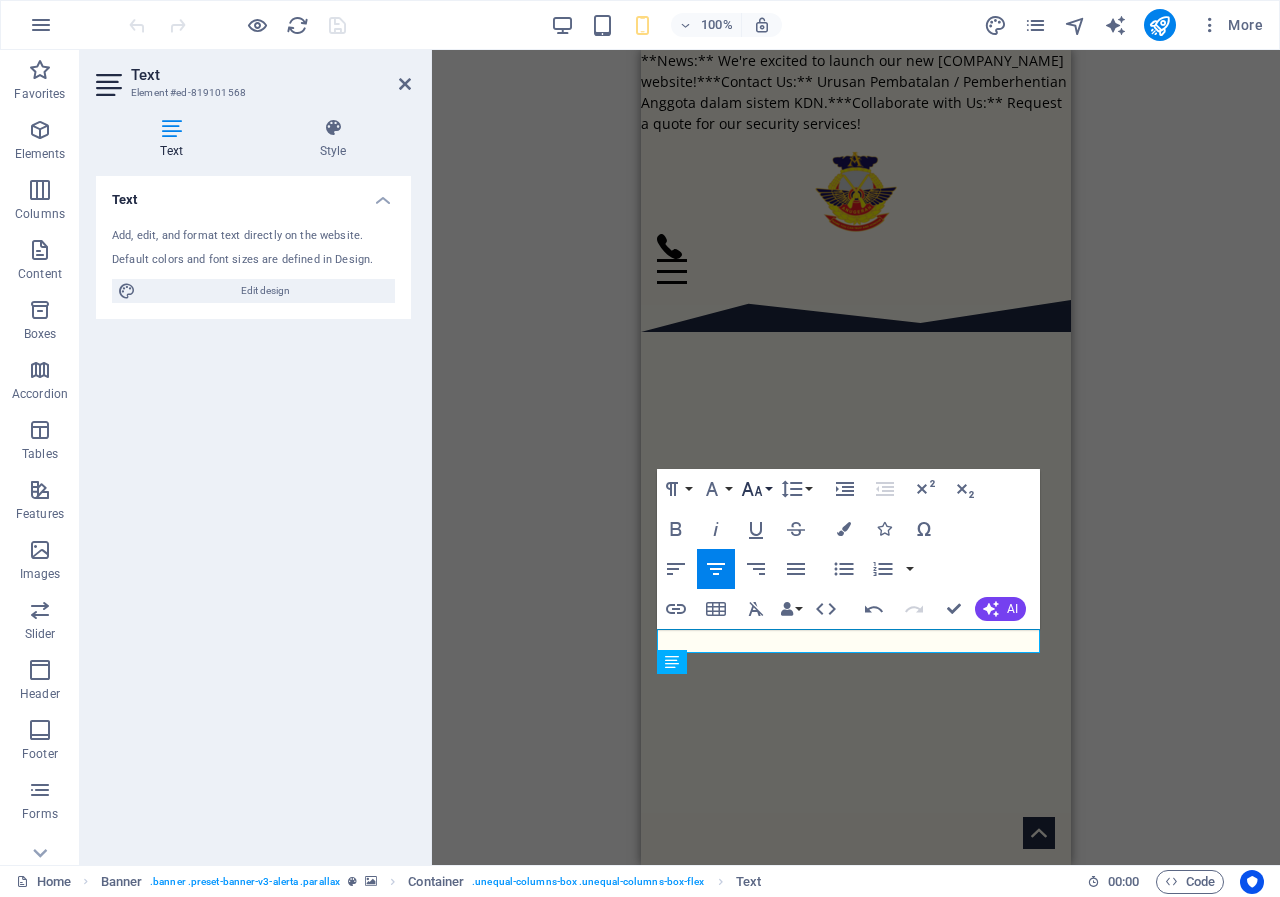 click on "Font Size" at bounding box center (756, 489) 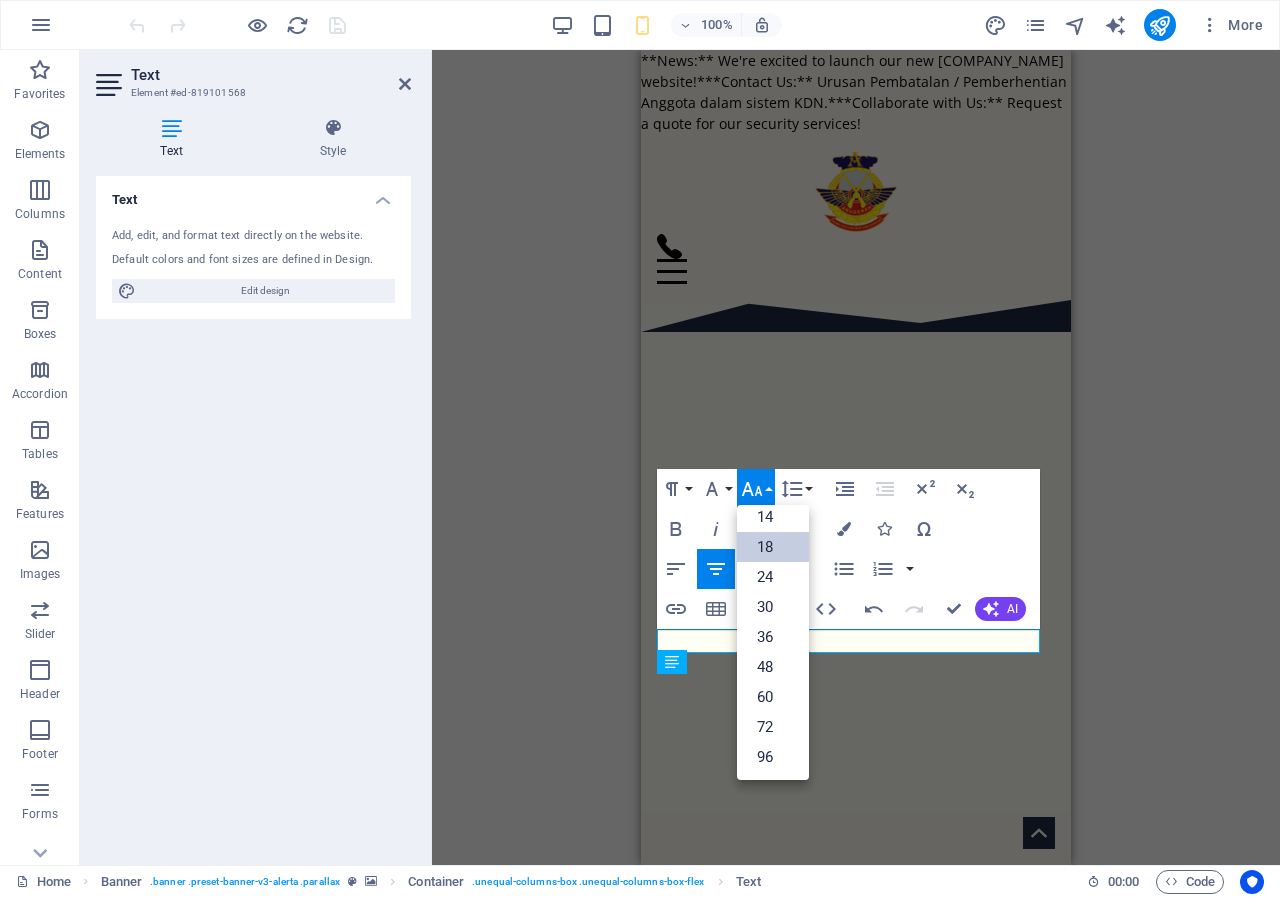 scroll, scrollTop: 161, scrollLeft: 0, axis: vertical 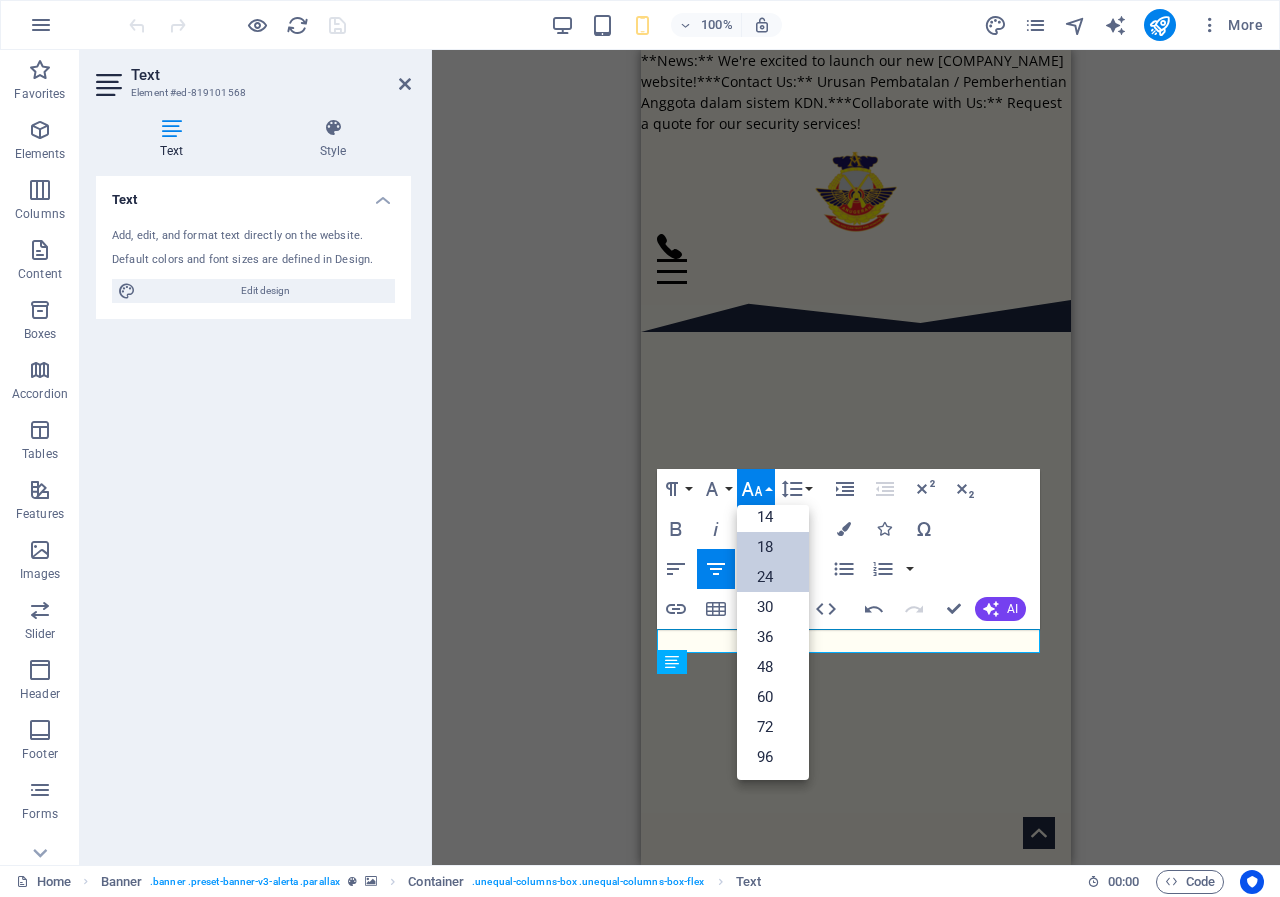 click on "24" at bounding box center [773, 577] 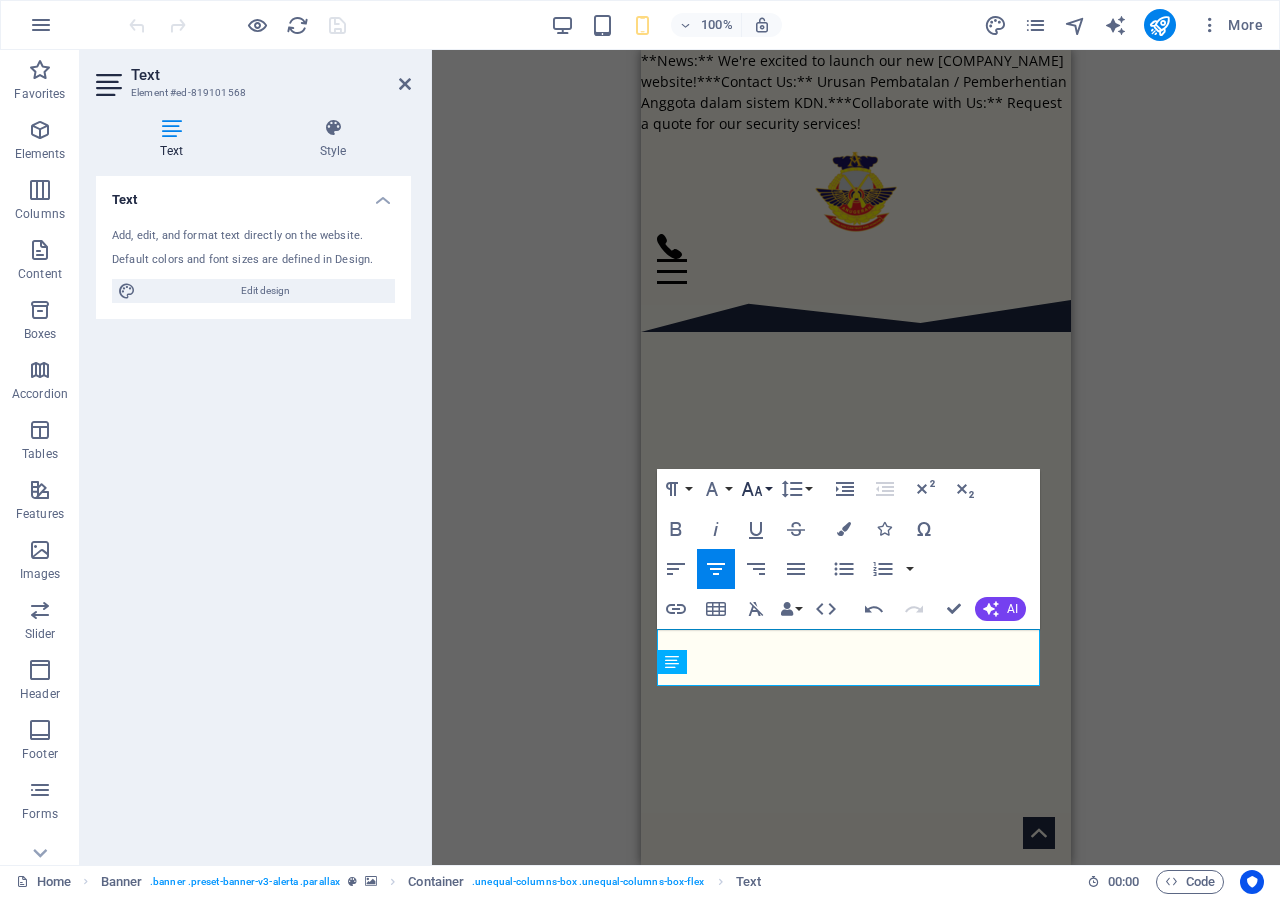click on "Font Size" at bounding box center [756, 489] 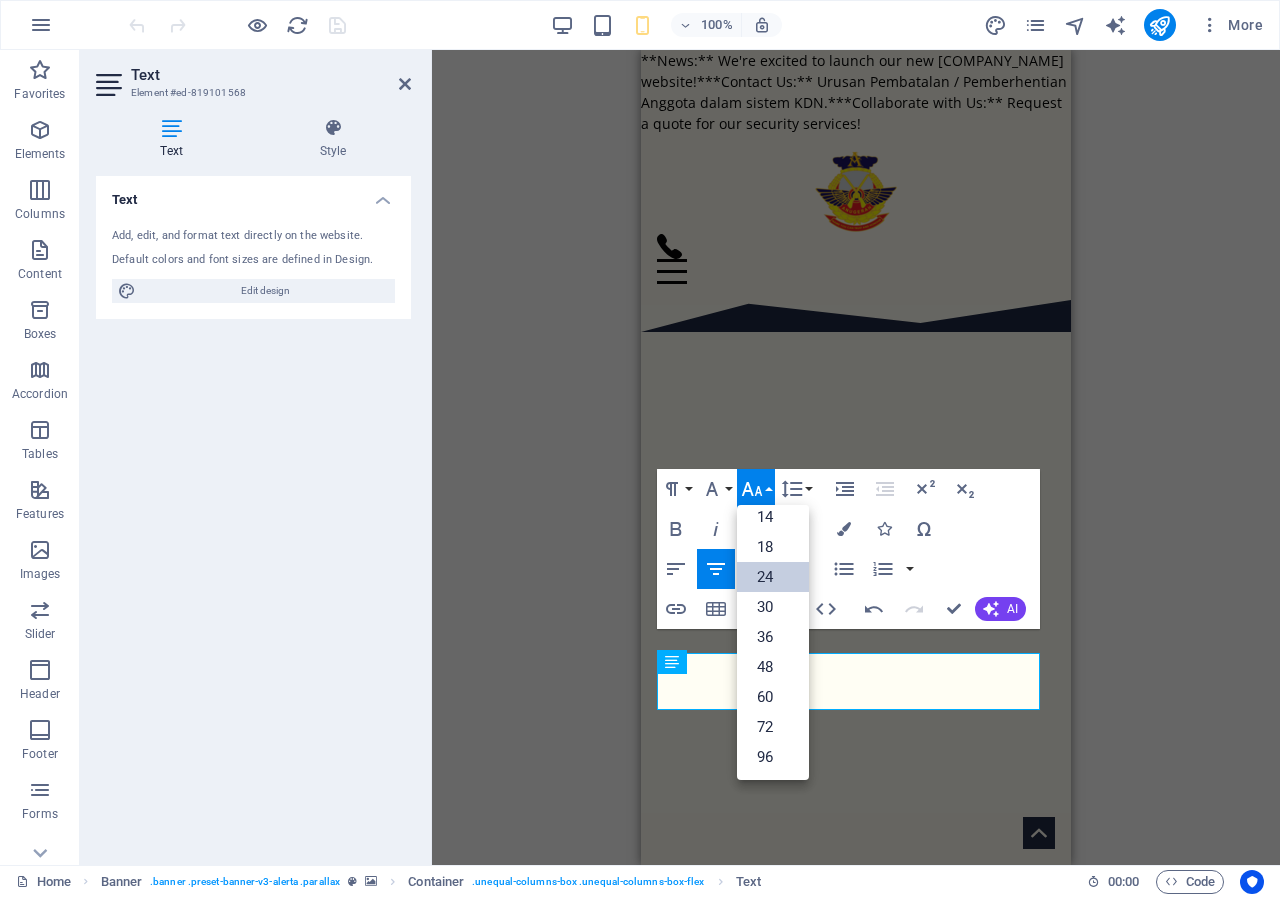 scroll, scrollTop: 161, scrollLeft: 0, axis: vertical 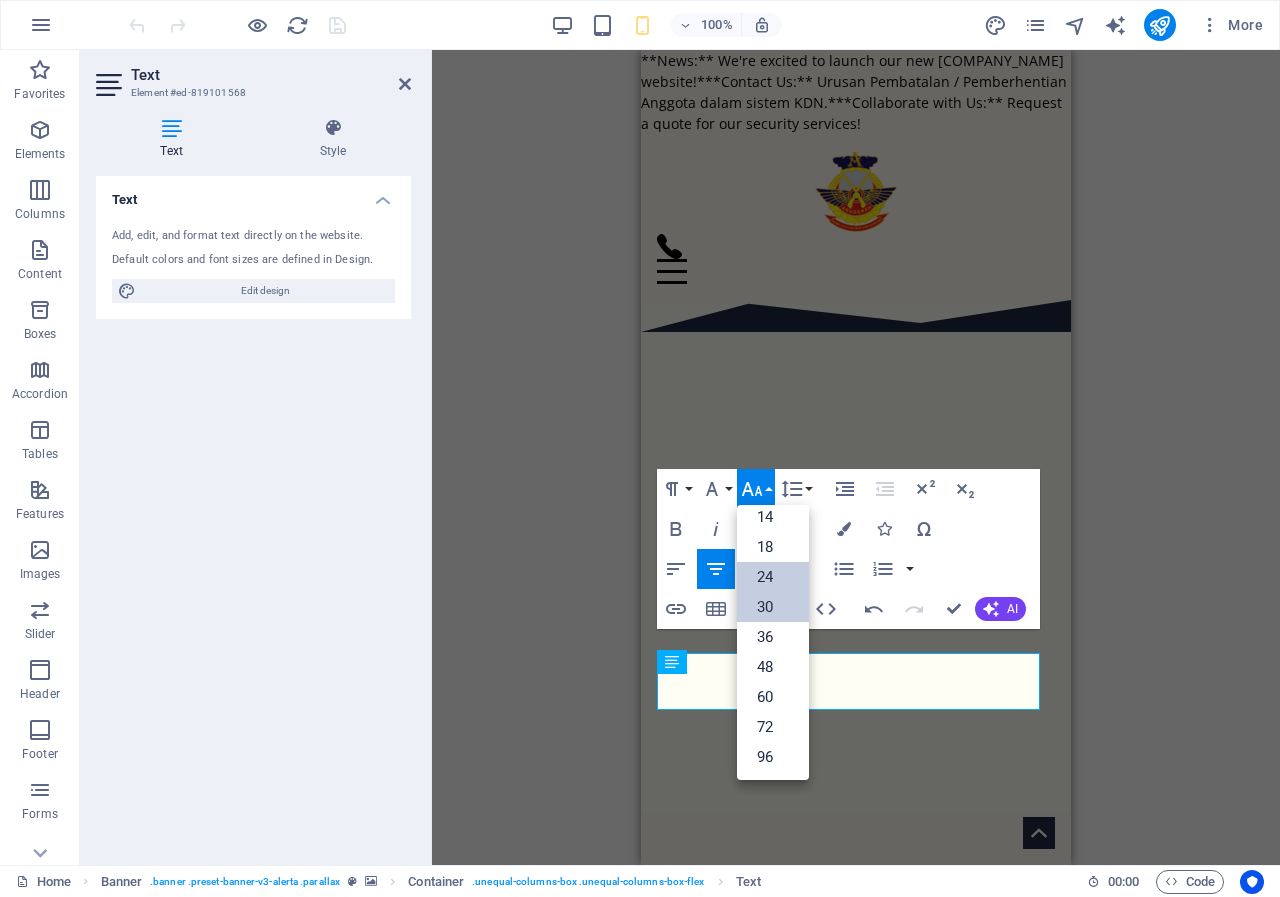 click on "30" at bounding box center [773, 607] 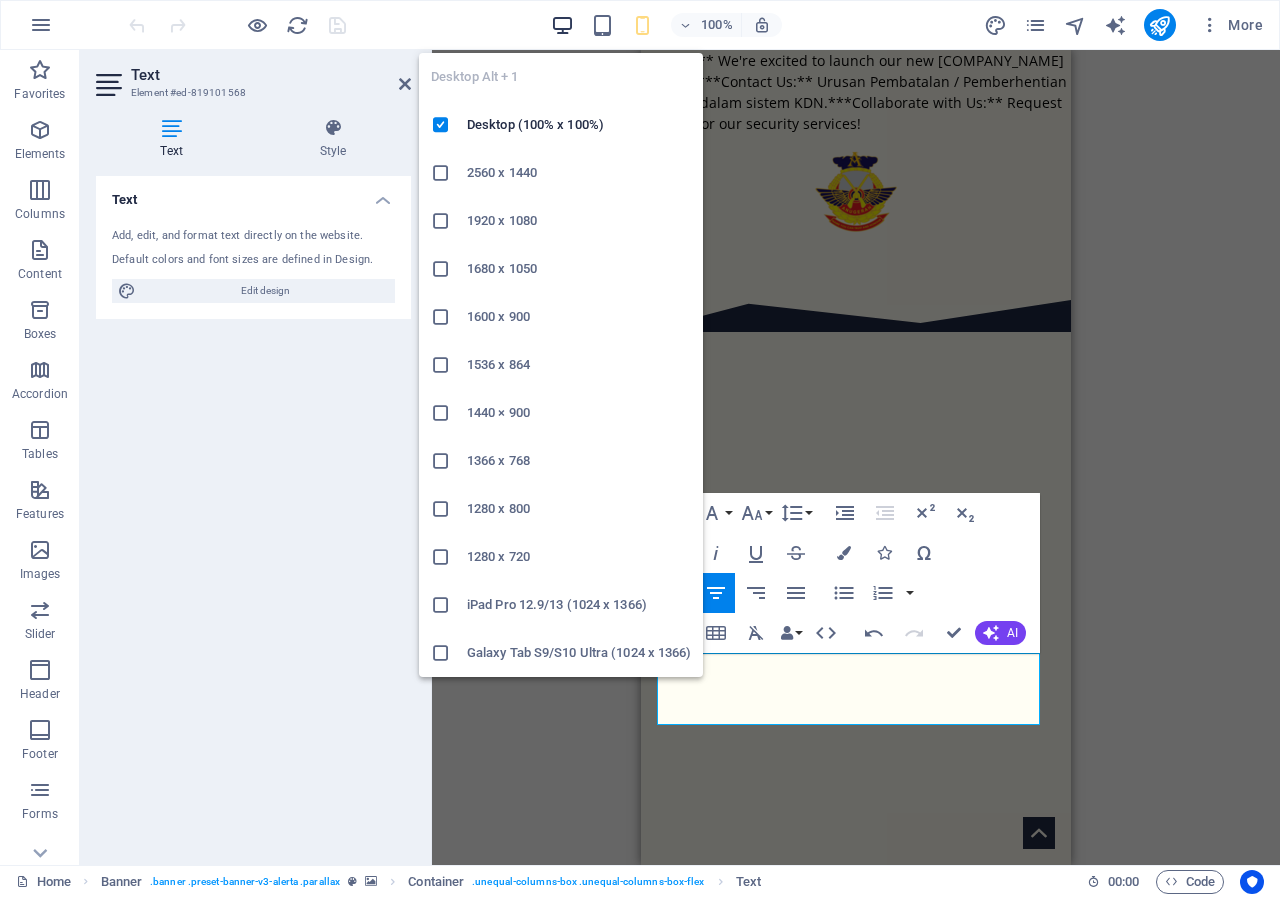 click at bounding box center [562, 25] 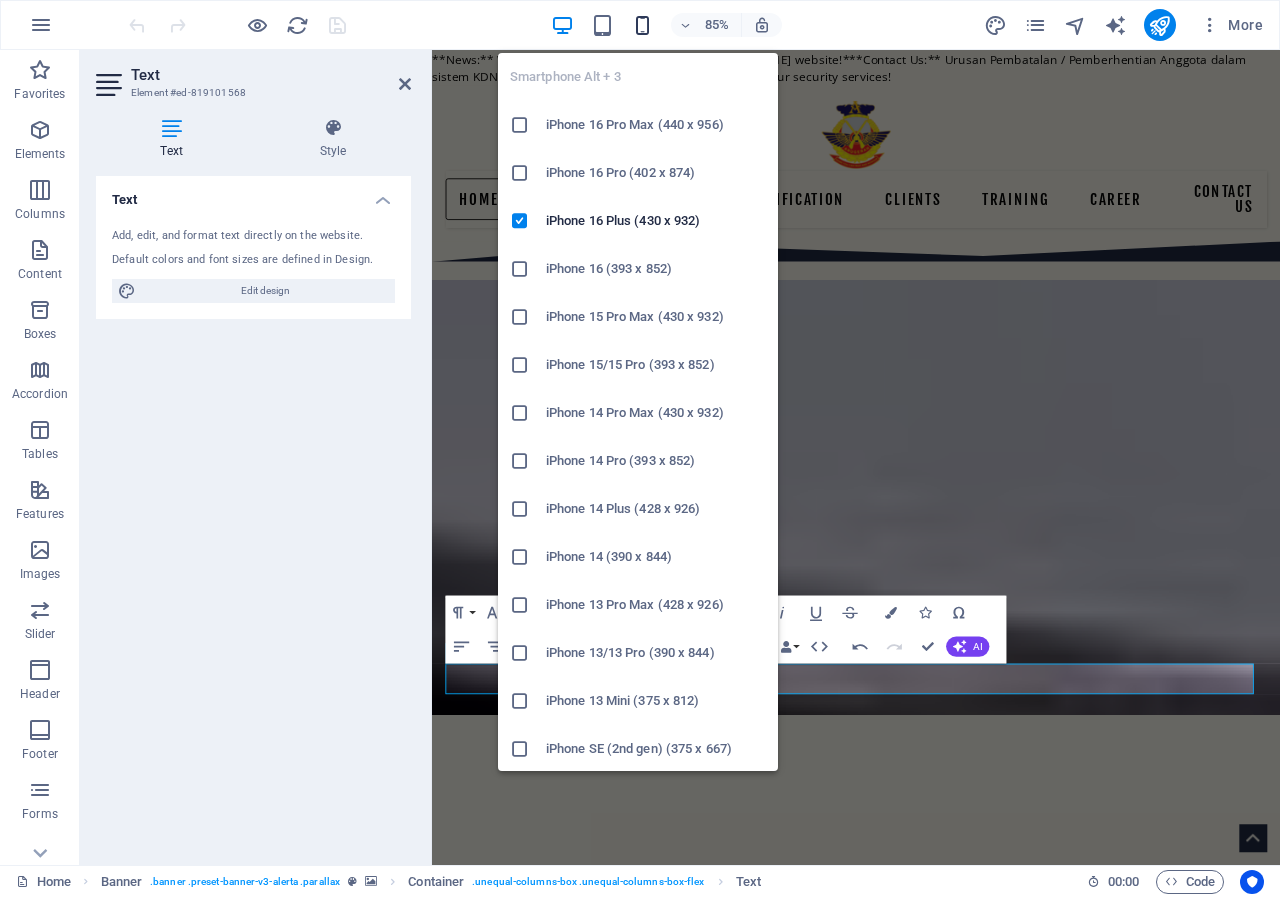 click at bounding box center [642, 25] 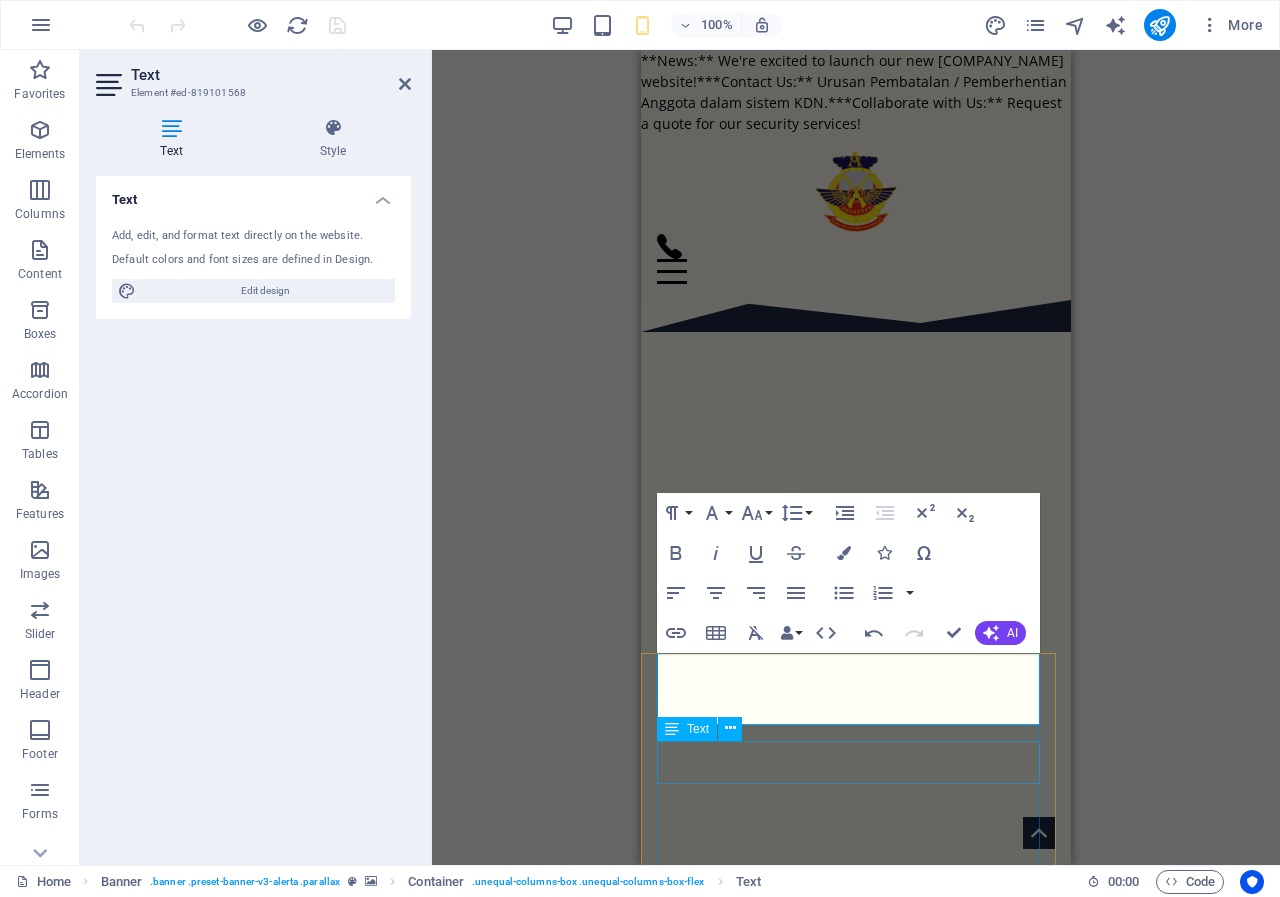 click on "seCURITY GUARD SERVICES" at bounding box center (856, 1958) 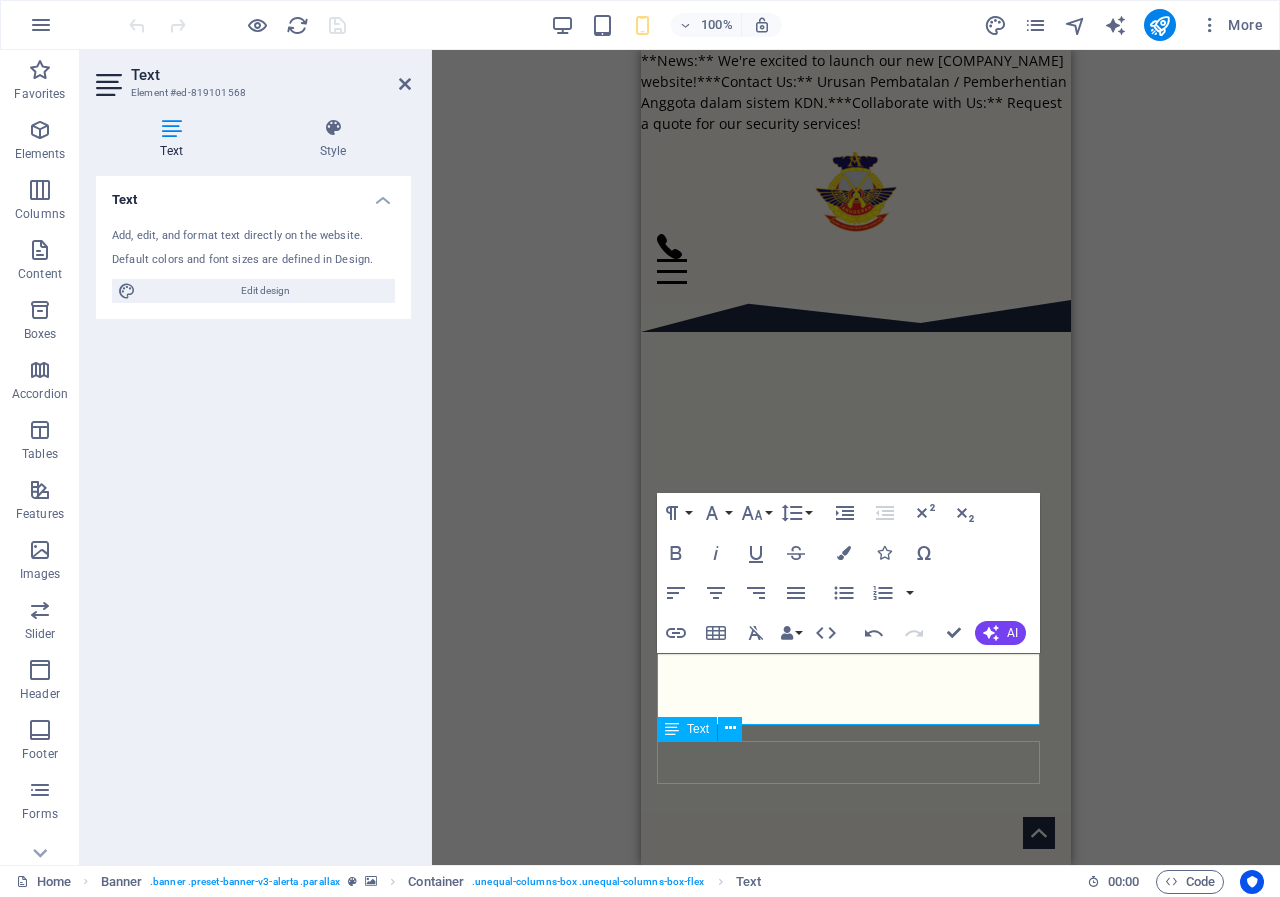 click on "seCURITY GUARD SERVICES" at bounding box center (856, 1958) 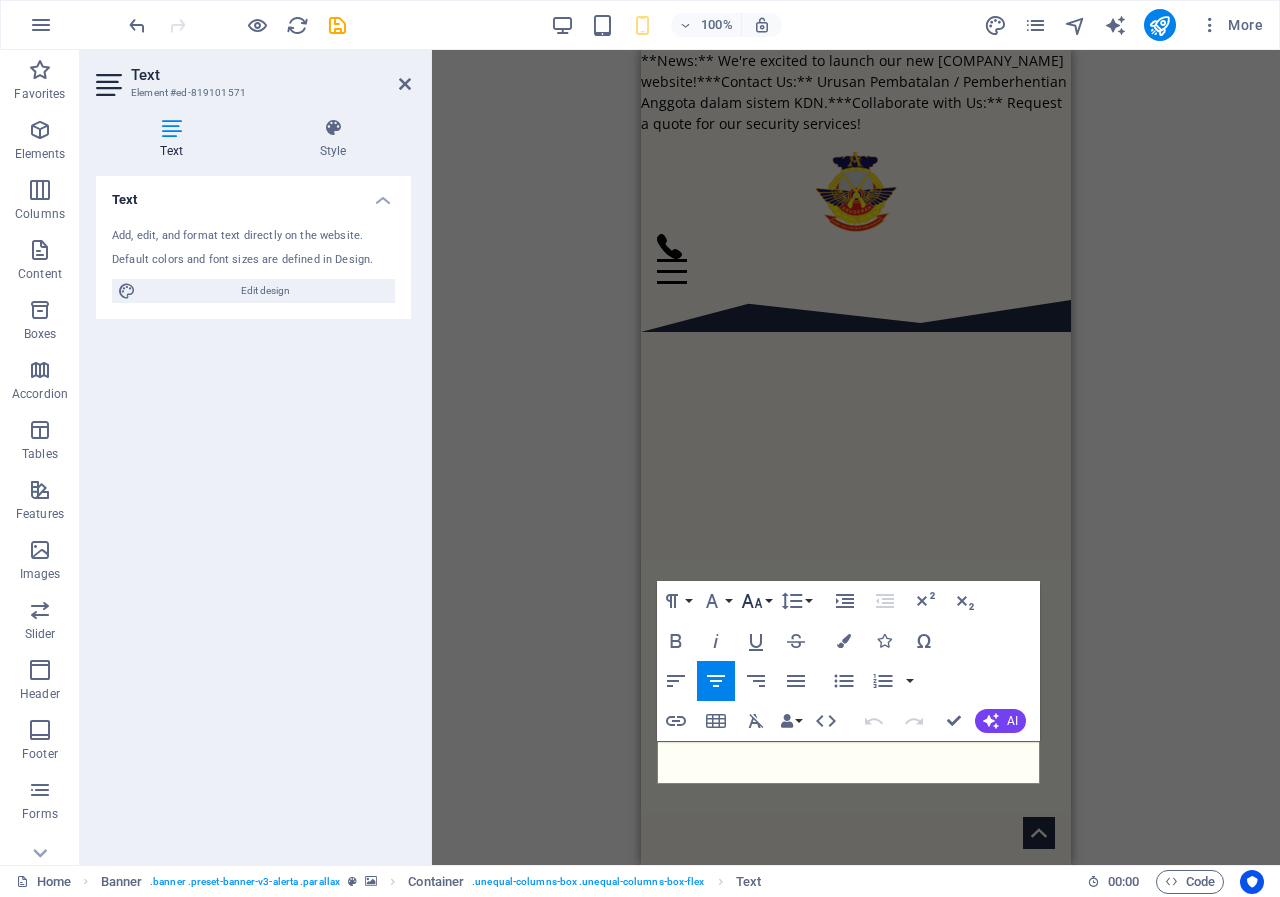 click 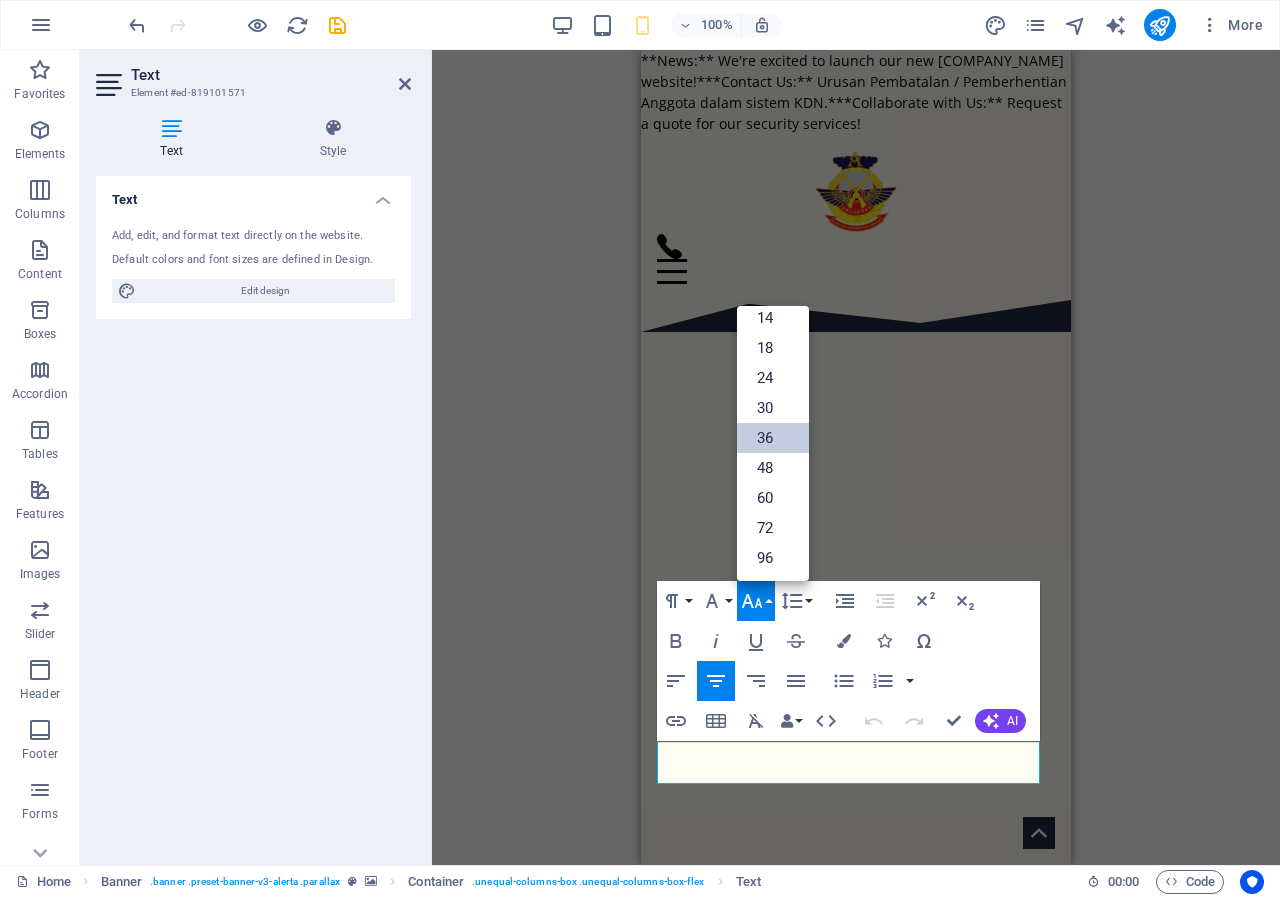 scroll, scrollTop: 161, scrollLeft: 0, axis: vertical 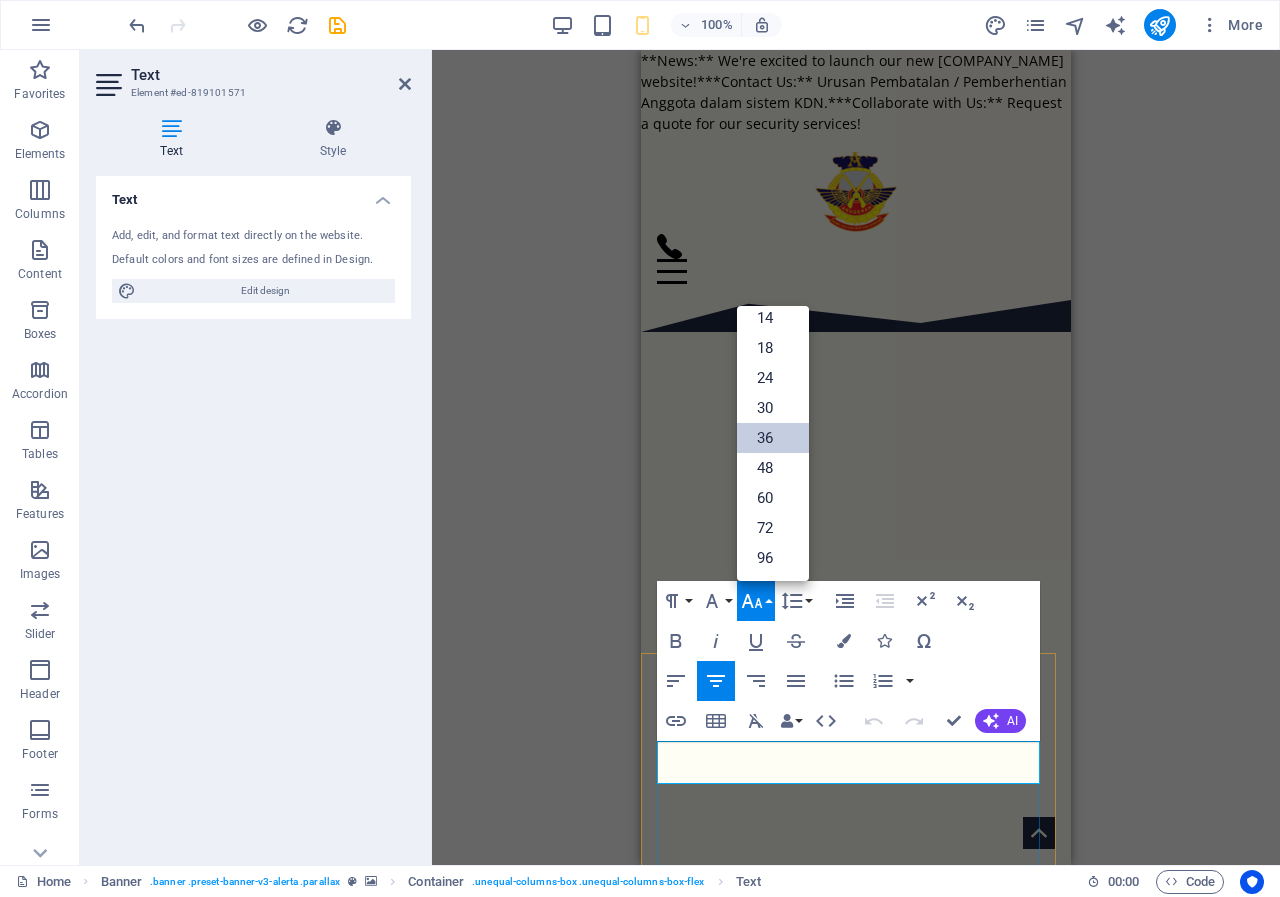 click on "seCURITY GUARD SERVICES" at bounding box center (856, 1958) 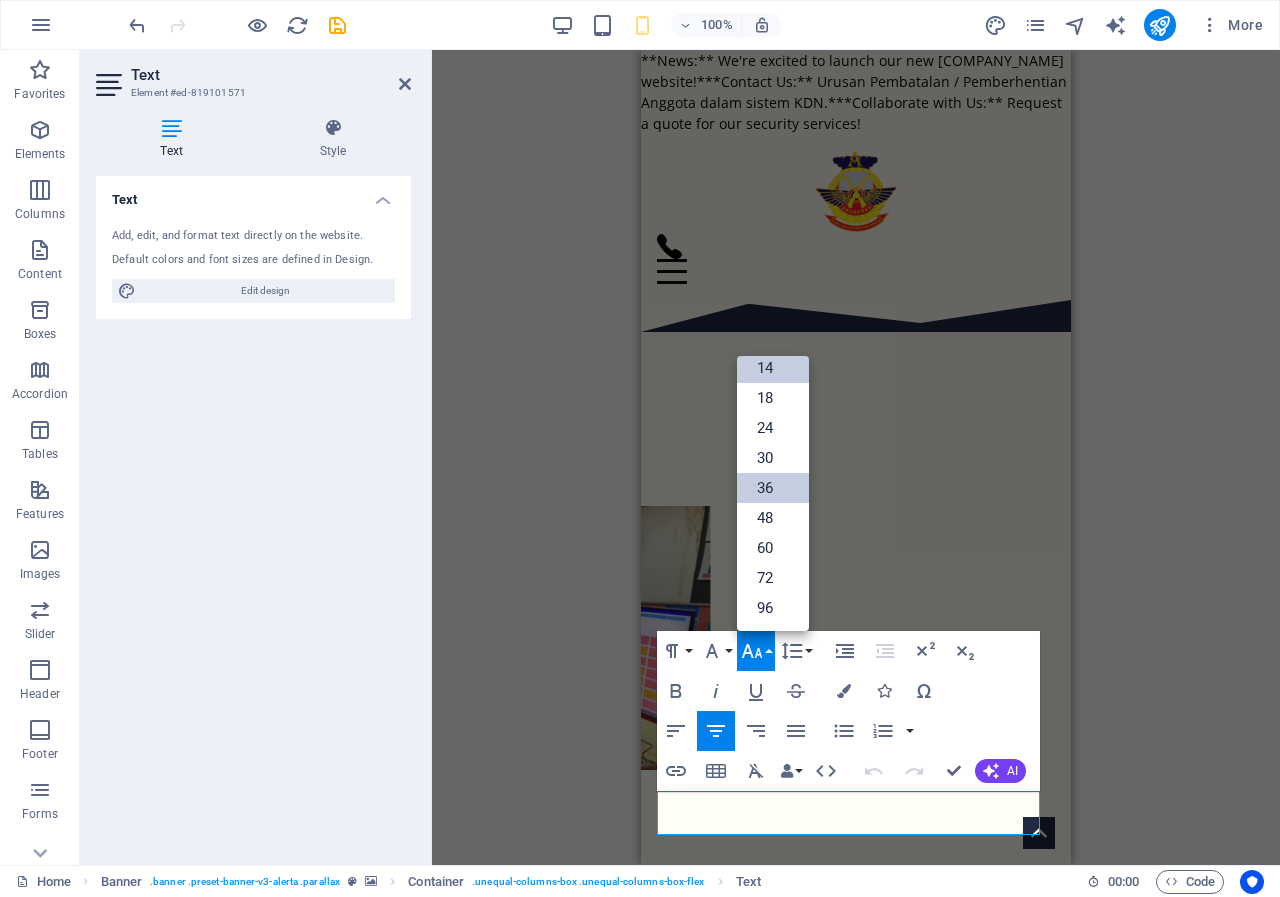 click on "14" at bounding box center (773, 368) 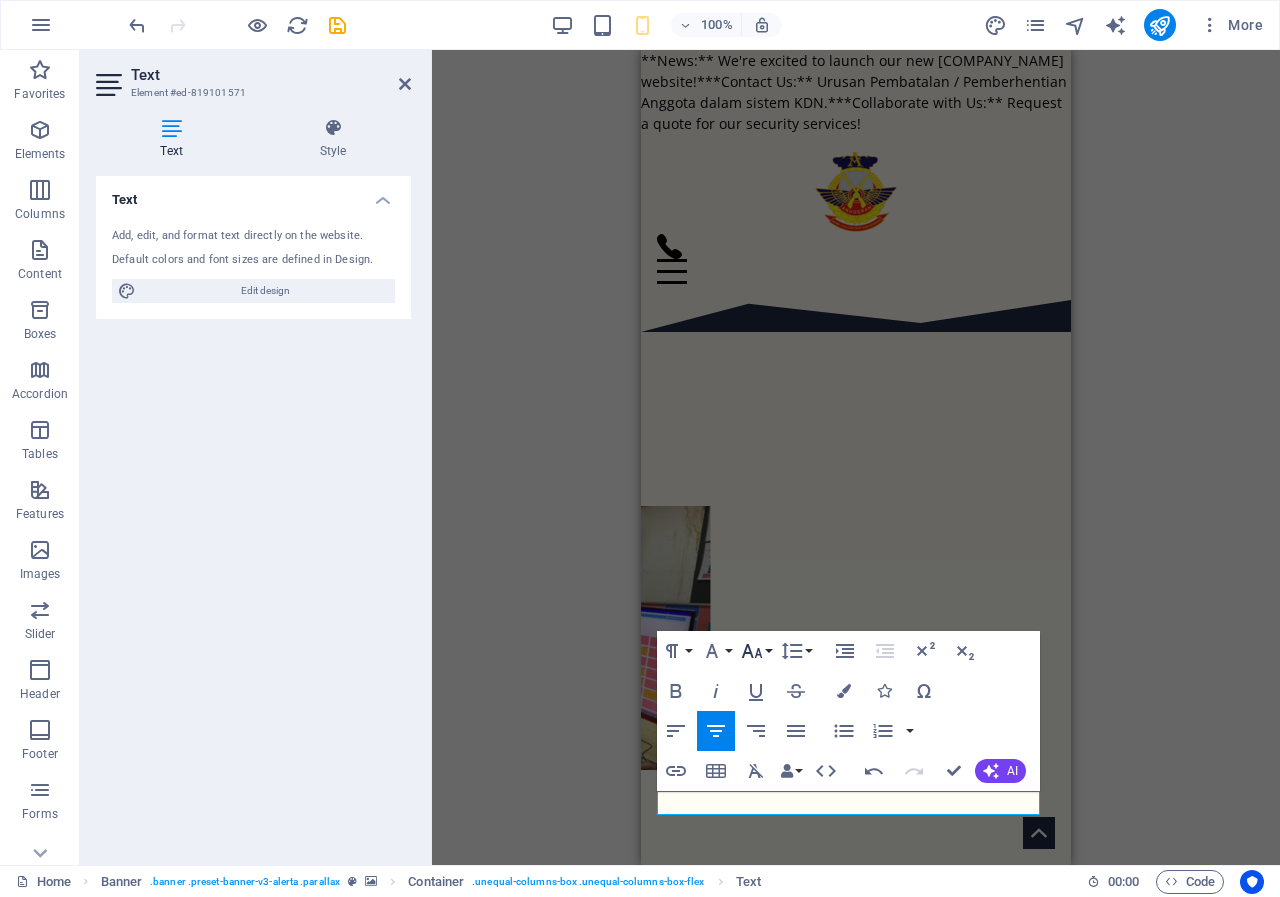 click 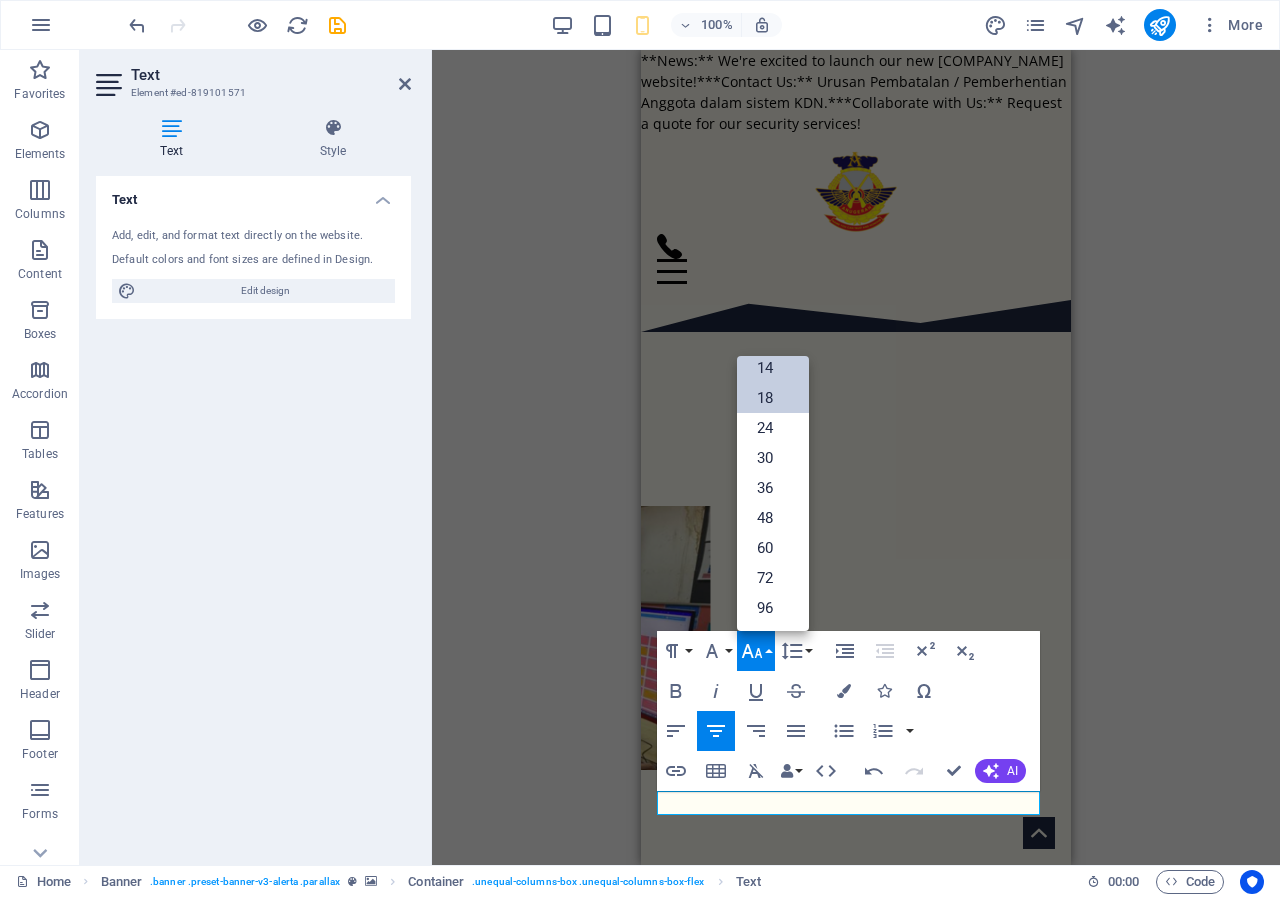 click on "18" at bounding box center [773, 398] 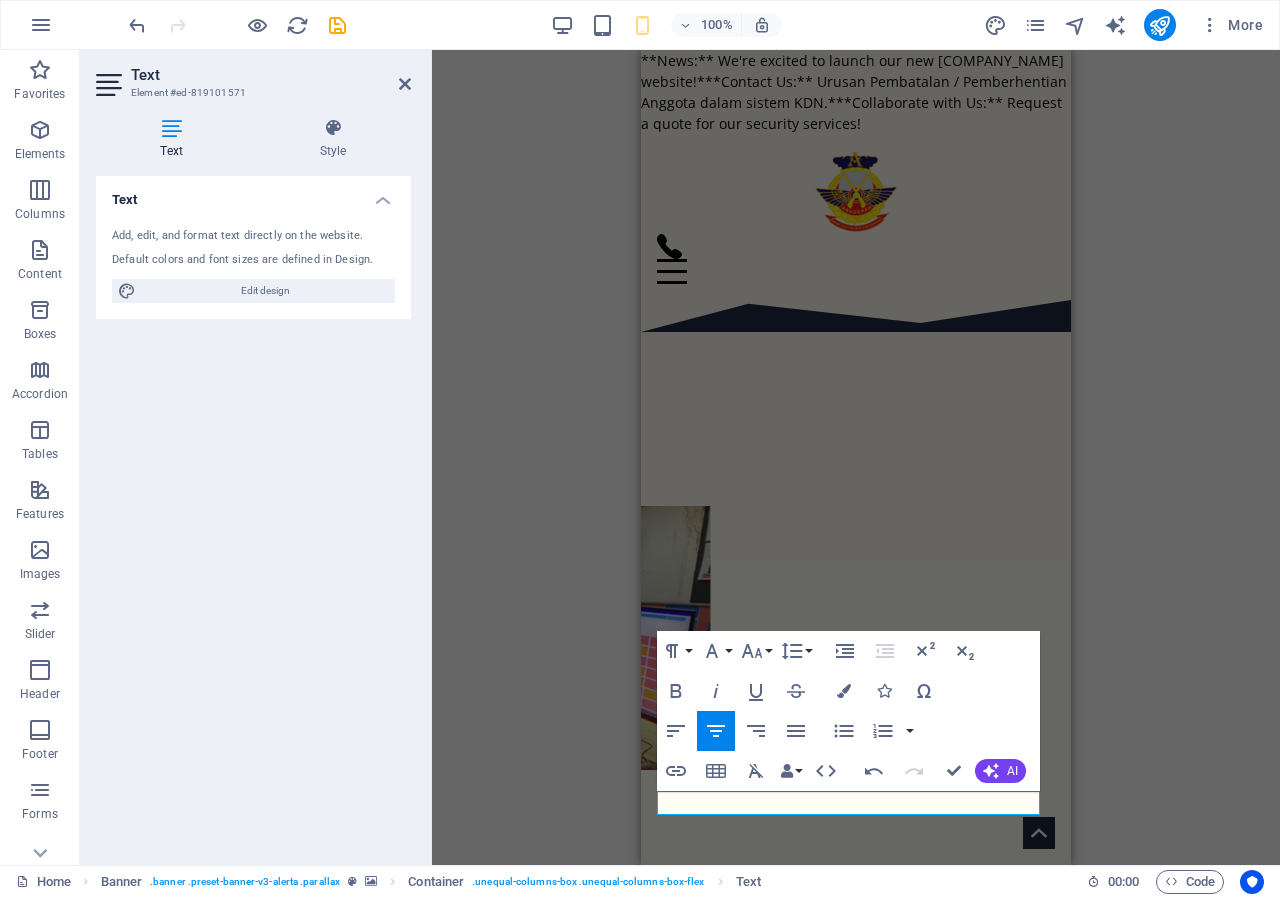 click on "Container   H3   Slider   2 columns   Container   Container   Image   Container   H3   Separator   HTML   Separator   Menu   Menu Bar   Menu Bar   Image   Content Marquee   Container   Content Marquee   Container   Banner   Text   Banner   Banner   Container   Image   Image   Container   H3   2 columns   Container   Container   Image   Container   Container   Spacer   2 columns   Container   H3   Spacer   Image   Image   2 columns   Container   Container   H3   Container   Content Marquee   Text   Container   Container   Image   Container   Text   Button   Text   Container   H3   Spacer   Spacer Paragraph Format Normal Heading 1 Heading 2 Heading 3 Heading 4 Heading 5 Heading 6 Code Font Family Arial Georgia Impact Tahoma Times New Roman Verdana Fjalla One Open Sans Font Size 8 9 10 11 12 14 18 24 30 36 48 60 72 96 Line Height Default Single 1.15 1.5 Double Increase Indent Decrease Indent Superscript Subscript Bold Italic Underline Strikethrough Colors Icons Special Characters Align Left" at bounding box center (856, 457) 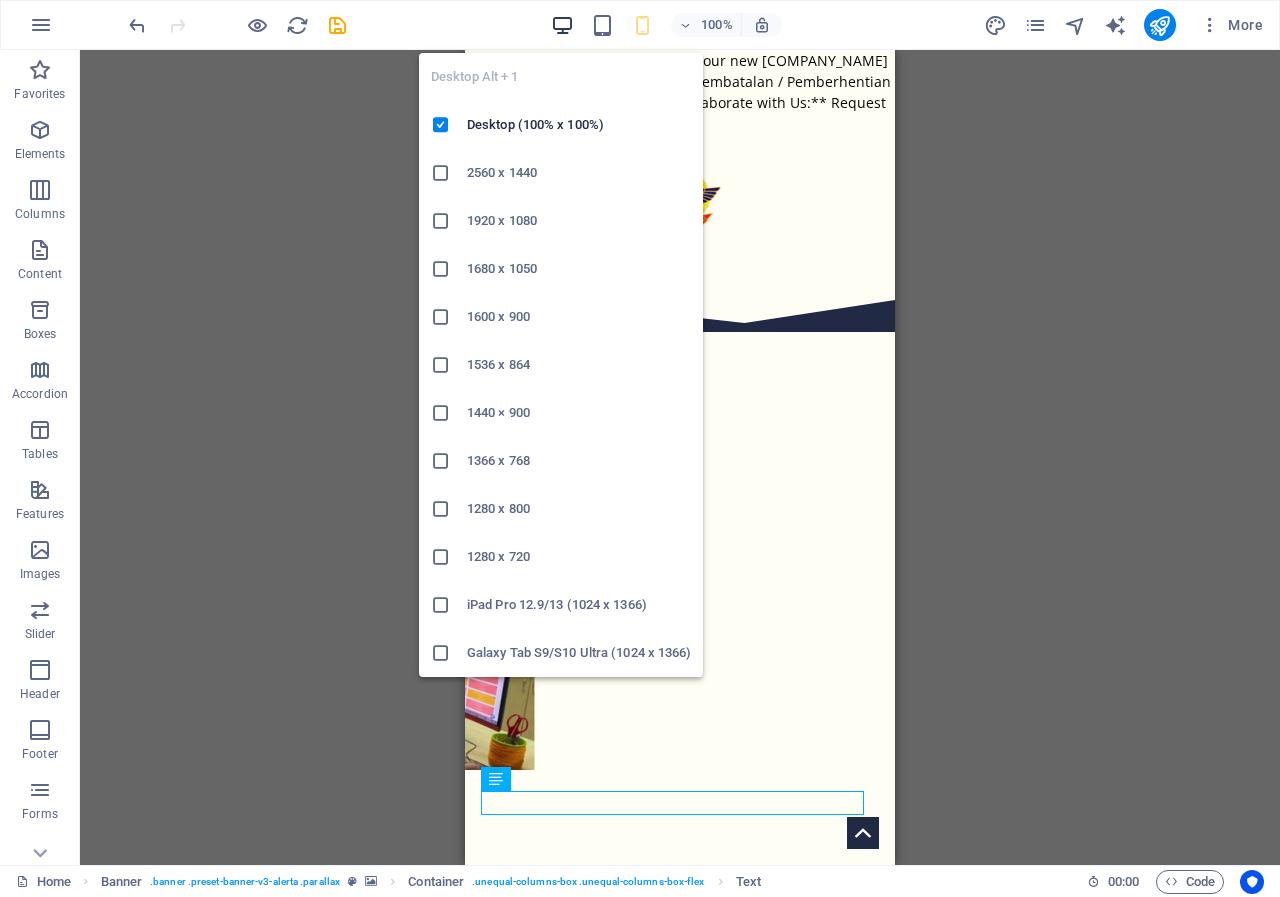 click at bounding box center (562, 25) 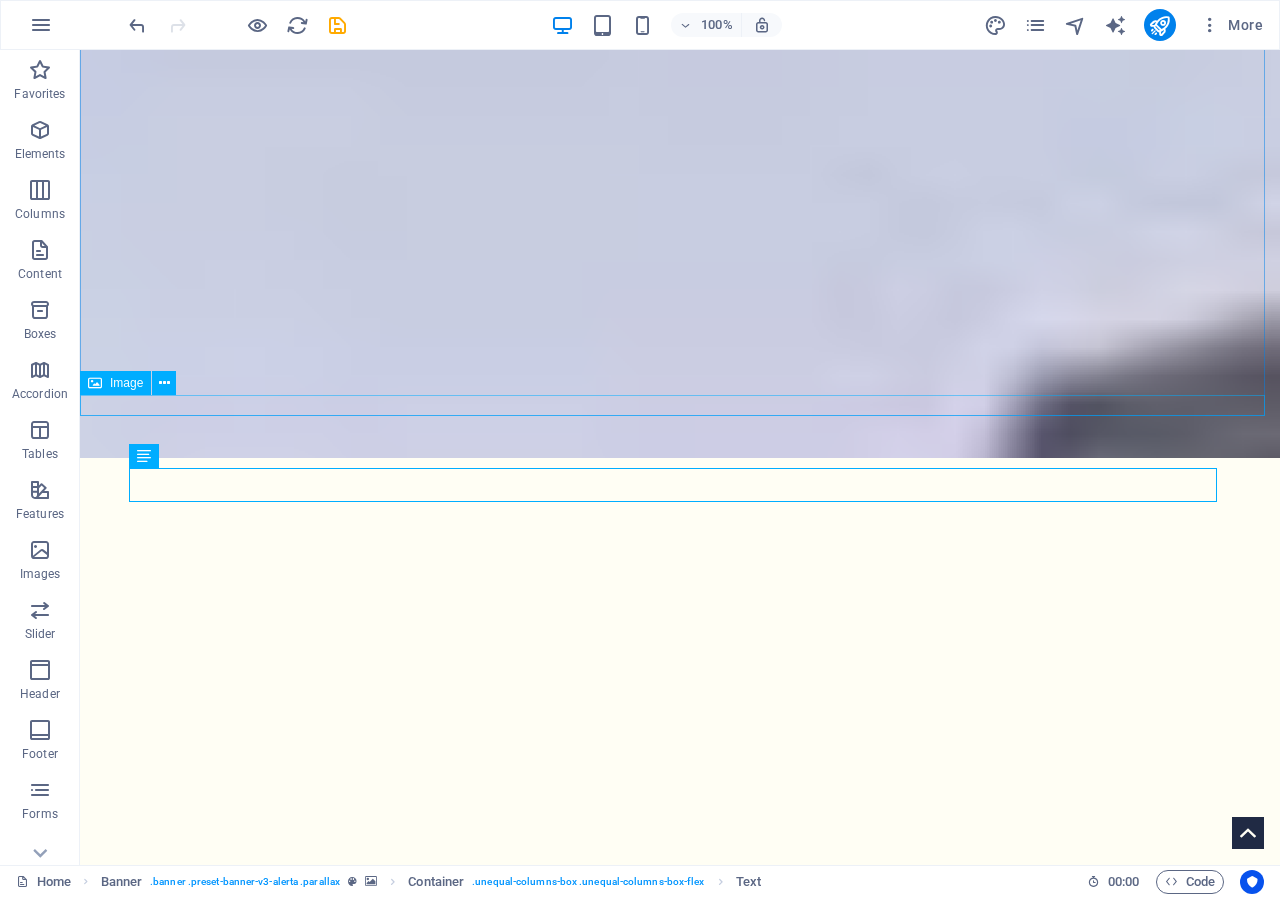 scroll, scrollTop: 400, scrollLeft: 0, axis: vertical 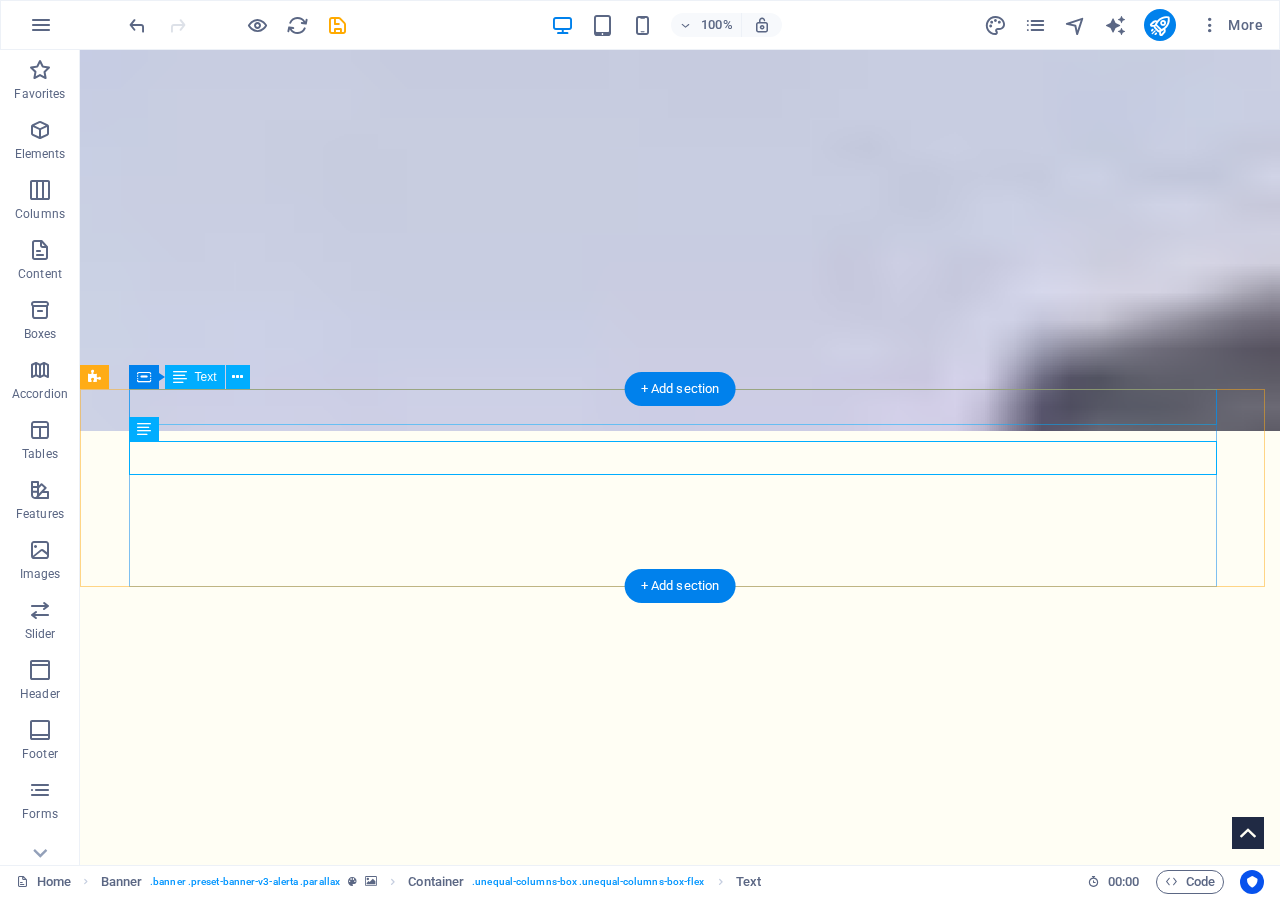 click on "[COMPANY_NAME] (460713-M)" at bounding box center (680, 1635) 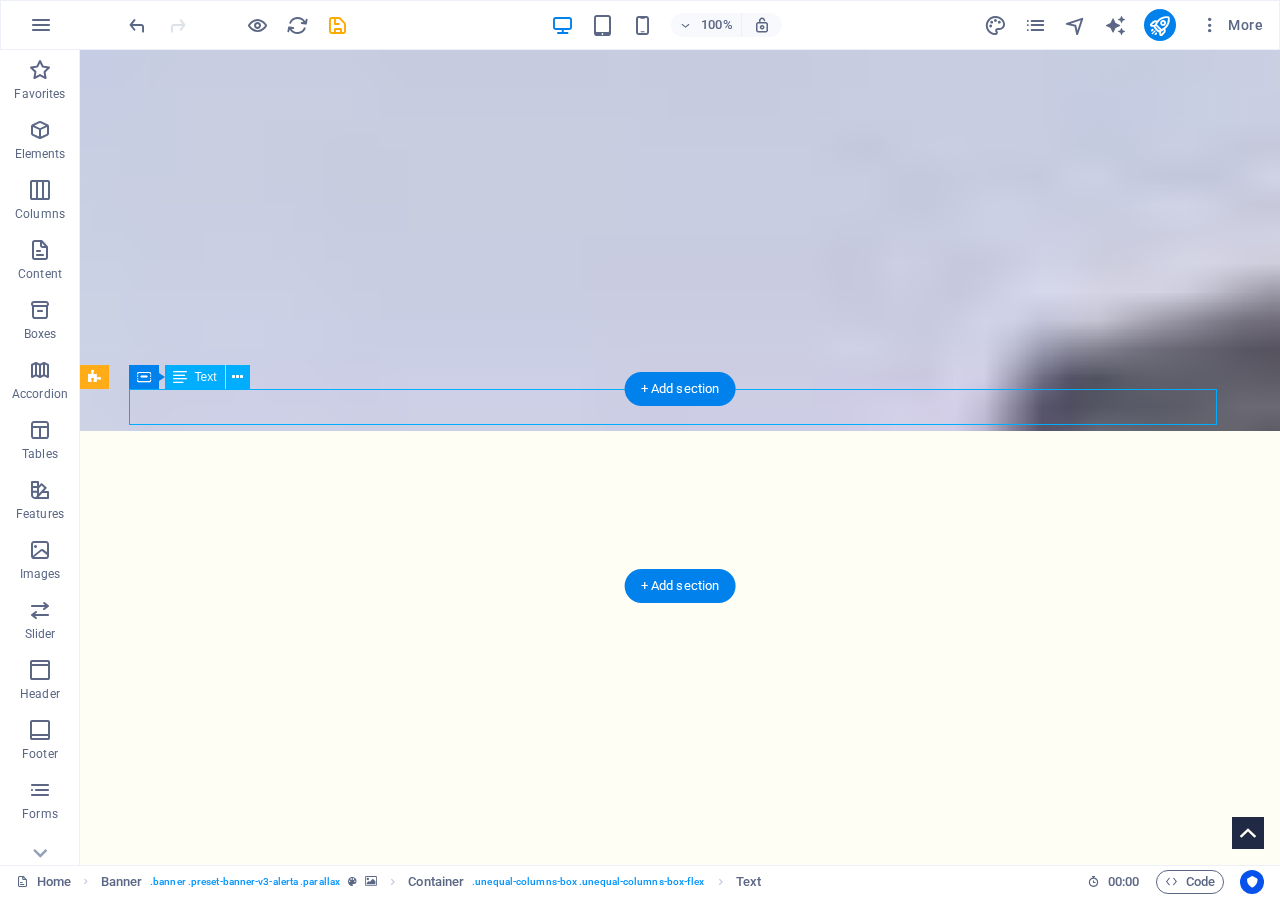 click on "[COMPANY_NAME] (460713-M)" at bounding box center [680, 1635] 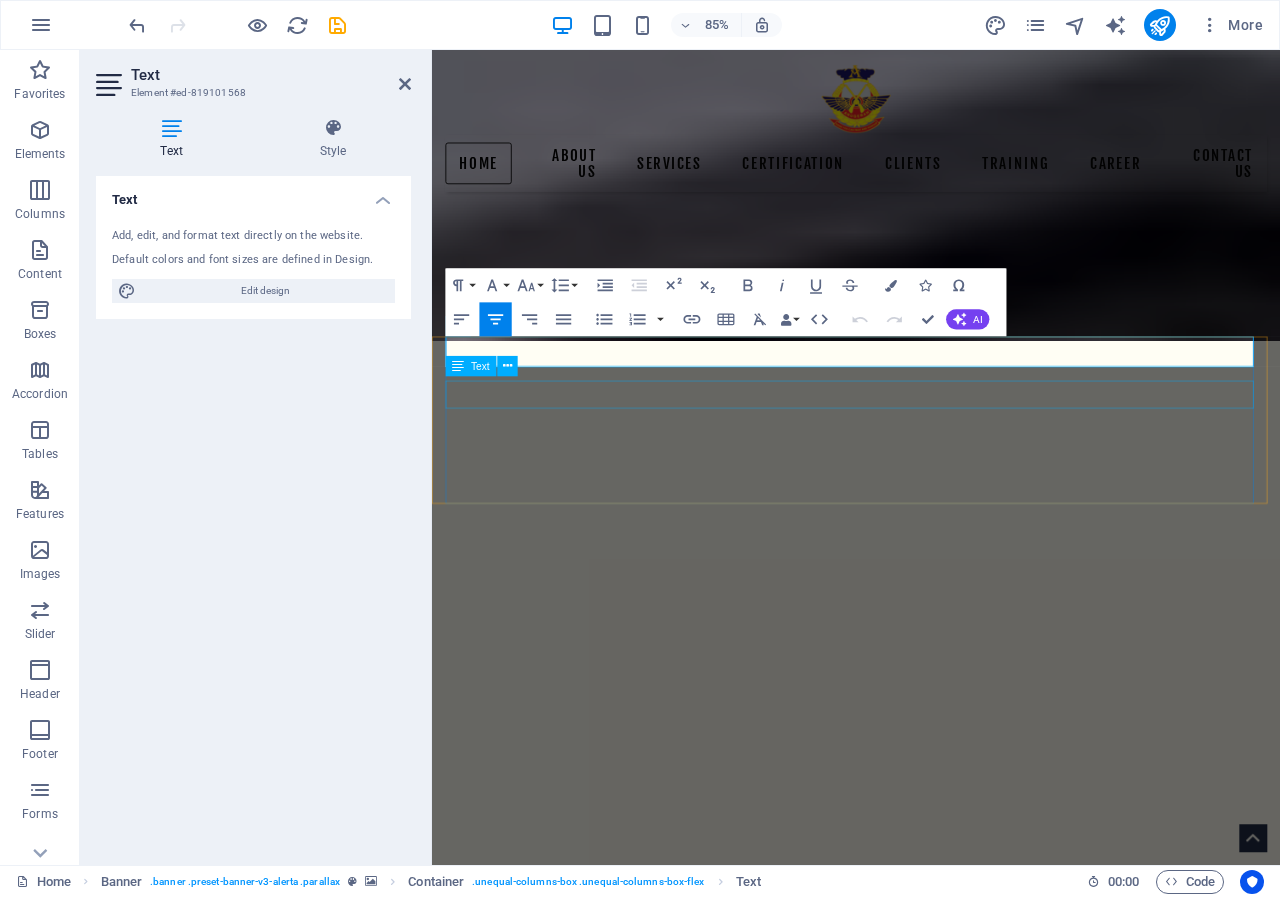scroll, scrollTop: 384, scrollLeft: 0, axis: vertical 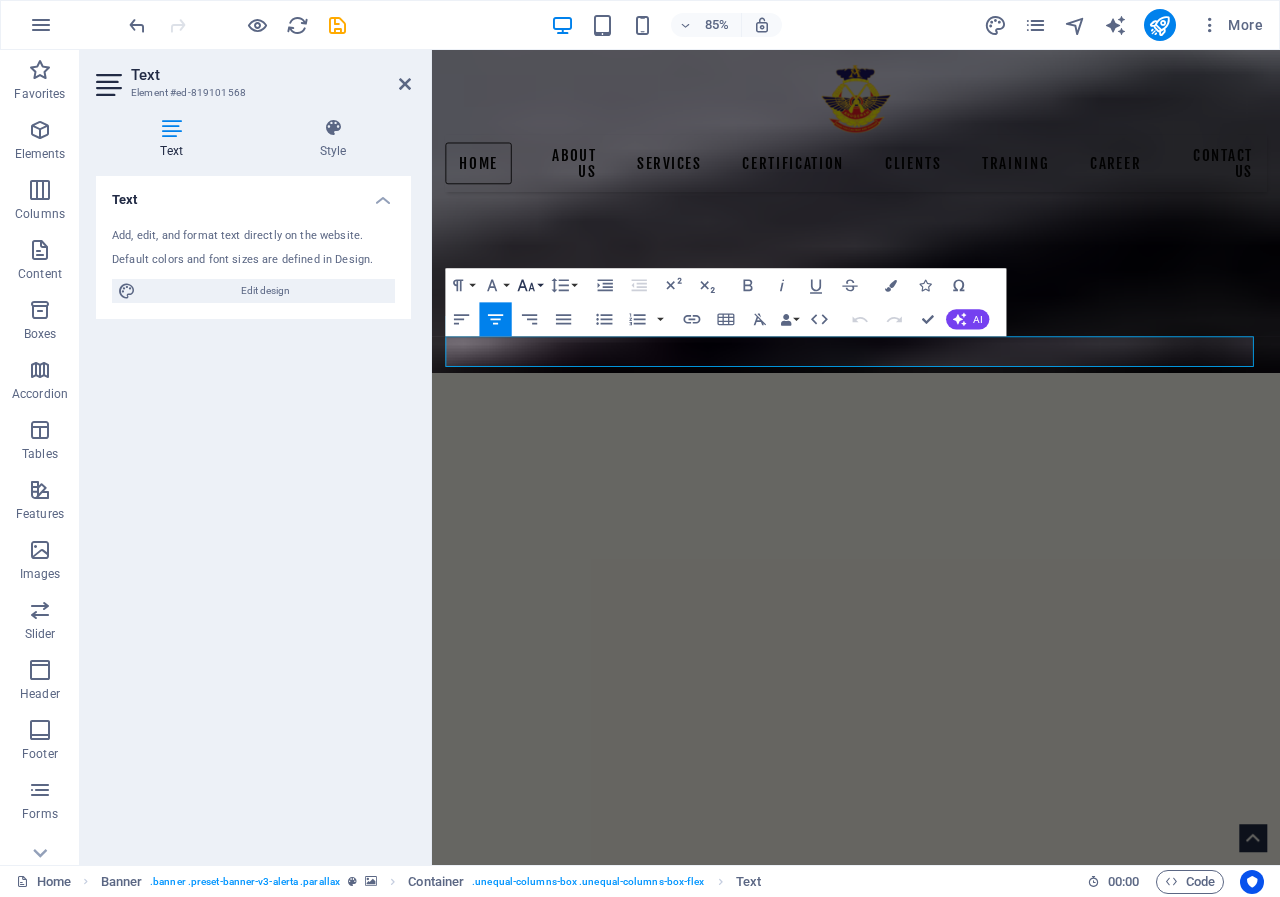 click on "Font Size" at bounding box center (530, 285) 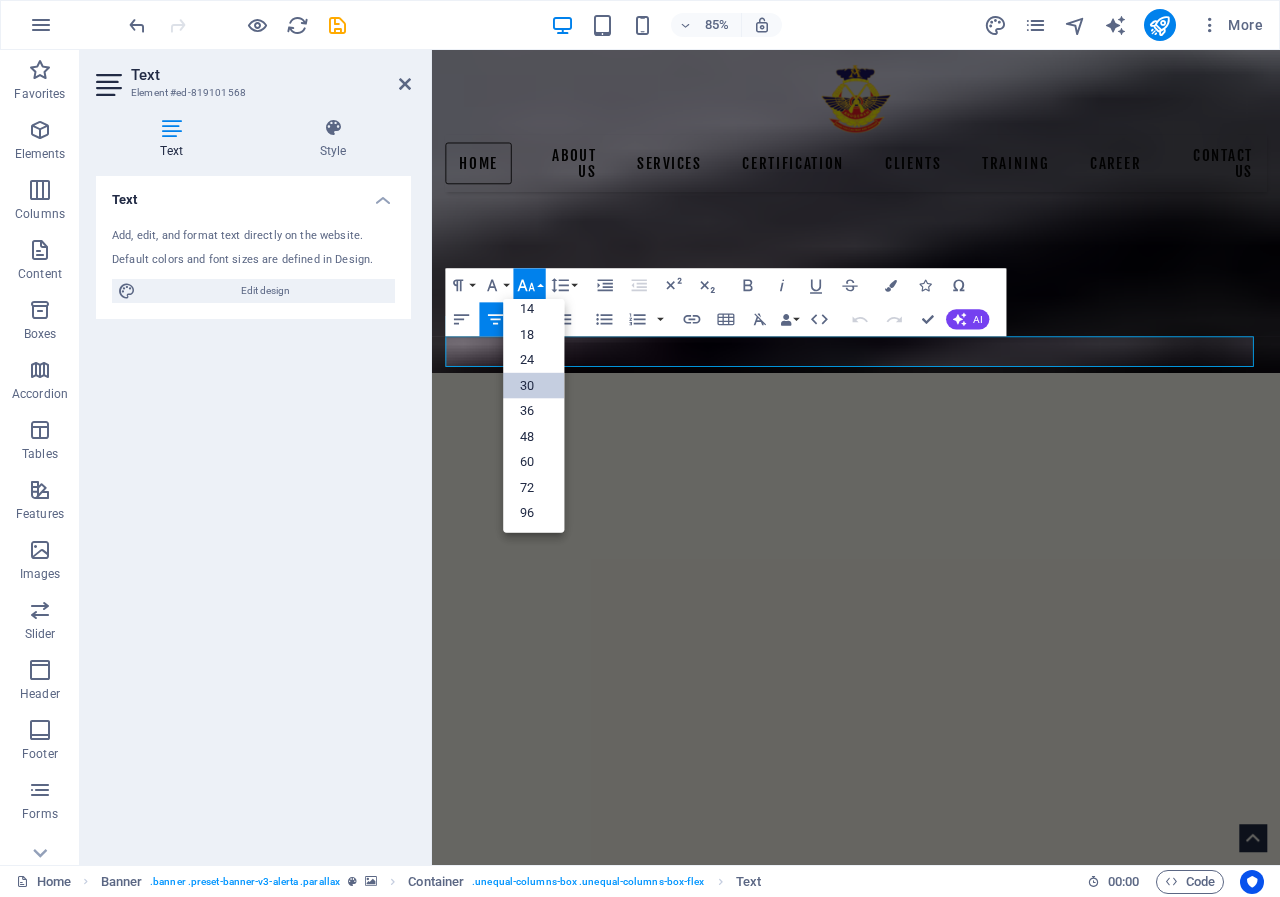 scroll, scrollTop: 161, scrollLeft: 0, axis: vertical 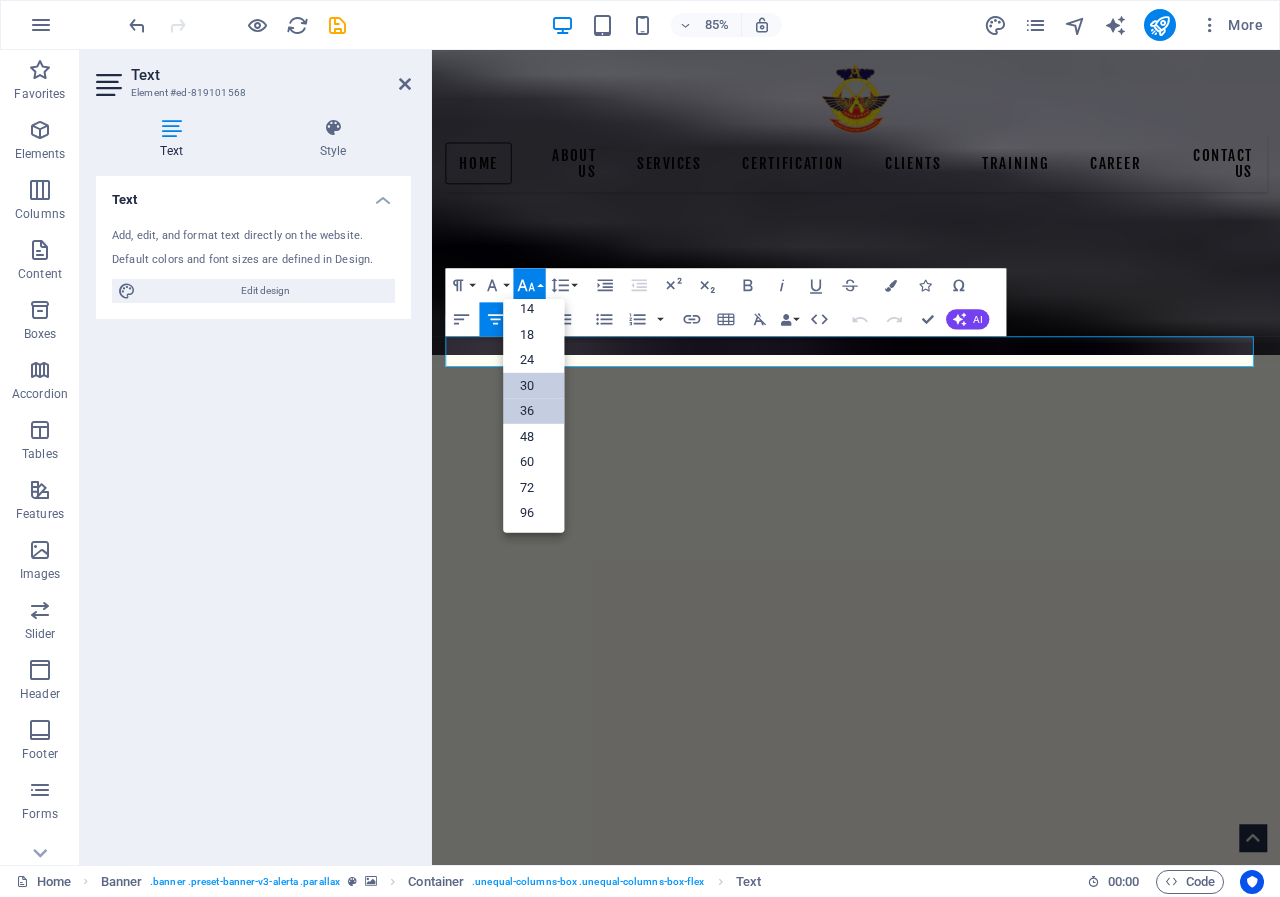 click on "36" at bounding box center (533, 411) 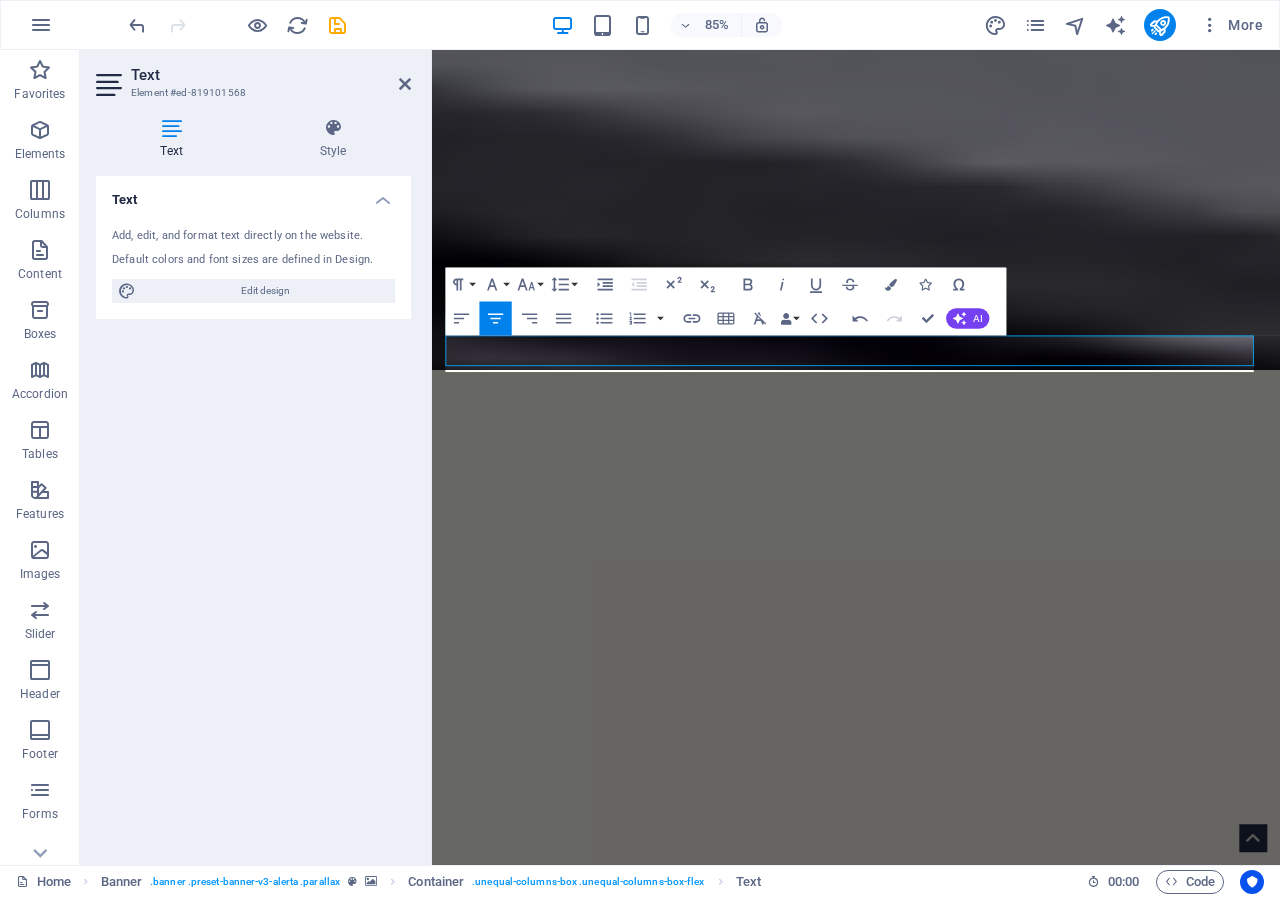 scroll, scrollTop: 385, scrollLeft: 0, axis: vertical 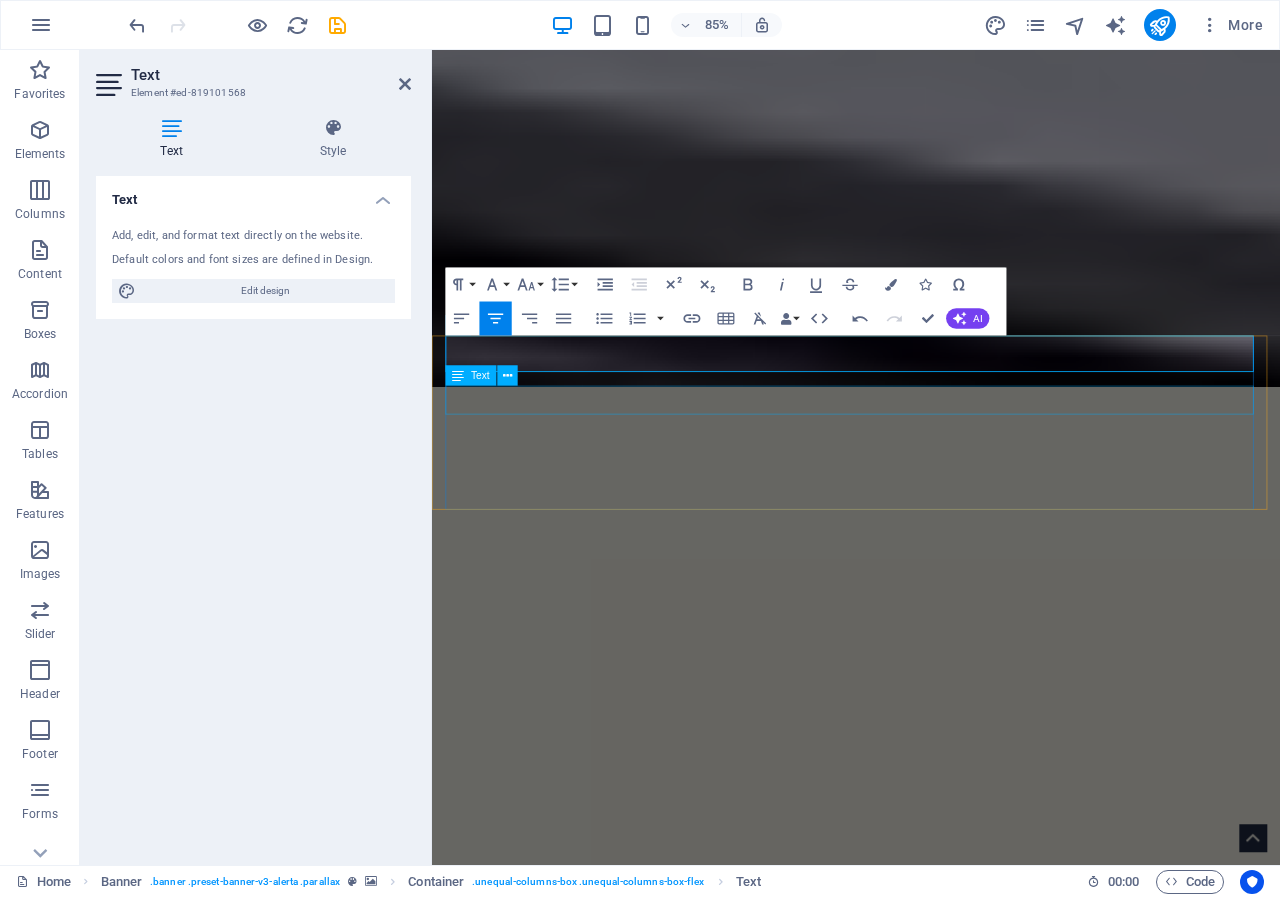 click on "seCURITY GUARD SERVICES" at bounding box center [931, 1818] 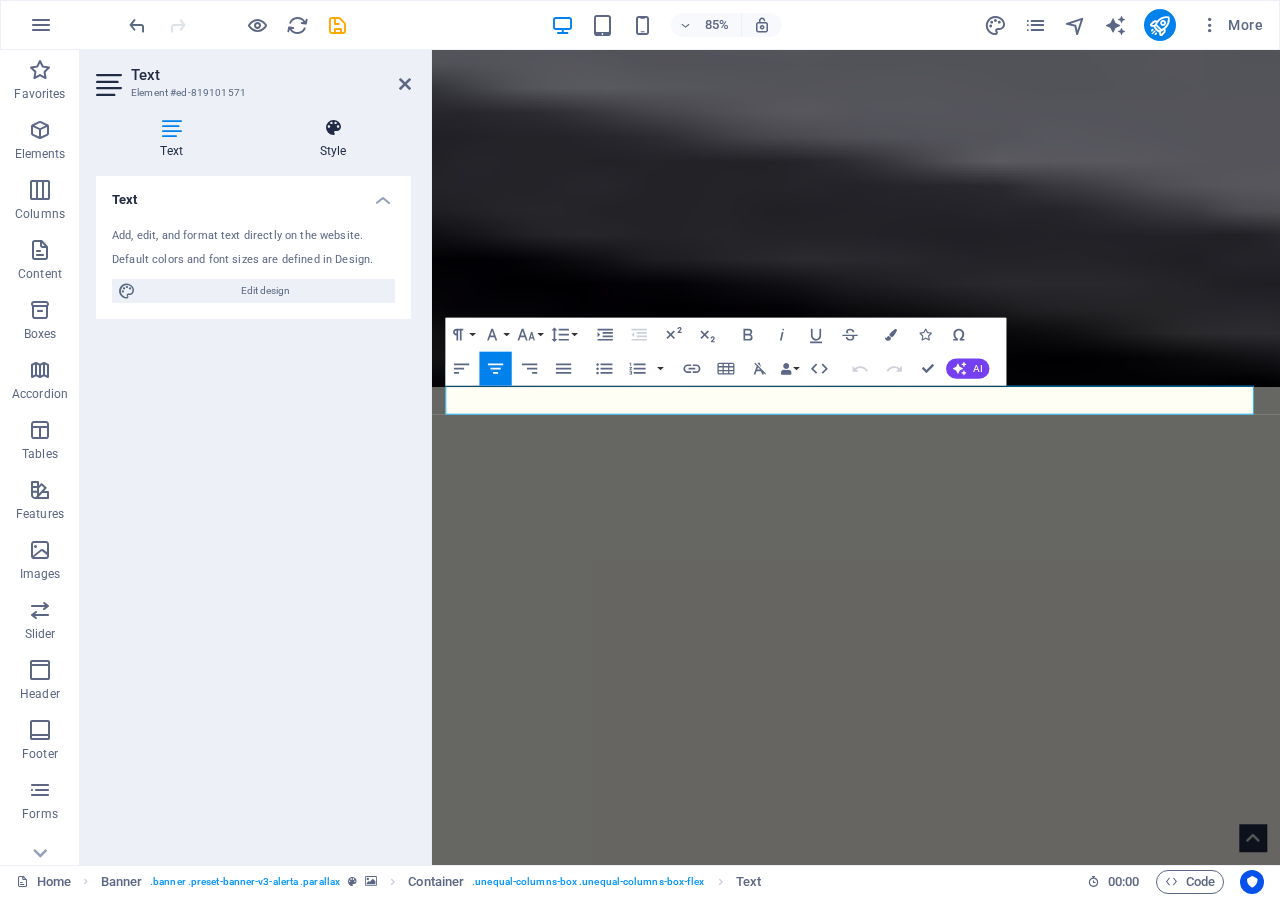 click at bounding box center (333, 128) 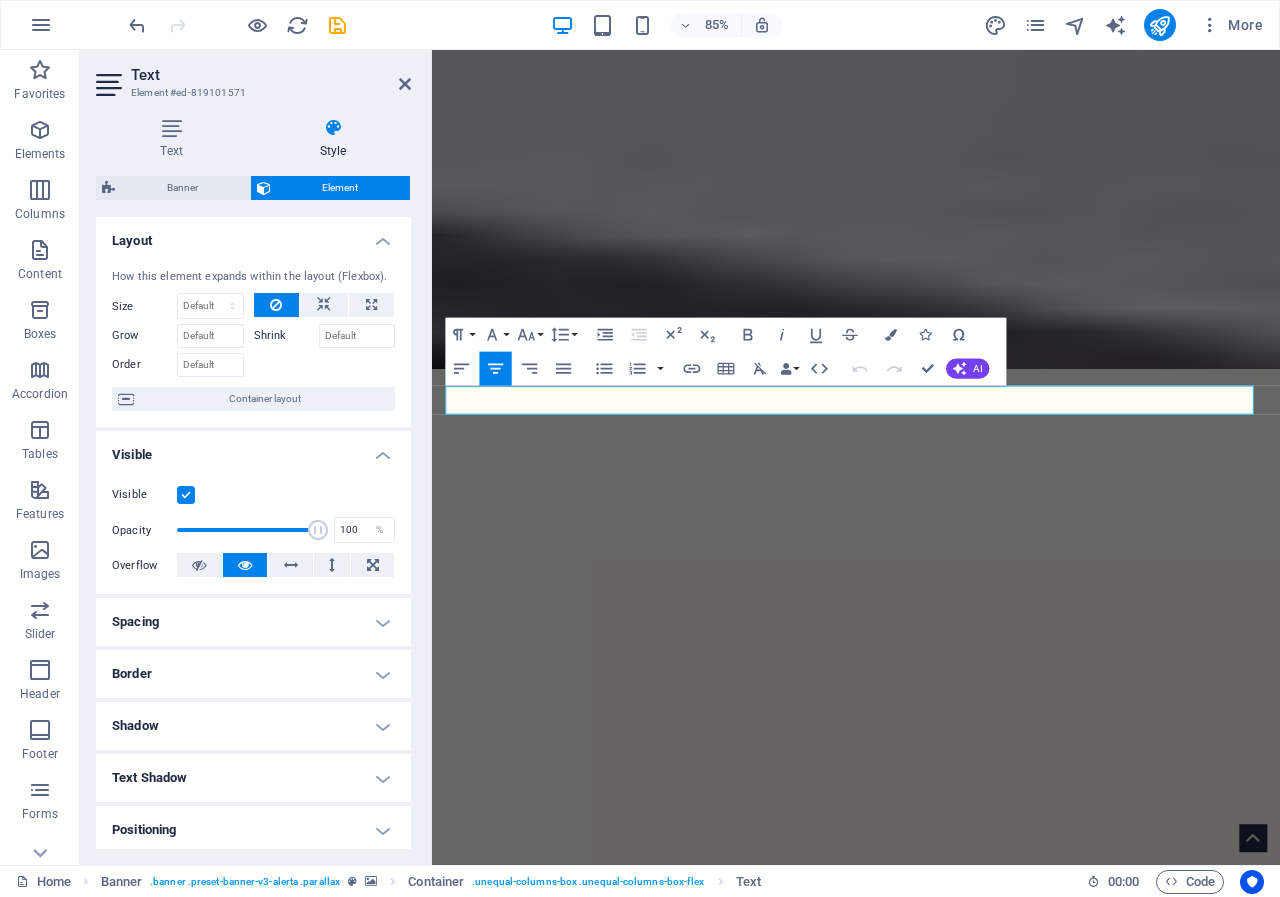 scroll, scrollTop: 386, scrollLeft: 0, axis: vertical 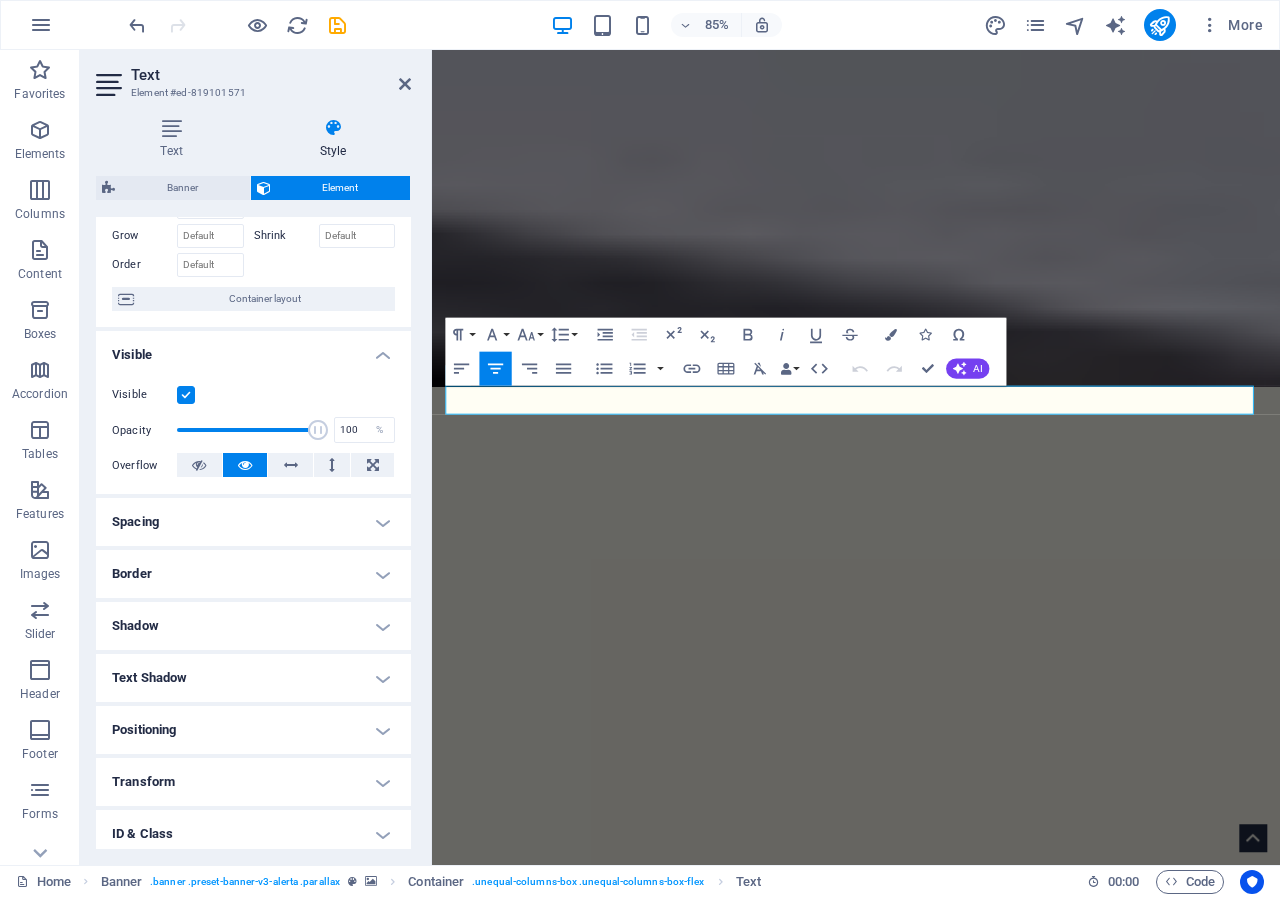 click on "Text Shadow" at bounding box center (253, 678) 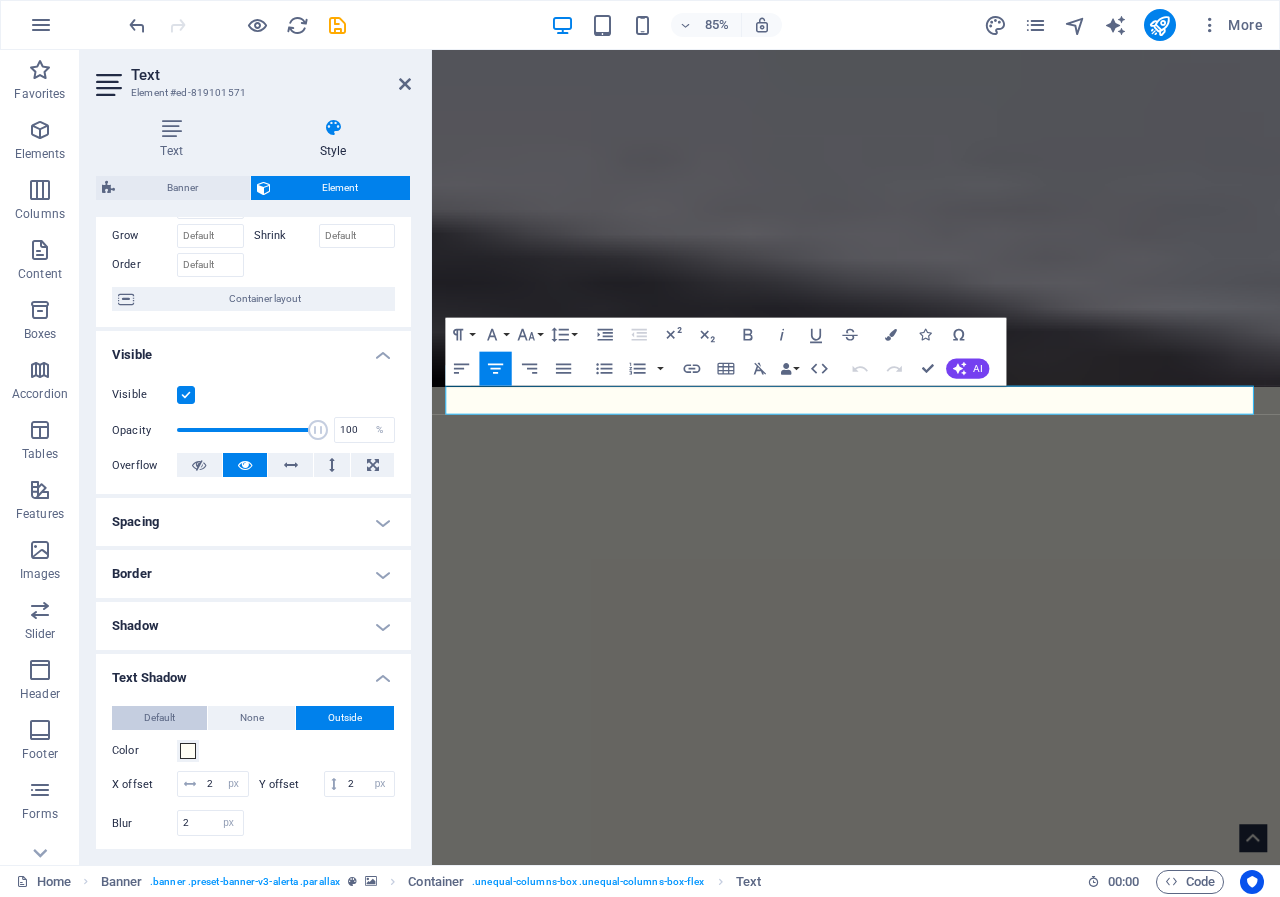 click on "Default" at bounding box center (159, 718) 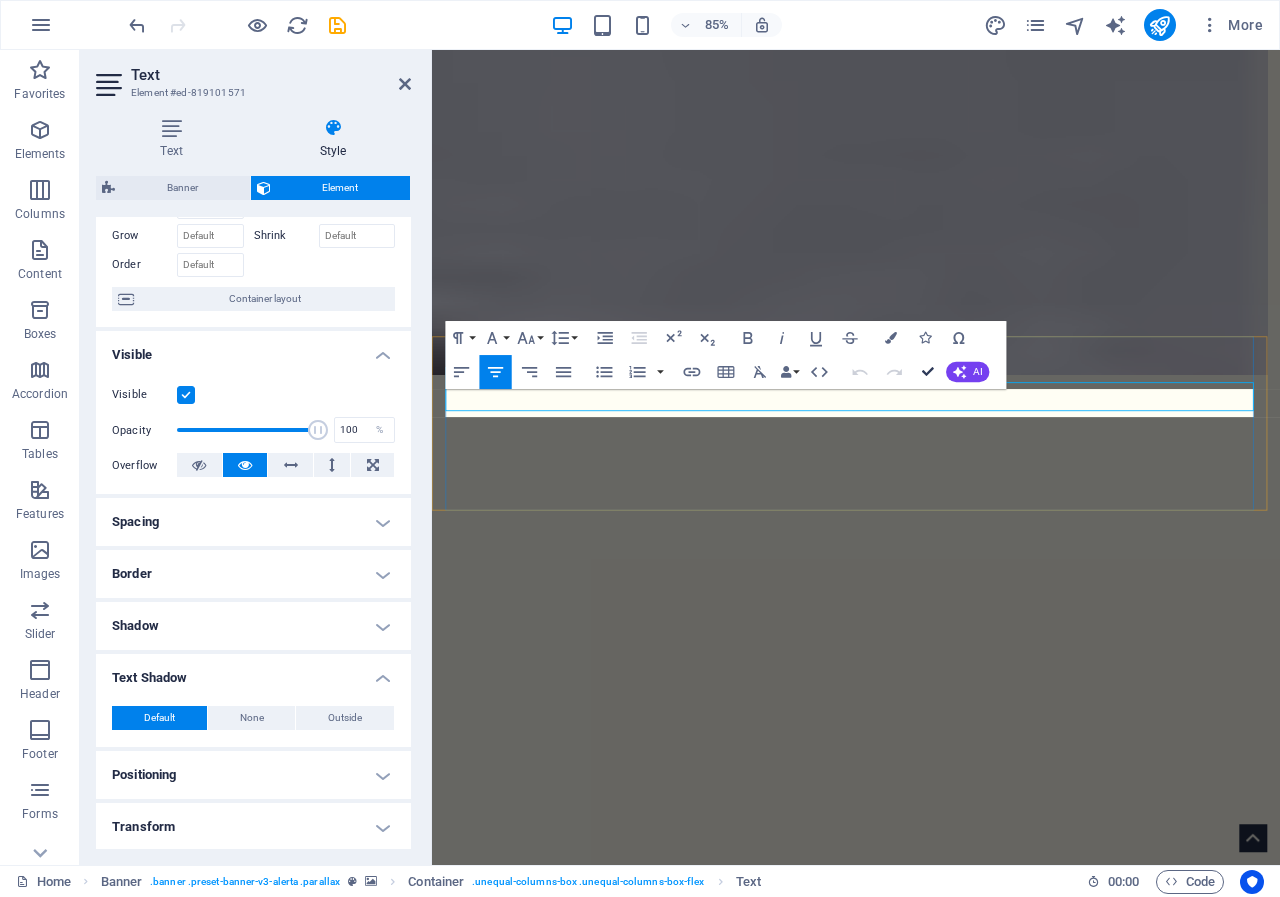 scroll, scrollTop: 394, scrollLeft: 0, axis: vertical 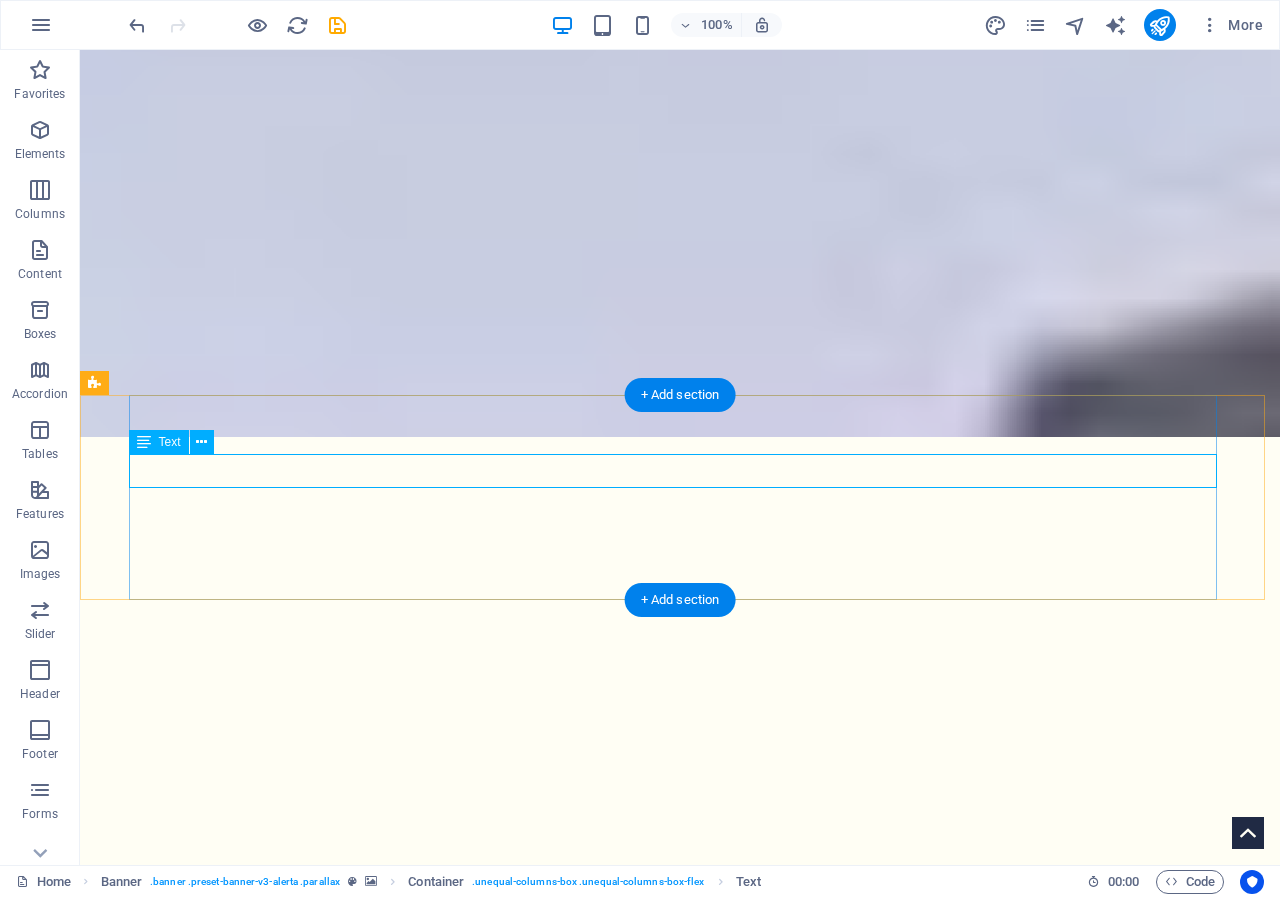 click on "seCURITY GUARD SERVICES" at bounding box center (680, 1809) 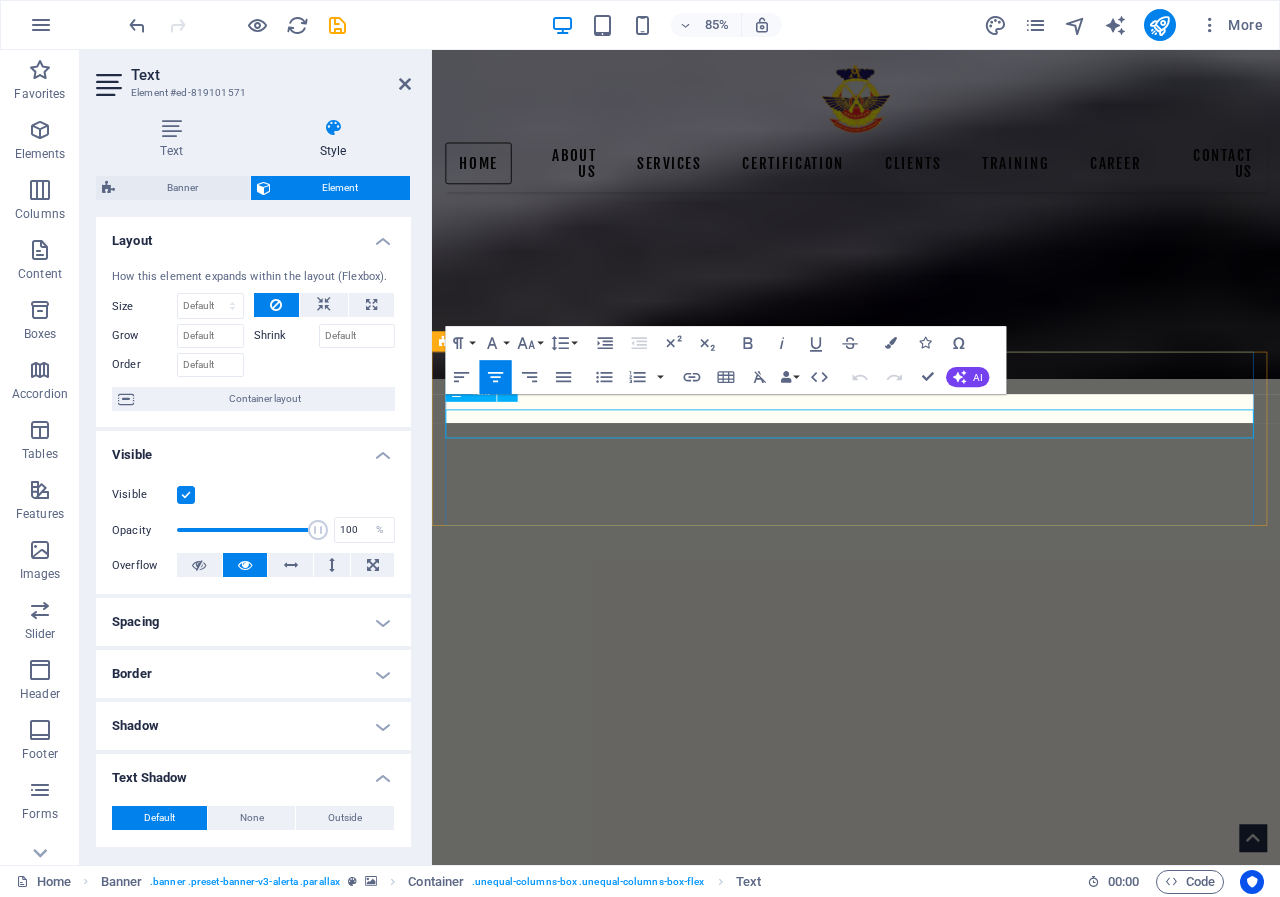 scroll, scrollTop: 375, scrollLeft: 0, axis: vertical 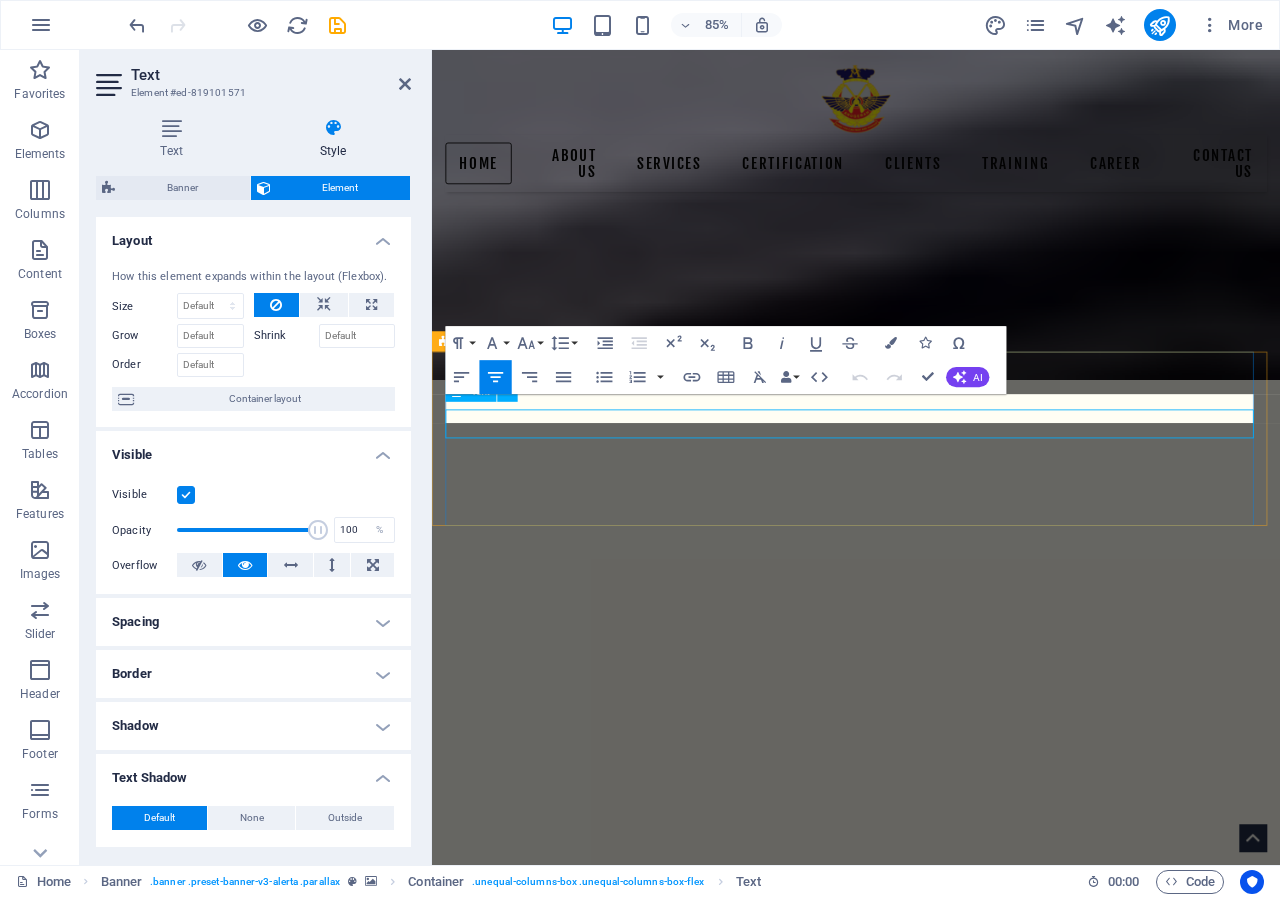 click on "seCURITY GUARD SERVICES" at bounding box center [931, 1813] 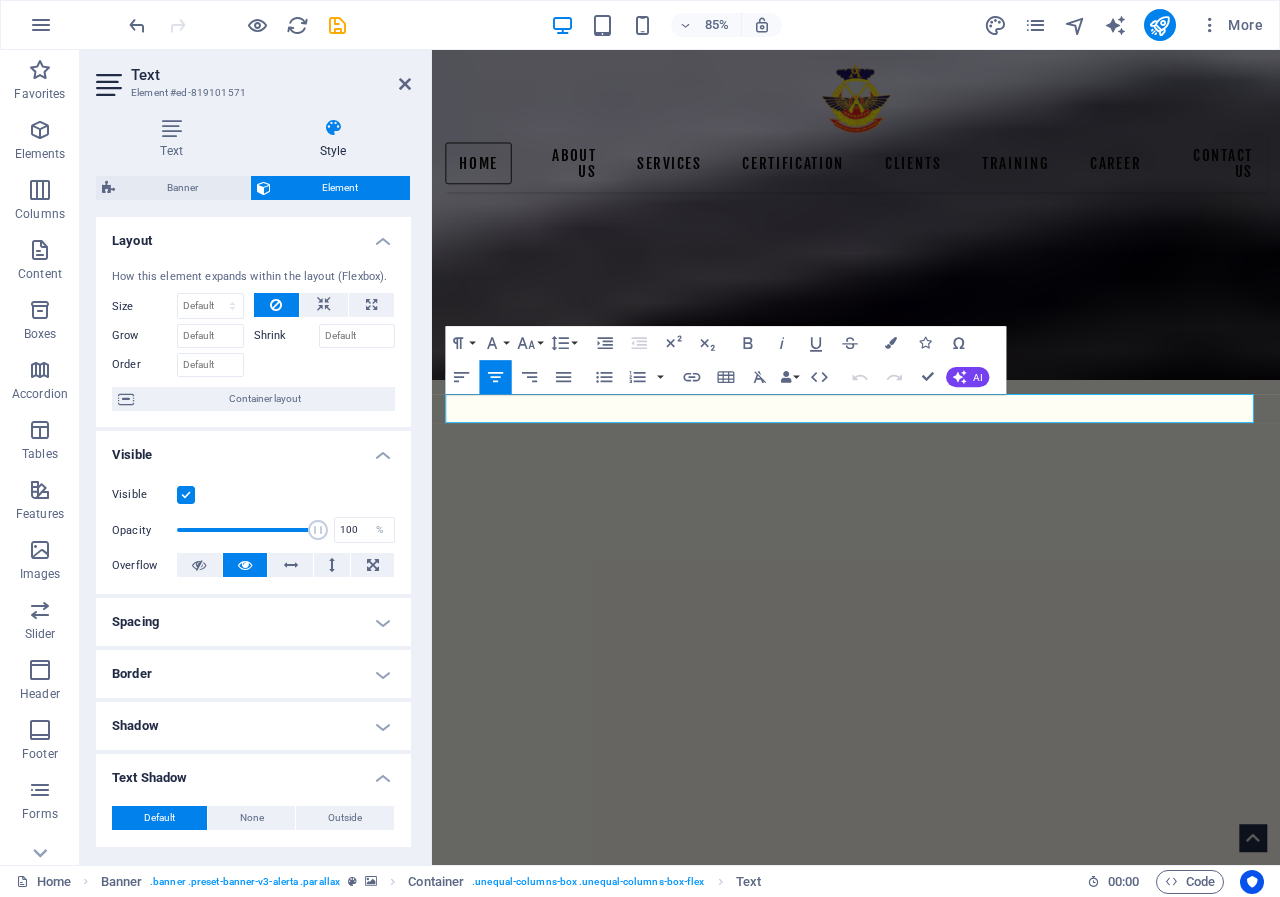click on "Border" at bounding box center (253, 674) 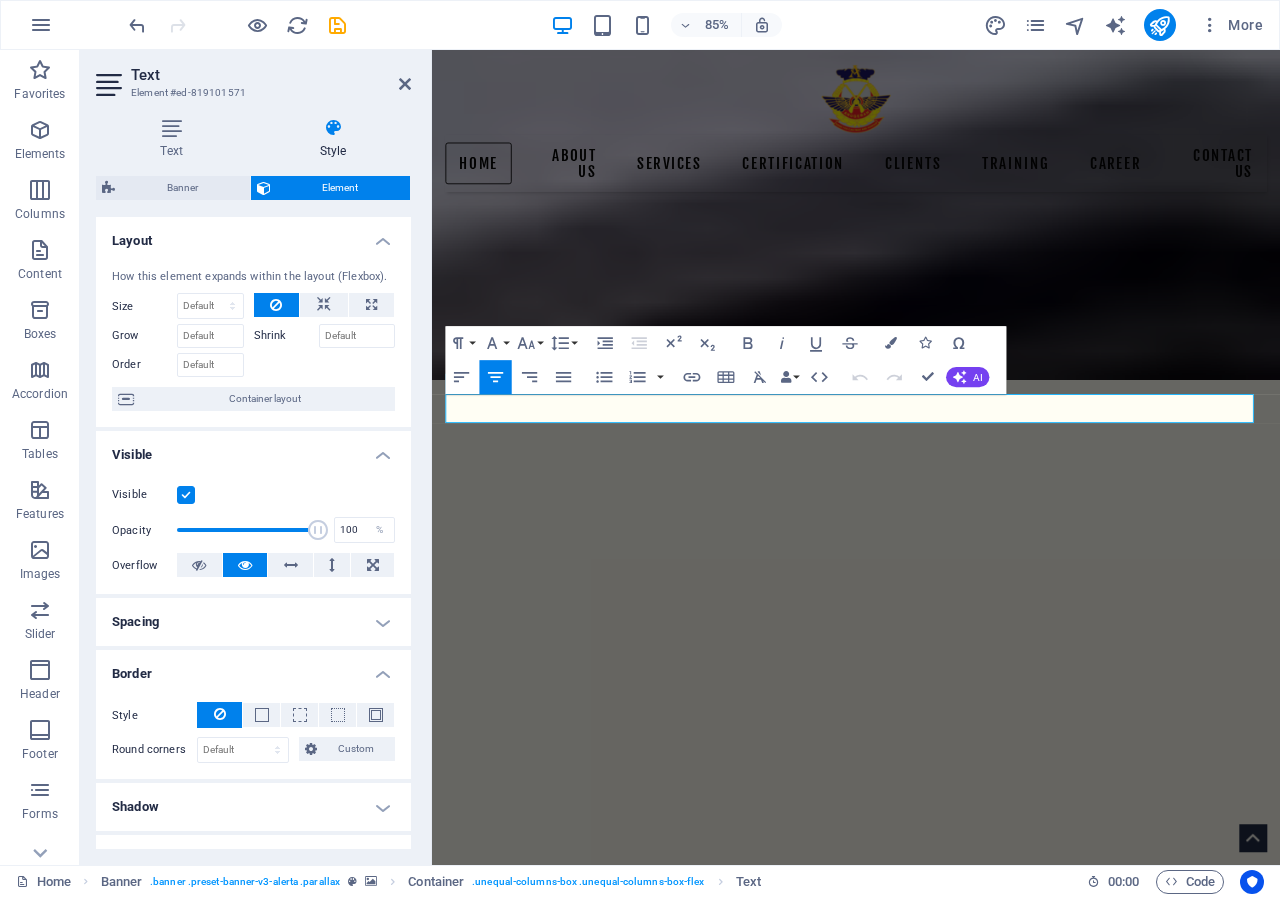 click on "Border" at bounding box center (253, 668) 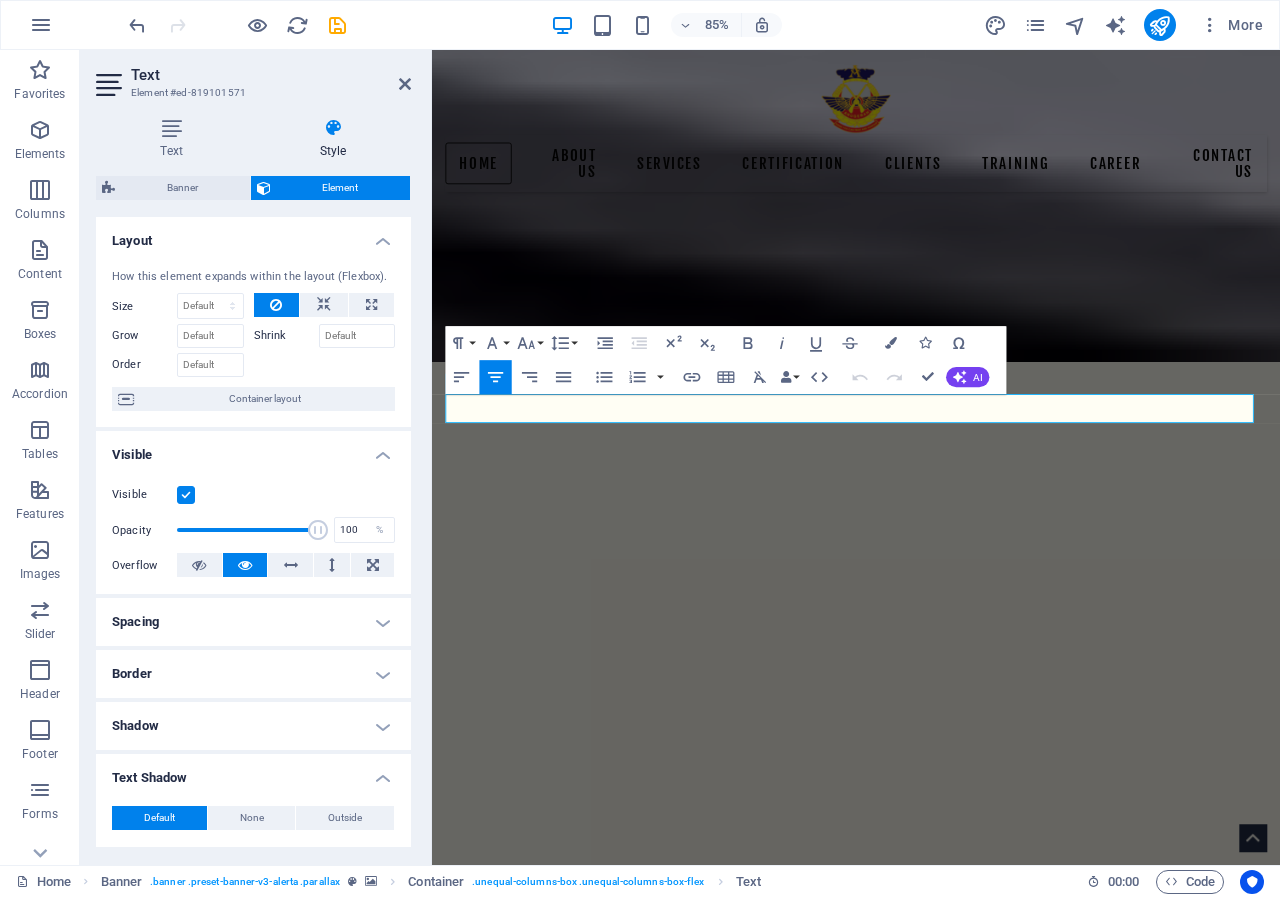 scroll, scrollTop: 376, scrollLeft: 0, axis: vertical 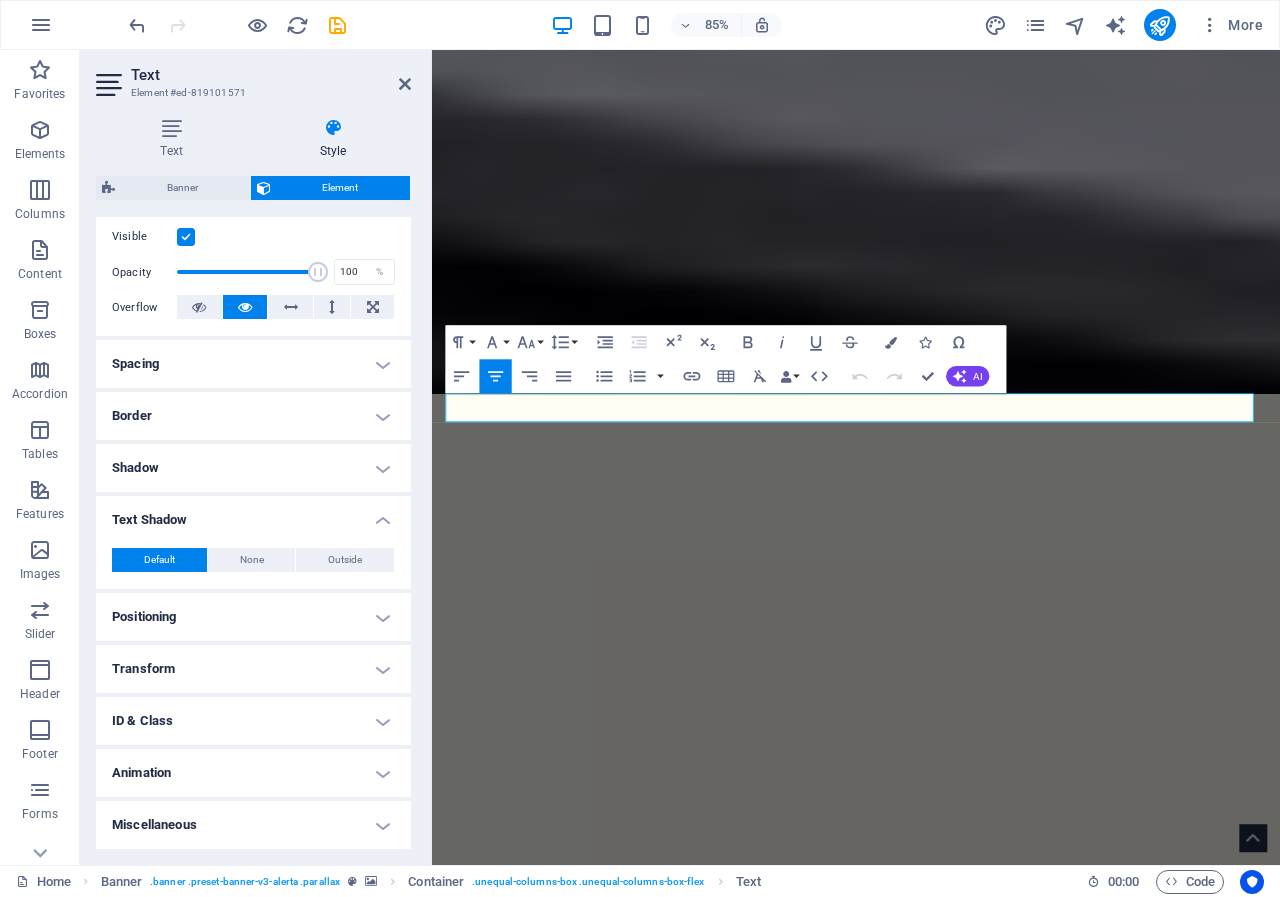 click on "Shadow" at bounding box center [253, 468] 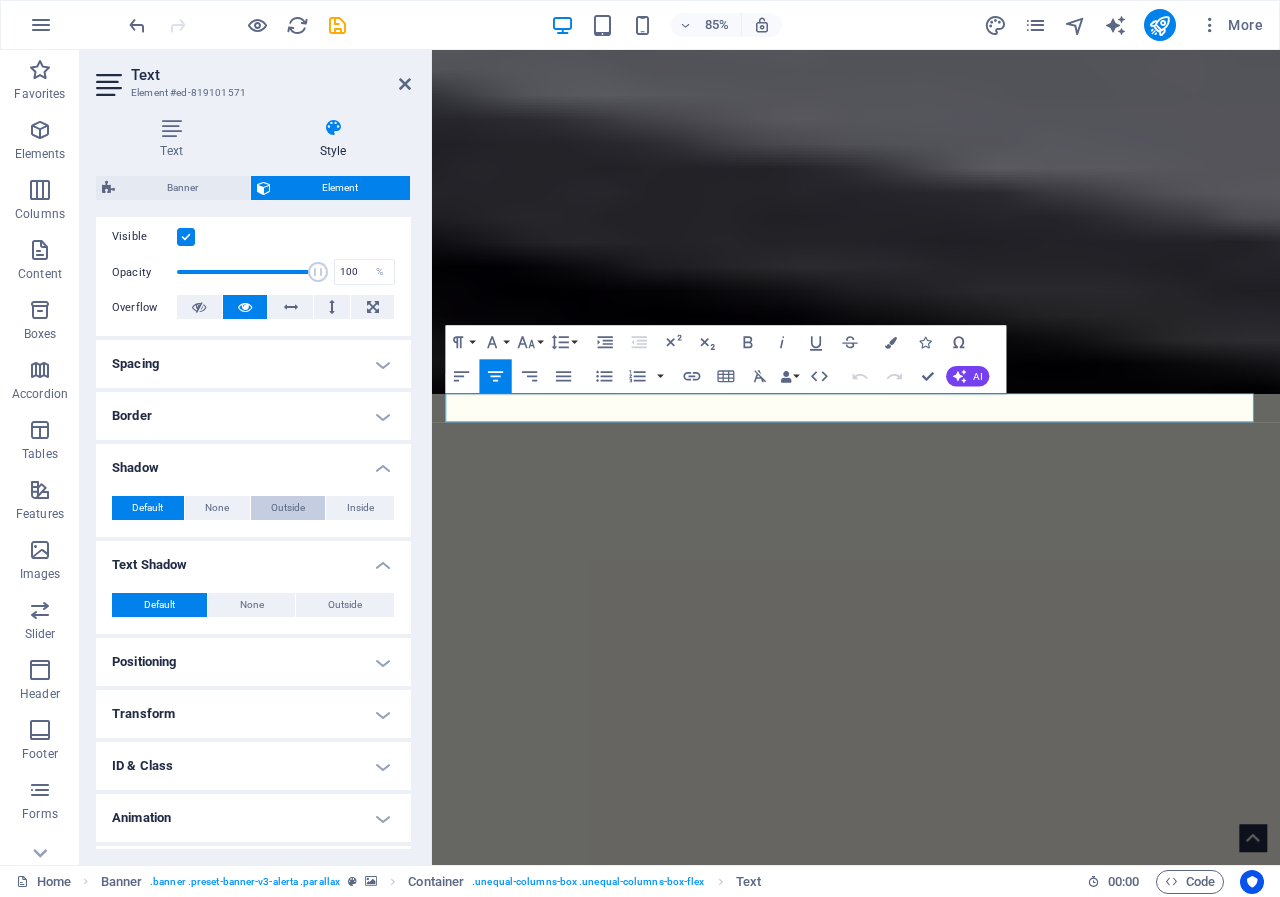 click on "Outside" at bounding box center (288, 508) 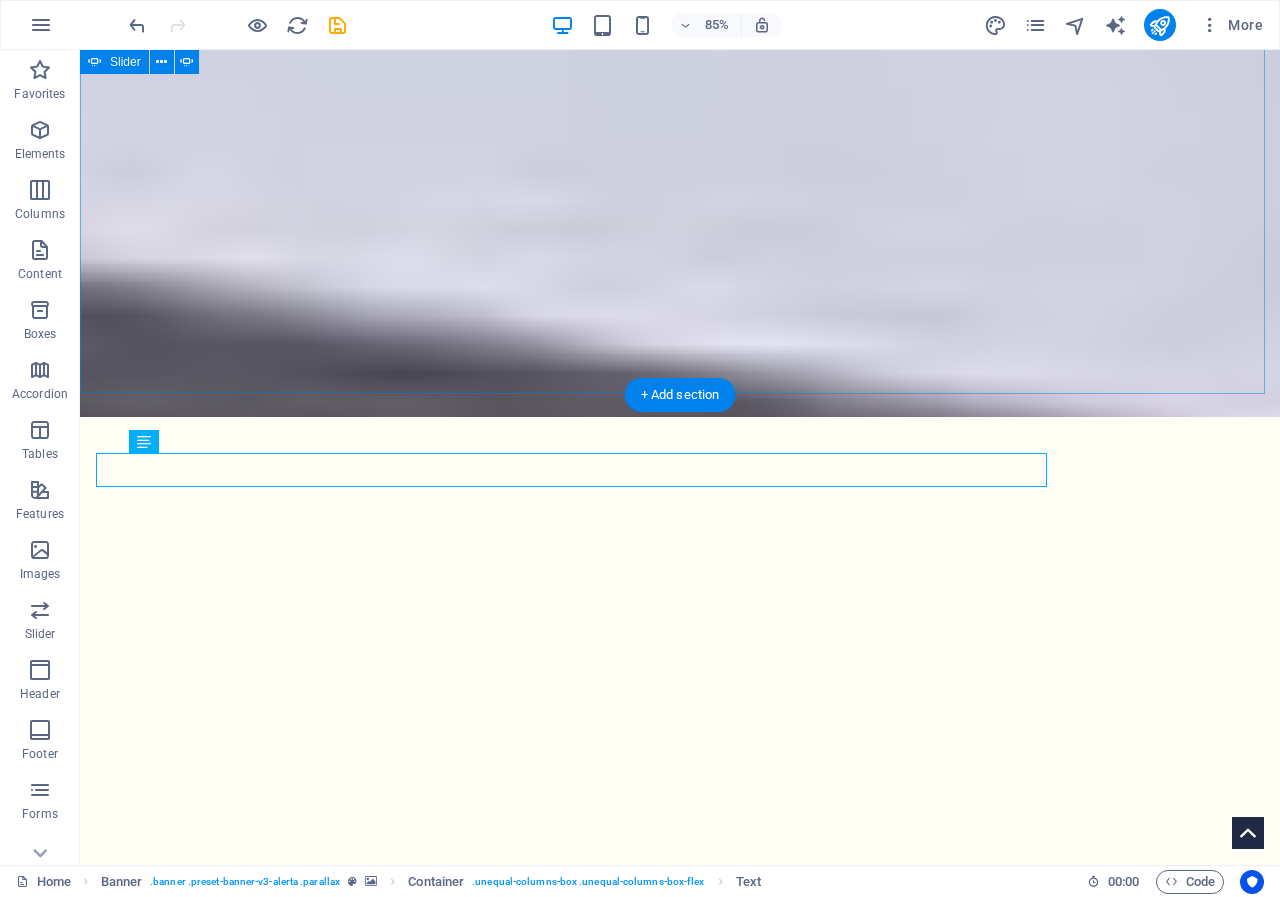 scroll, scrollTop: 377, scrollLeft: 0, axis: vertical 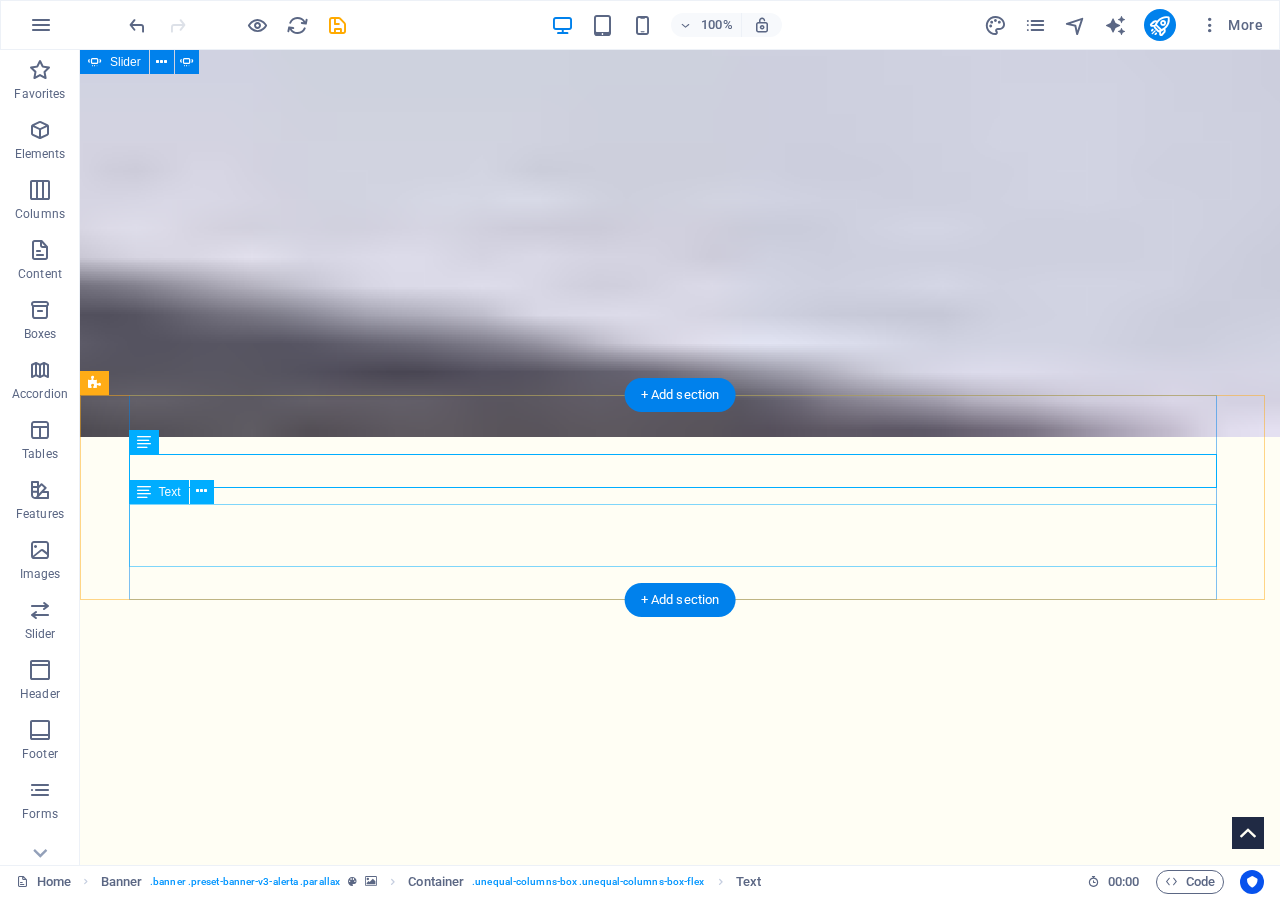 click on ""A Name You Can Trust and Honour"                                                                                                                        "Strive for Excellence"" at bounding box center (680, 1765) 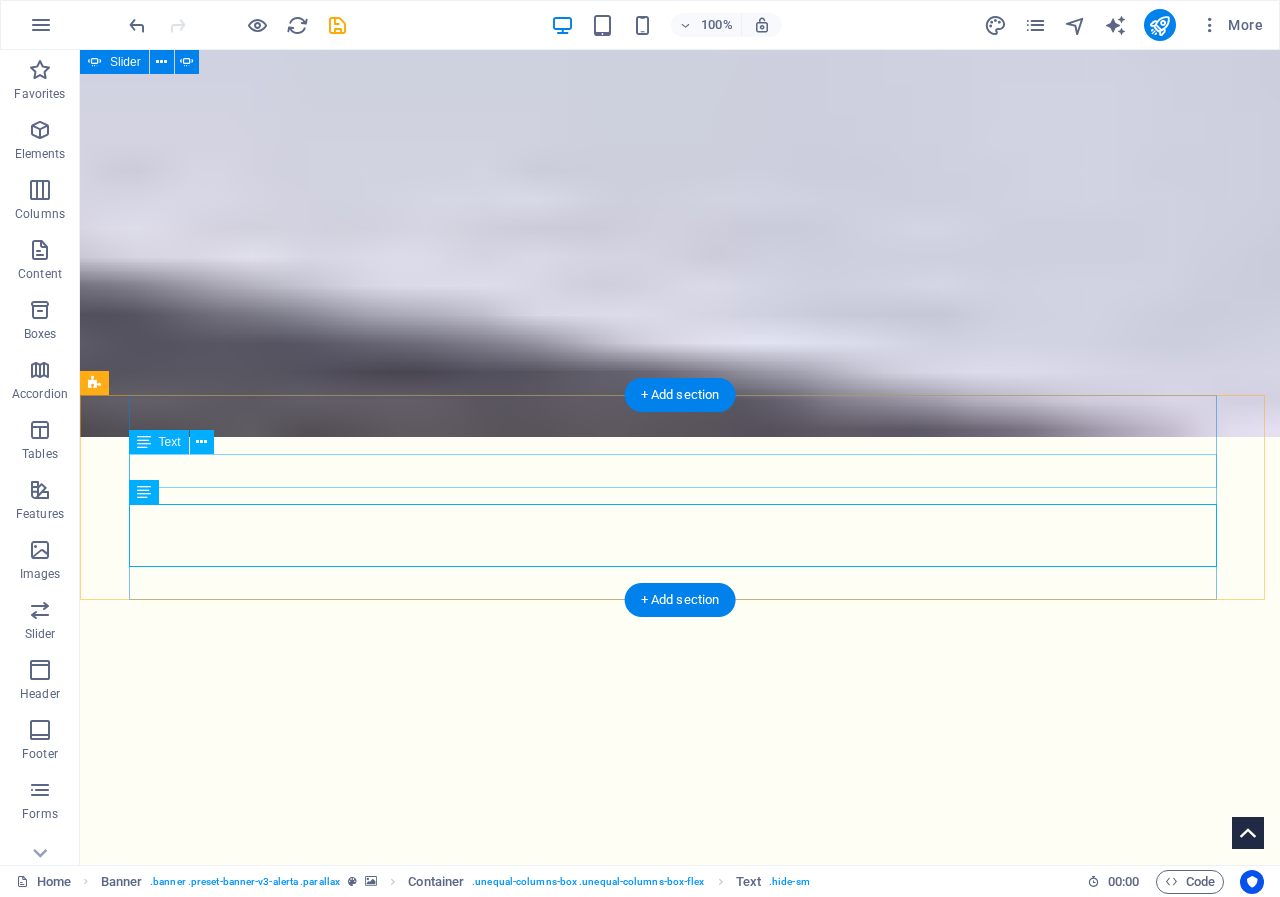 click on "seCURITY GUARD SERVICES" at bounding box center [680, 1701] 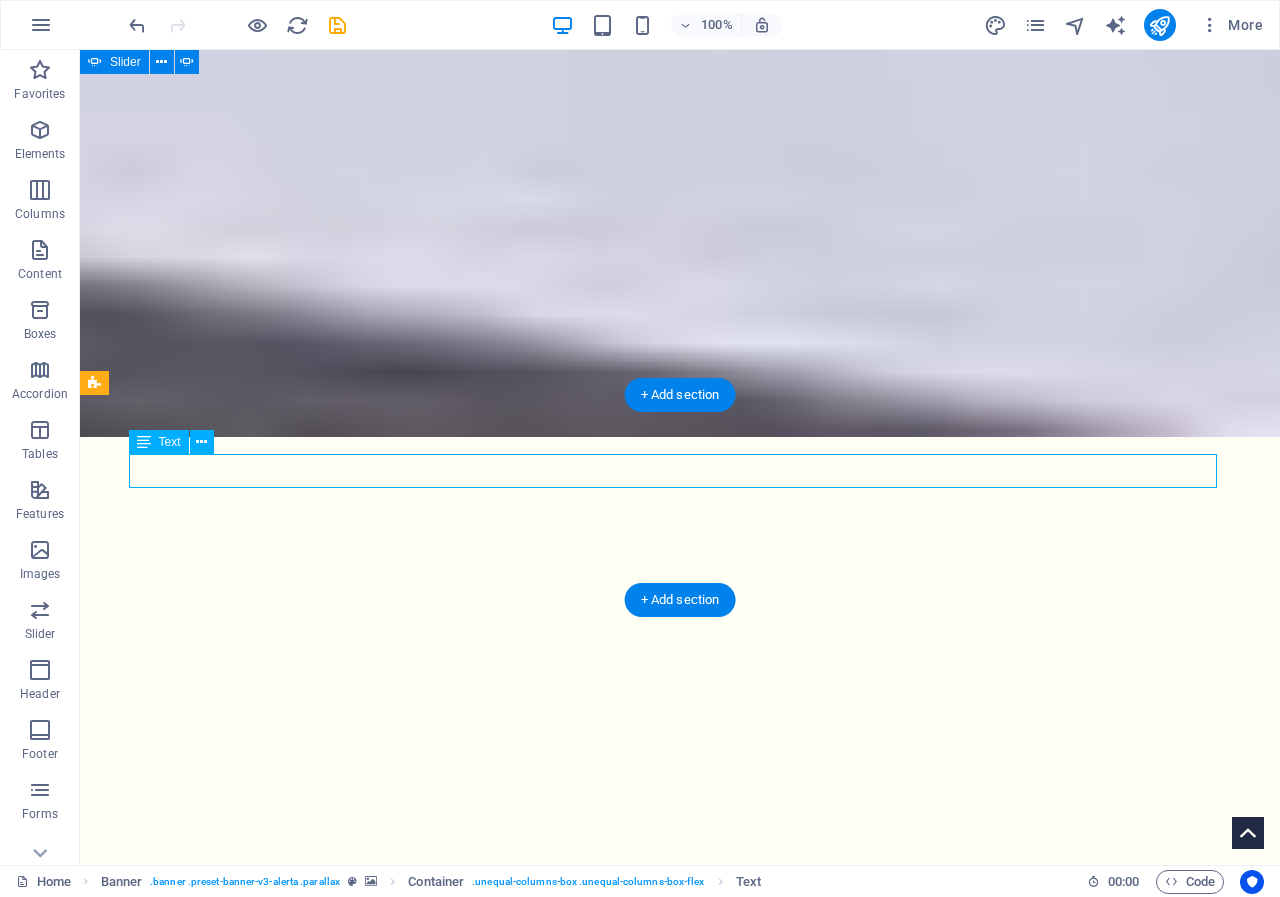 click on "seCURITY GUARD SERVICES" at bounding box center [680, 1701] 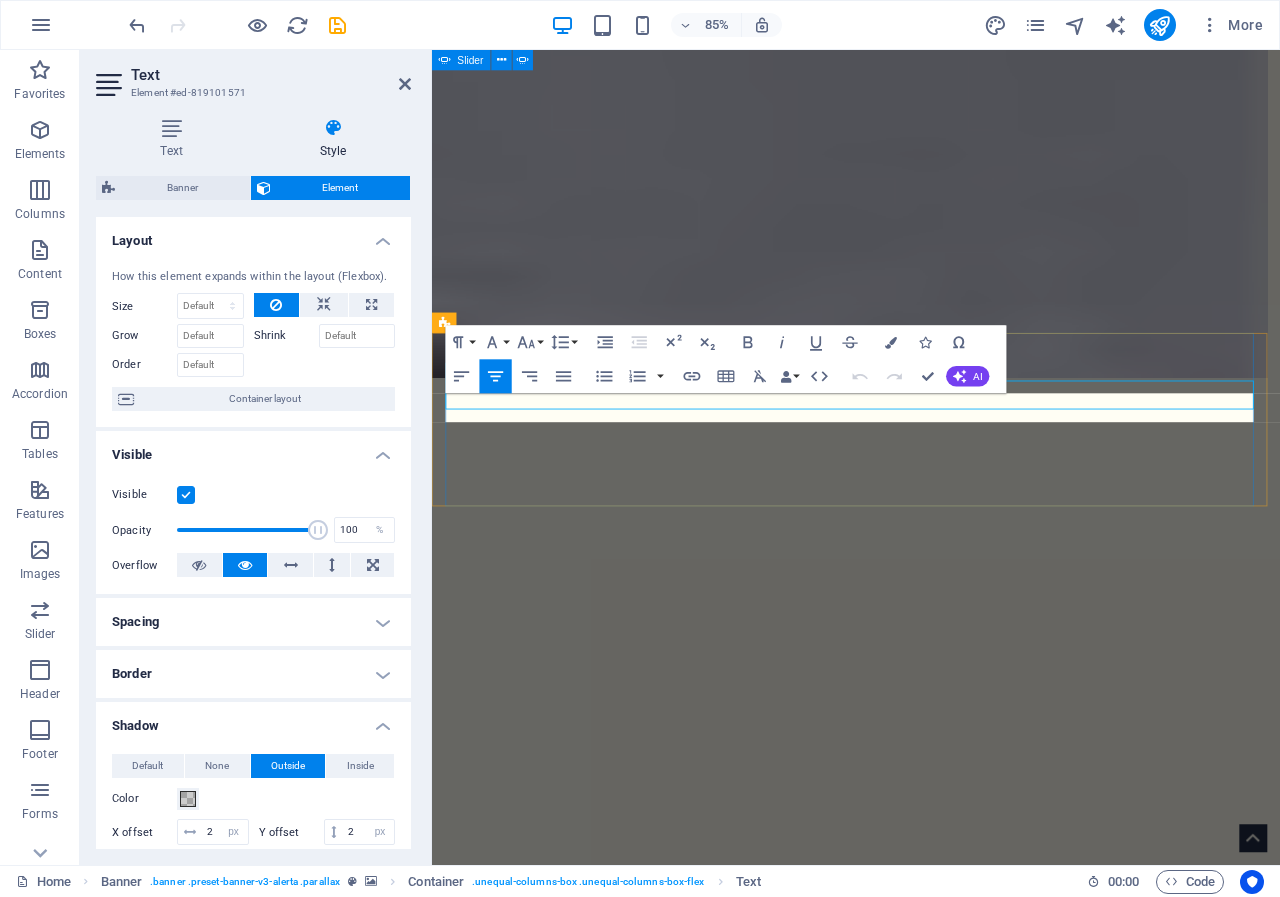 click on "seCURITY GUARD SERVICES" at bounding box center (931, 1831) 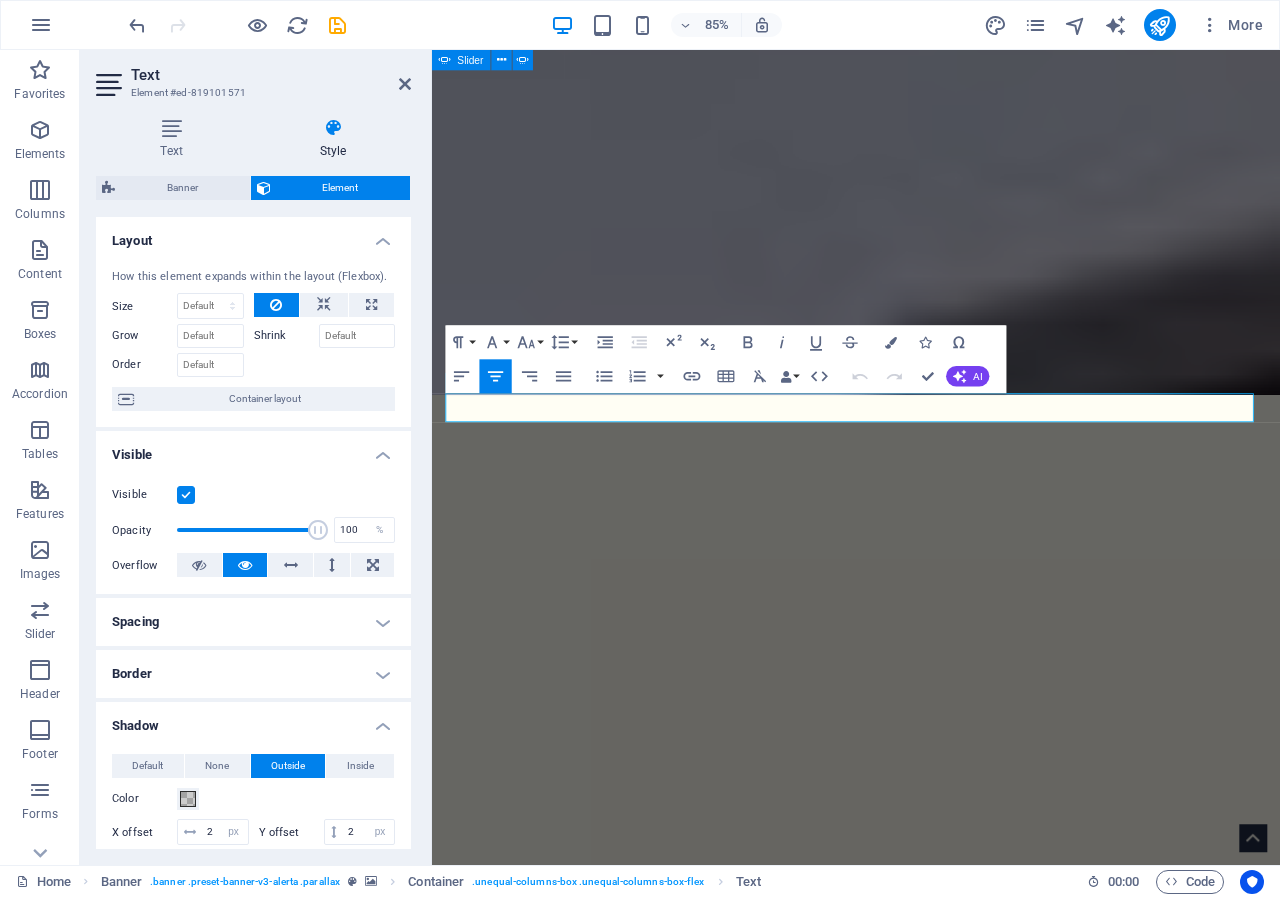 scroll, scrollTop: 200, scrollLeft: 0, axis: vertical 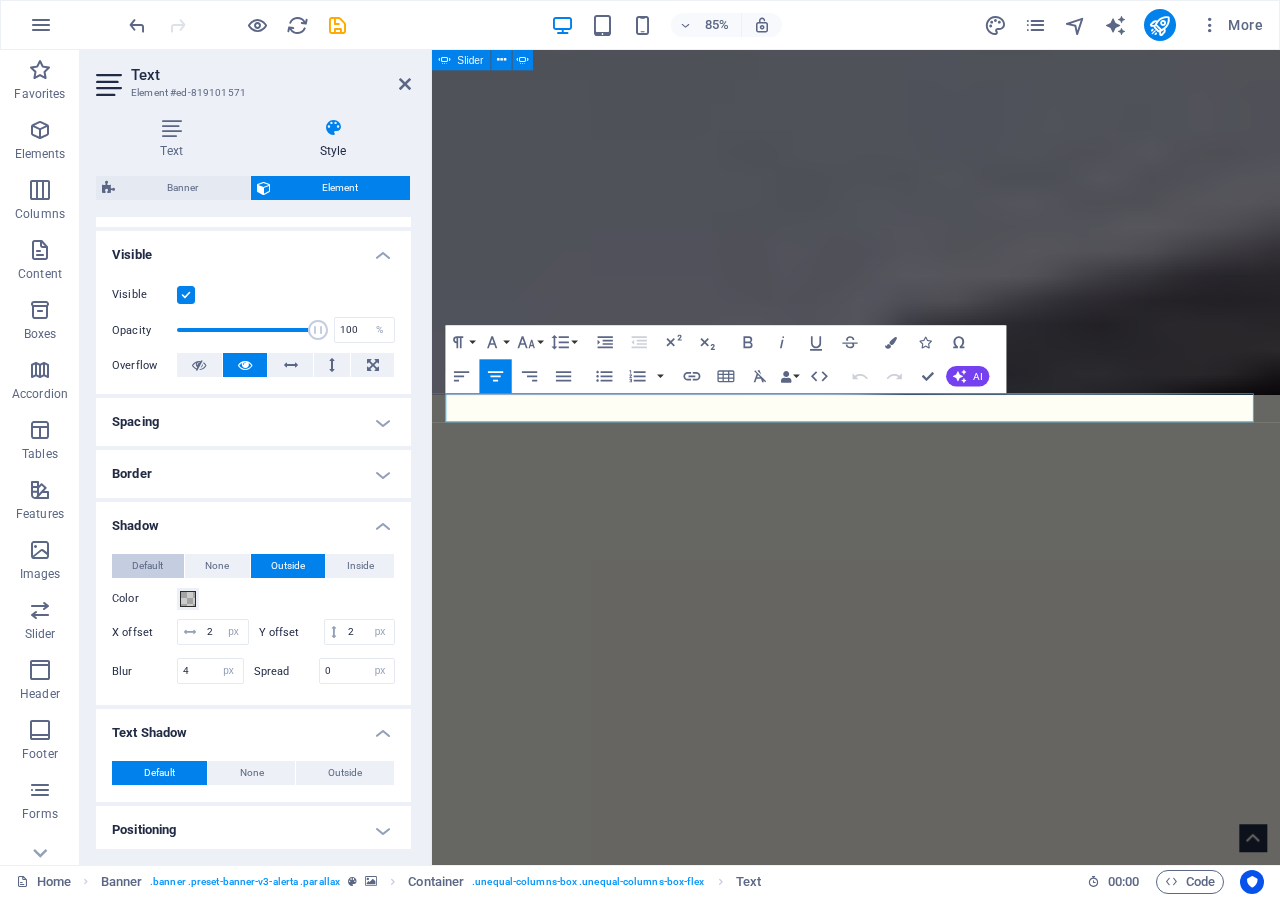 click on "Default" at bounding box center [147, 566] 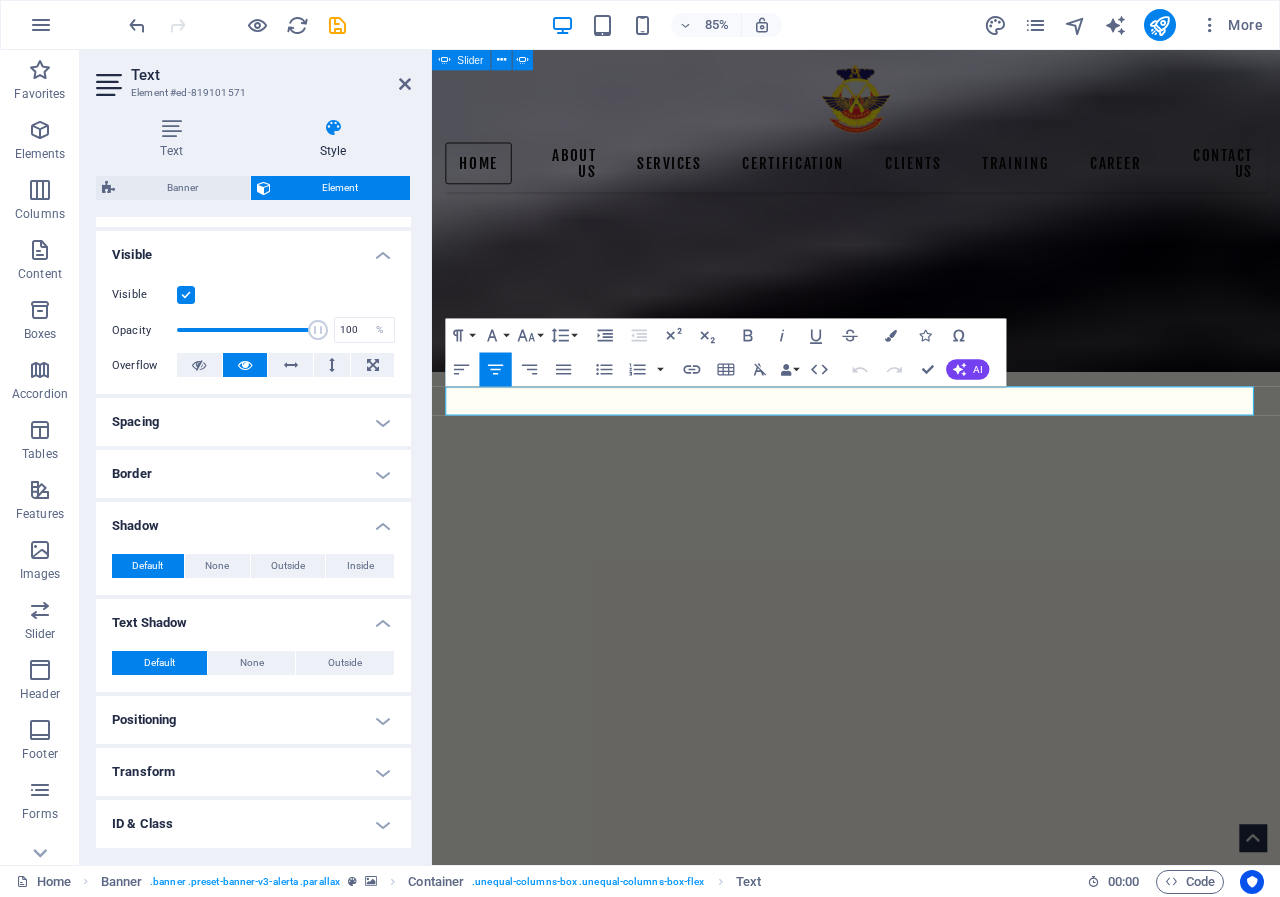 scroll, scrollTop: 384, scrollLeft: 0, axis: vertical 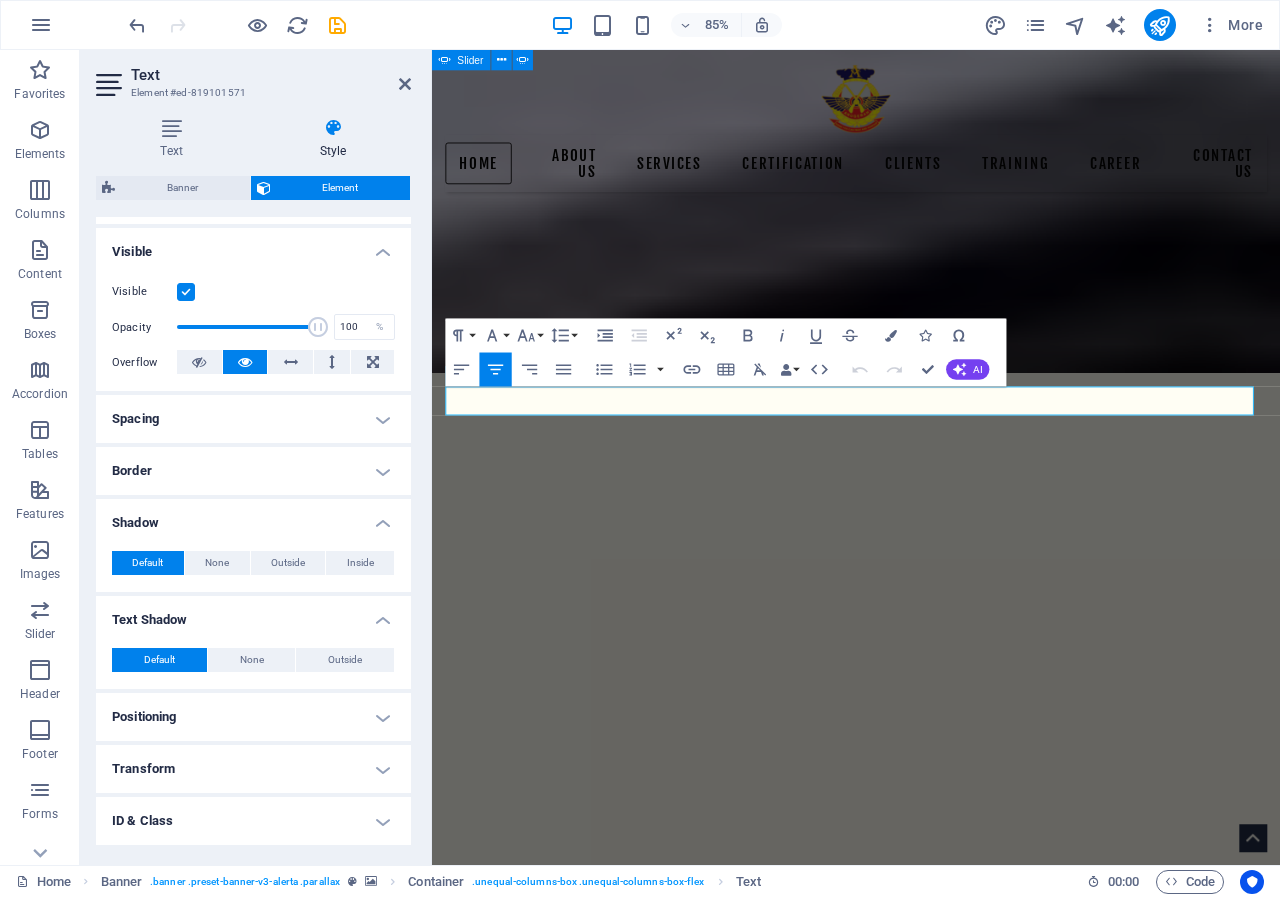 click on "Shadow" at bounding box center [253, 517] 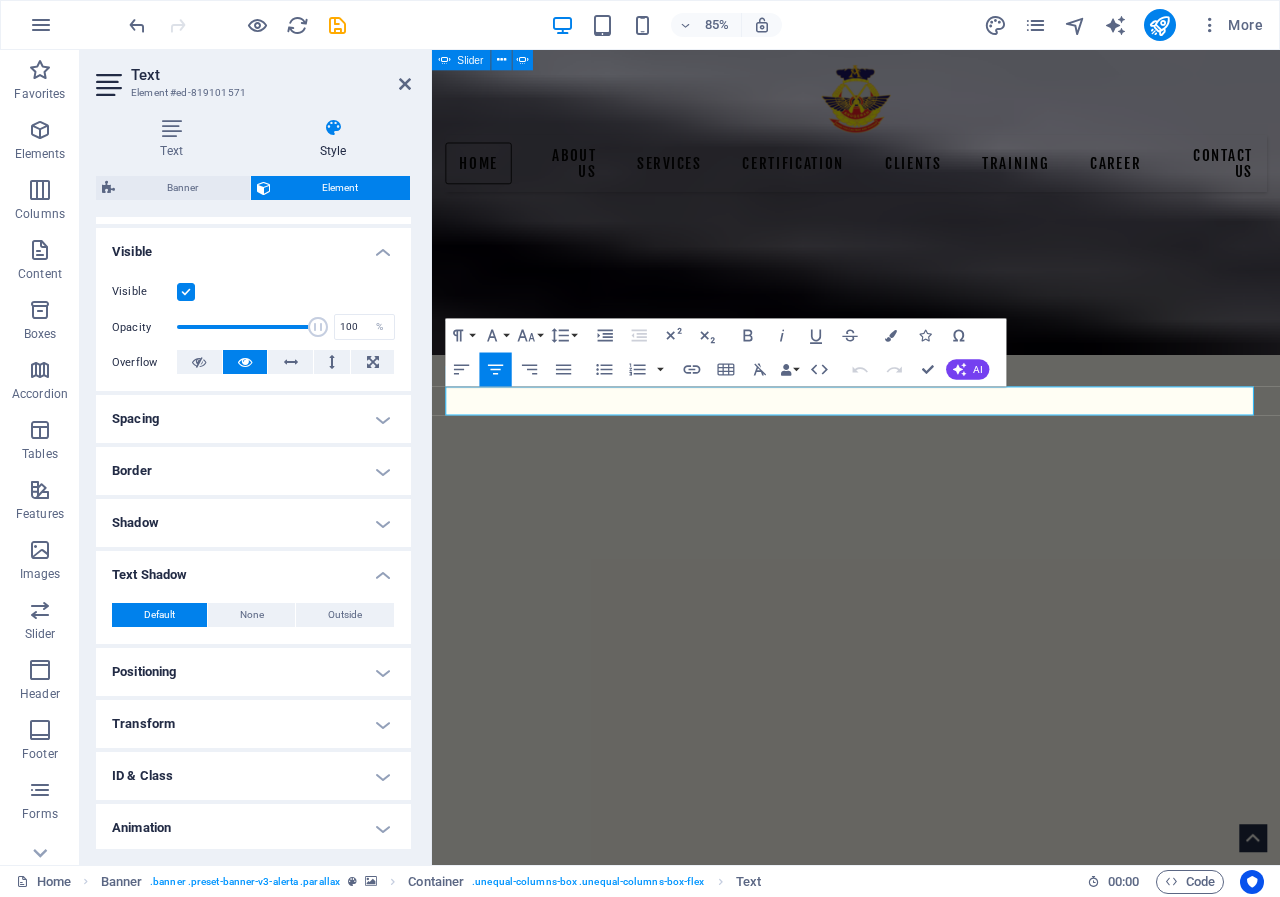 click on "Text Shadow" at bounding box center [253, 569] 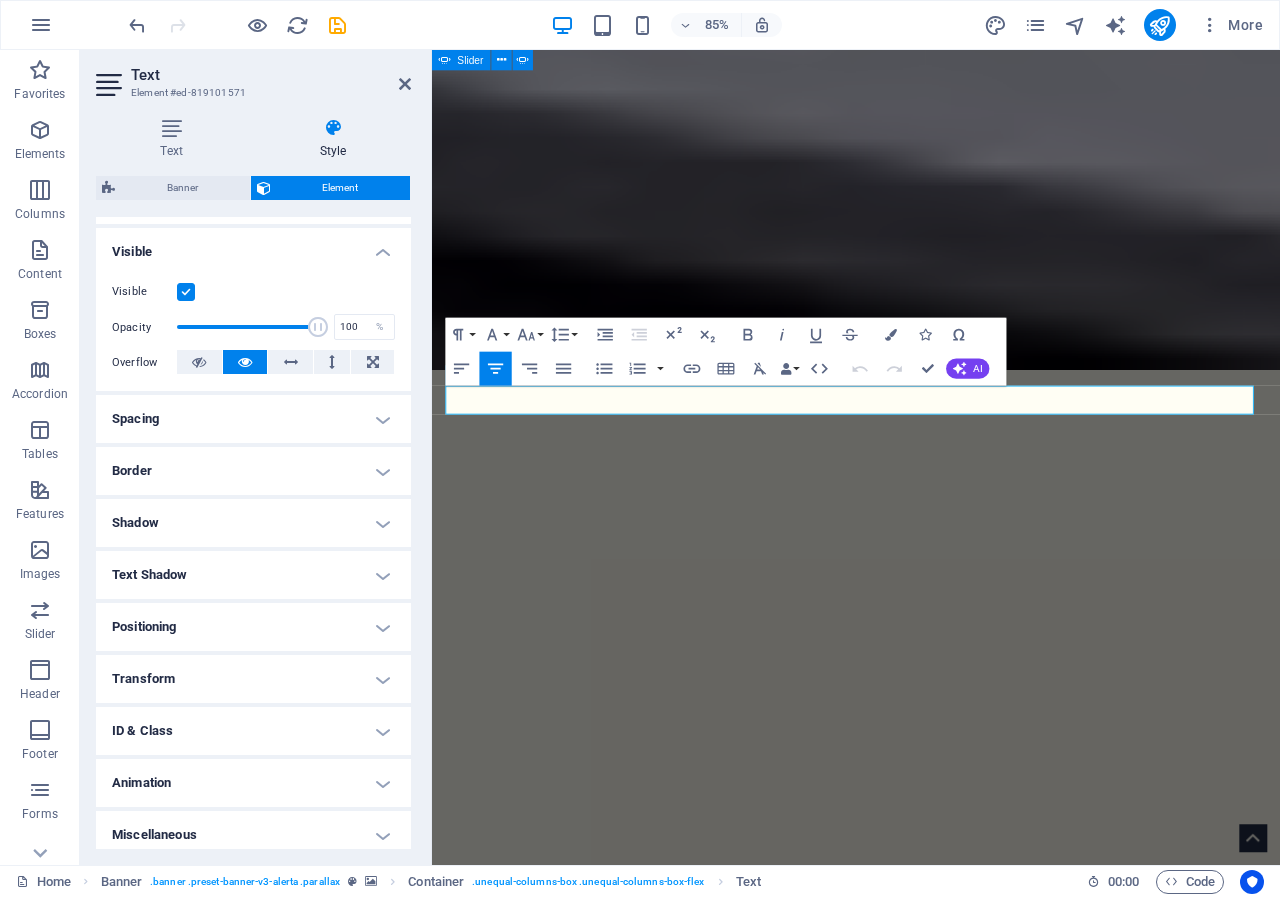 scroll, scrollTop: 385, scrollLeft: 0, axis: vertical 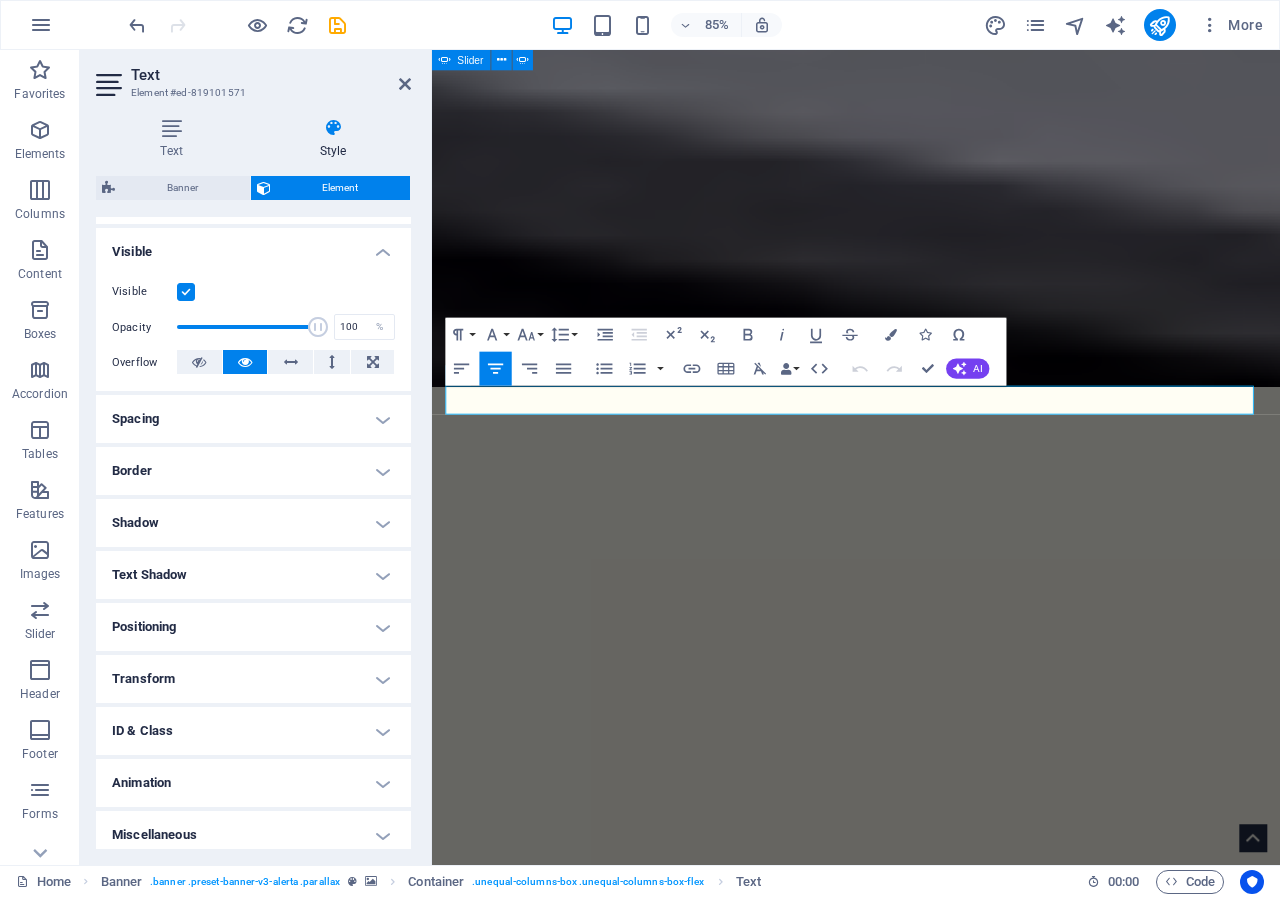 click on "Border" at bounding box center (253, 471) 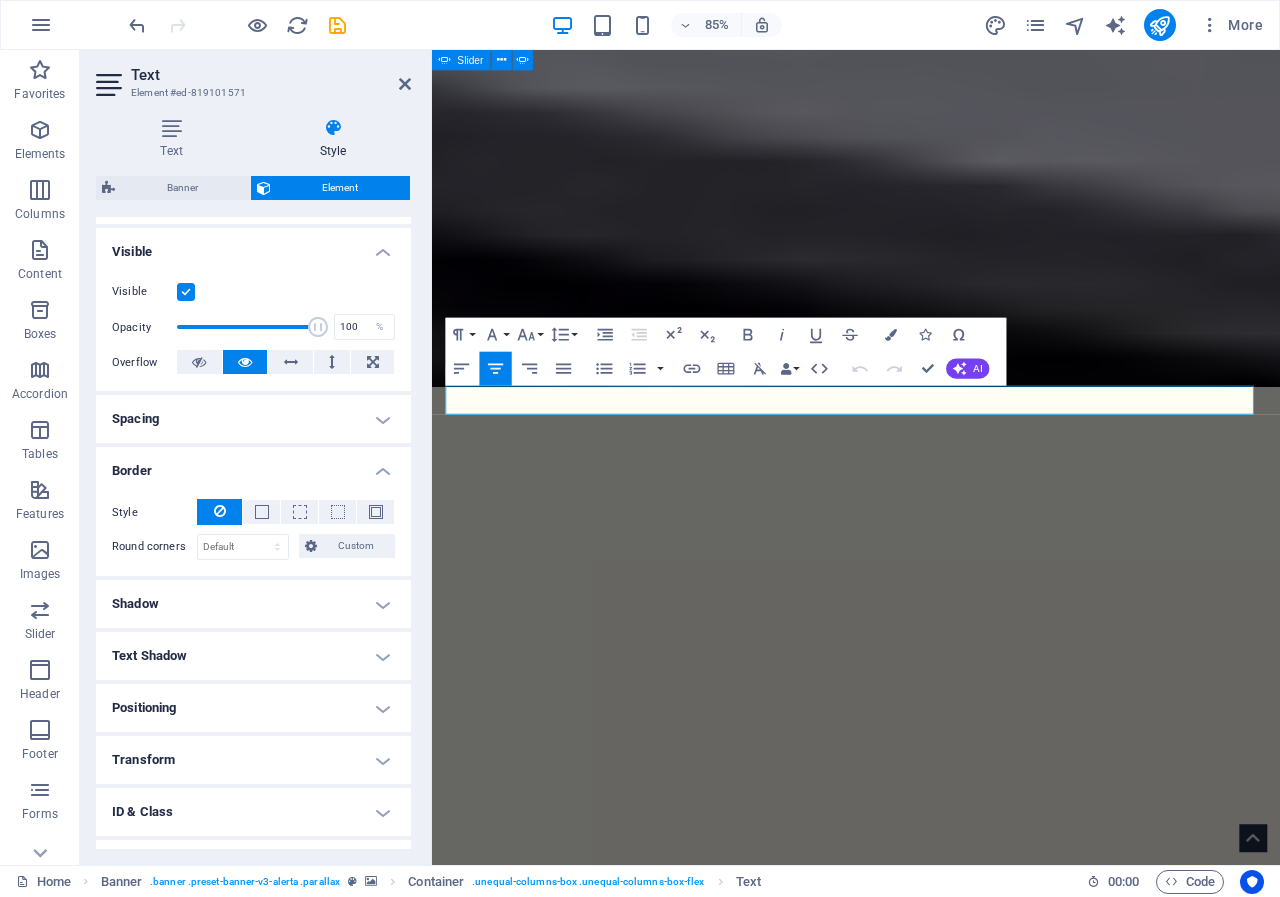 click on "Border" at bounding box center (253, 465) 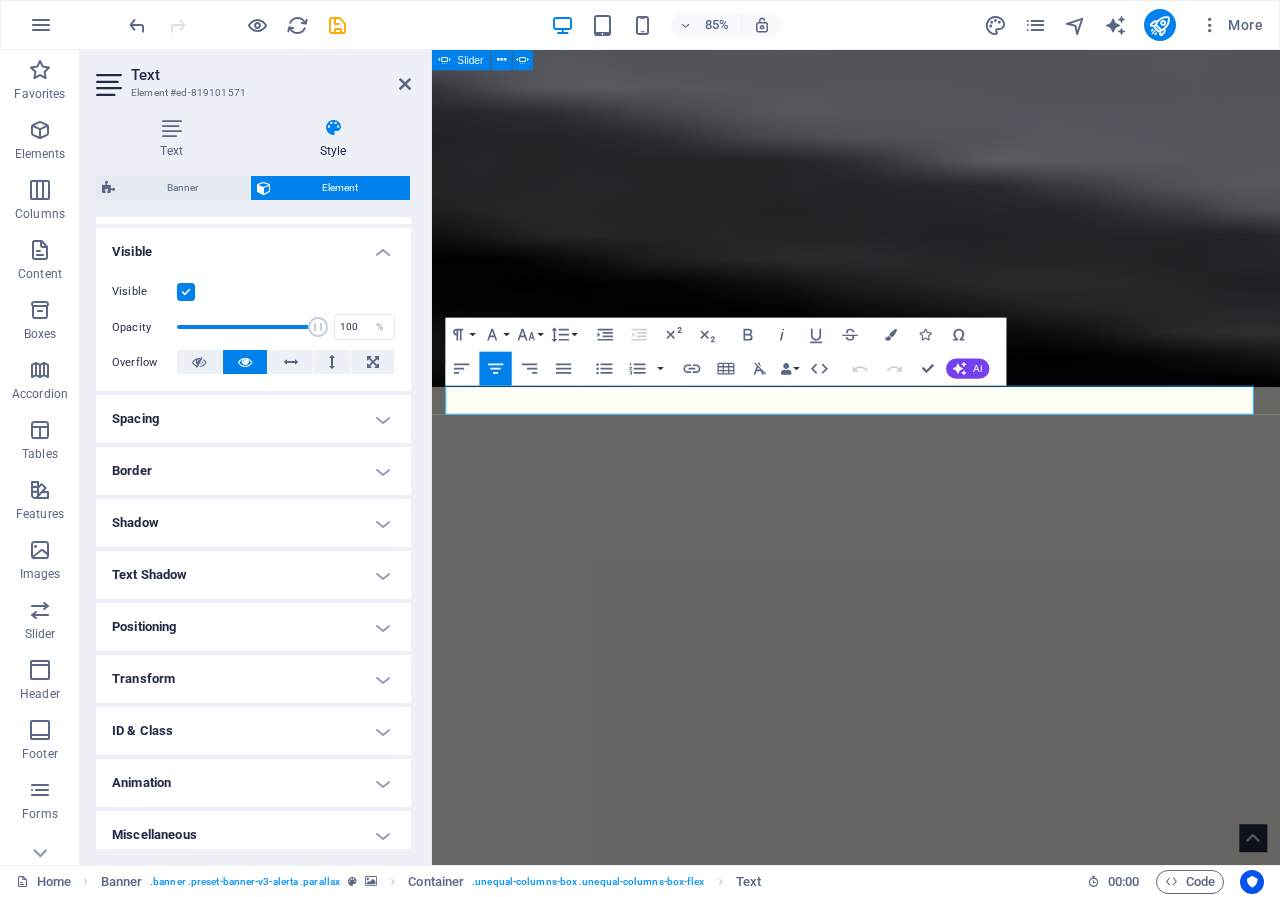 click on "Spacing" at bounding box center [253, 419] 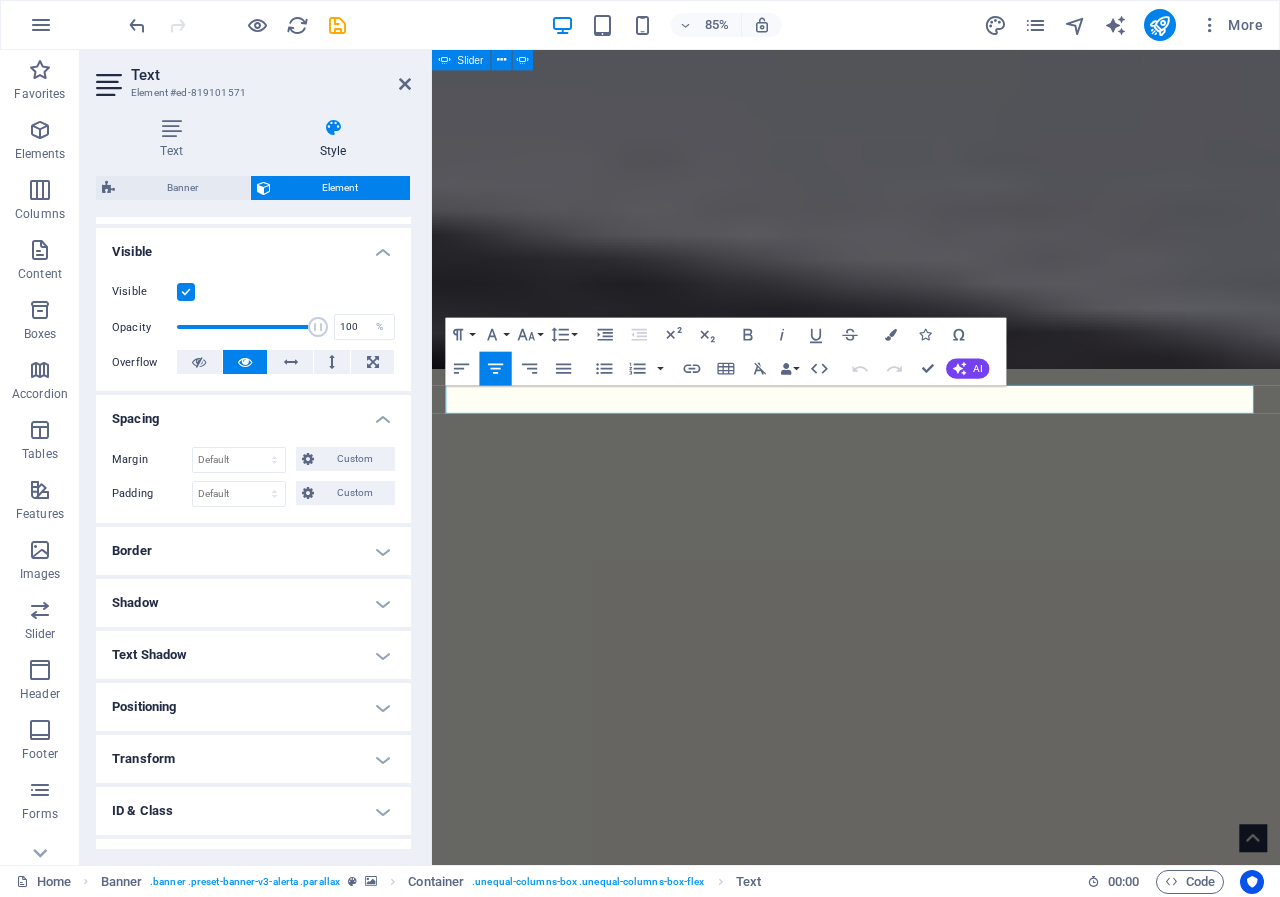 scroll, scrollTop: 386, scrollLeft: 0, axis: vertical 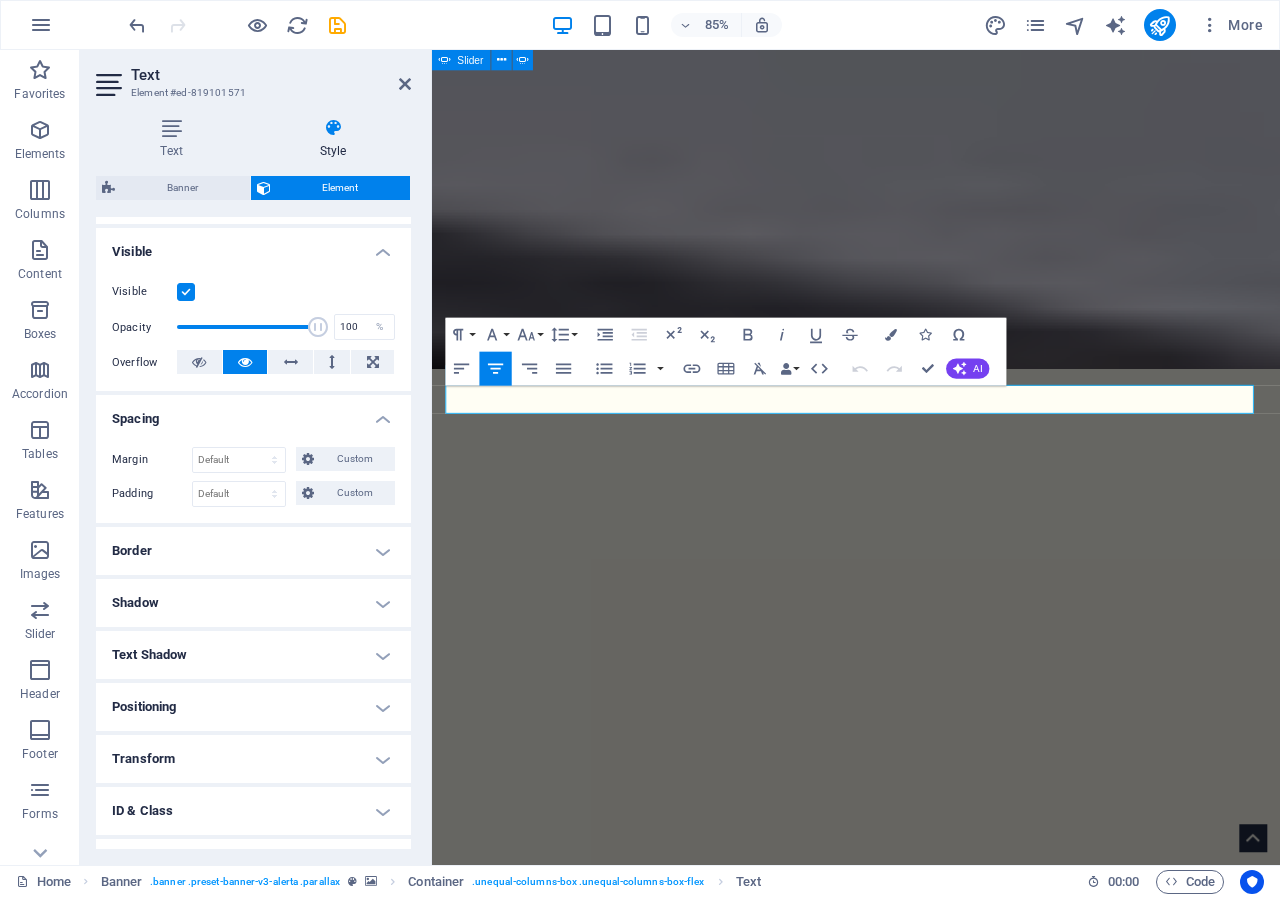 click on "Spacing" at bounding box center [253, 413] 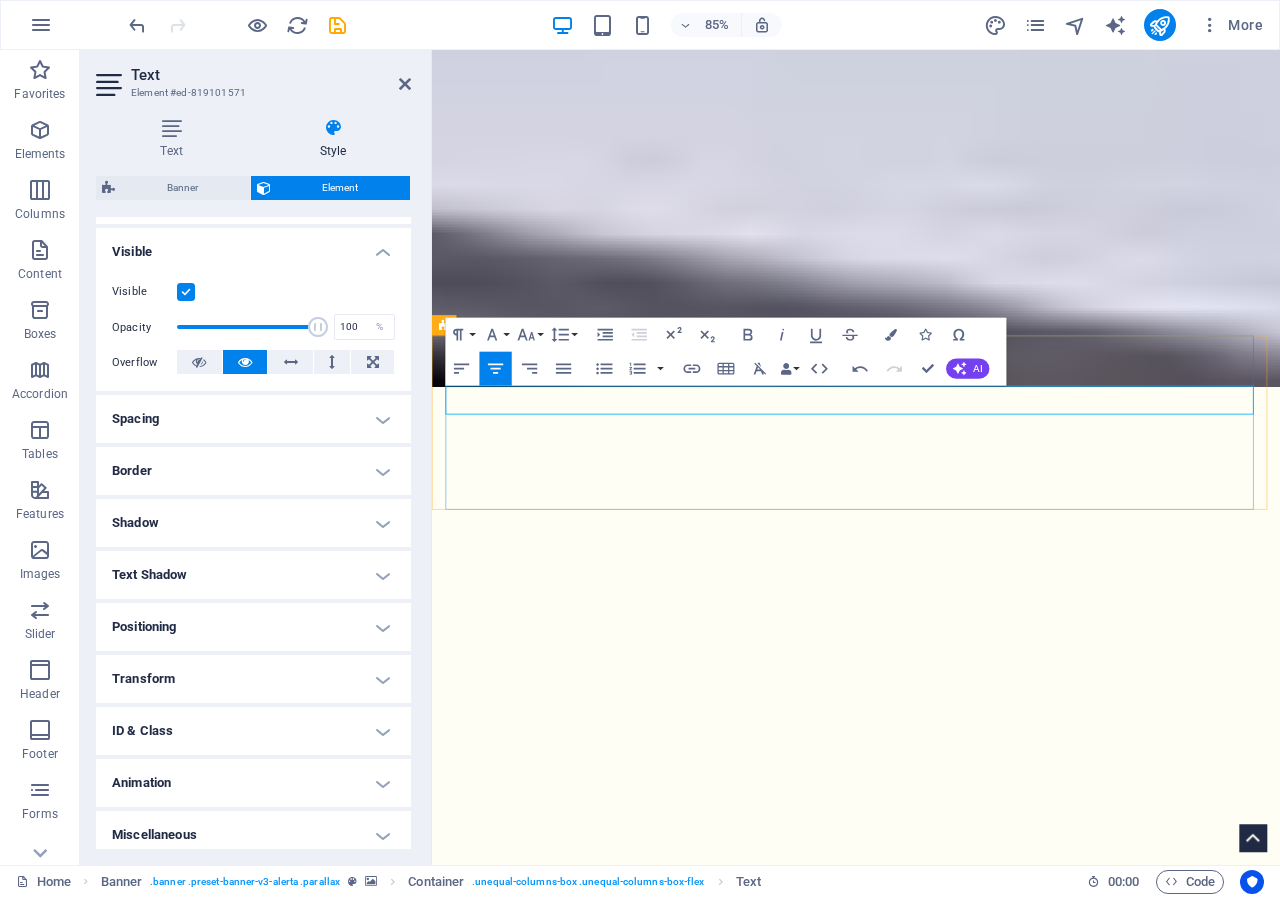 drag, startPoint x: 836, startPoint y: 458, endPoint x: 1040, endPoint y: 455, distance: 204.02206 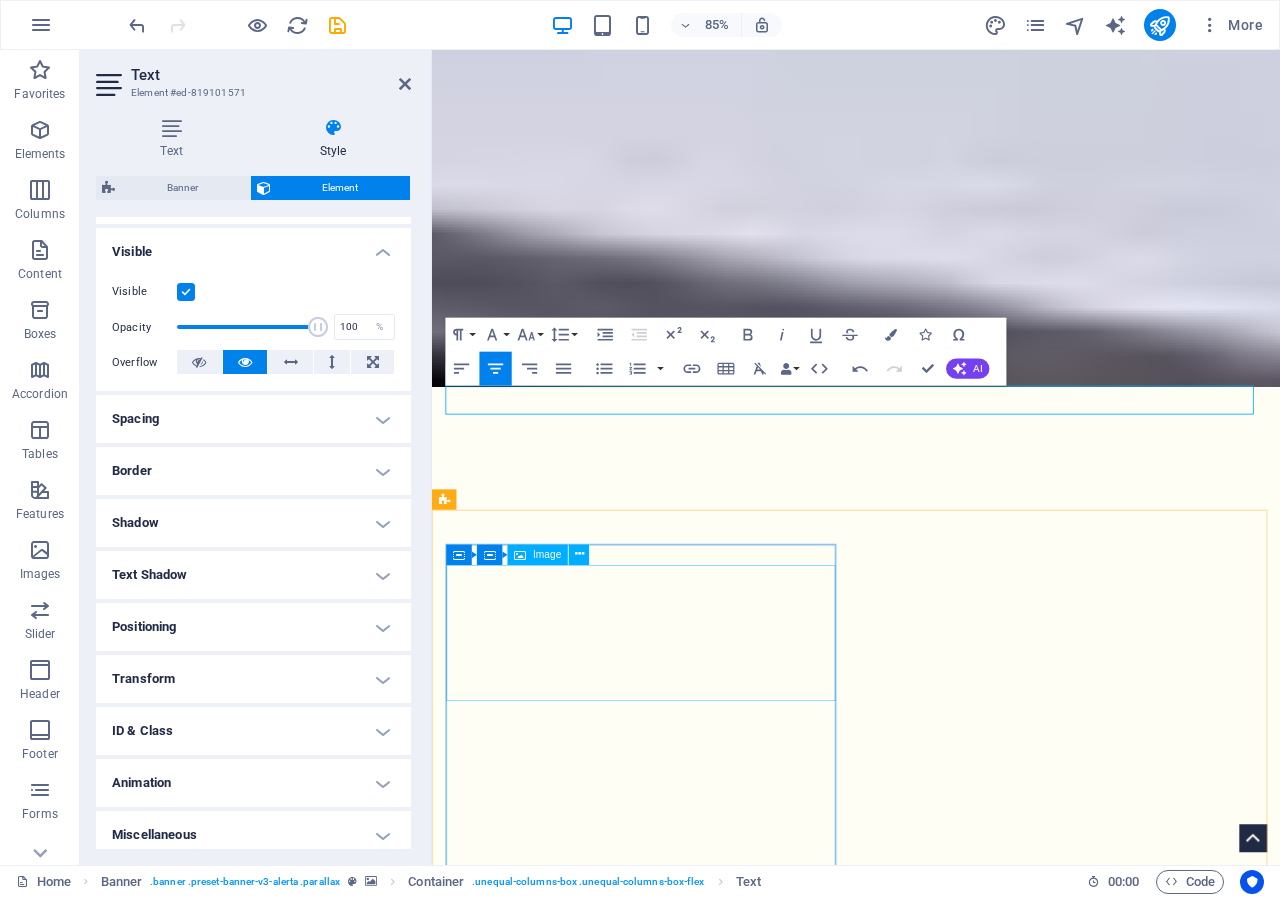 click at bounding box center [931, 2705] 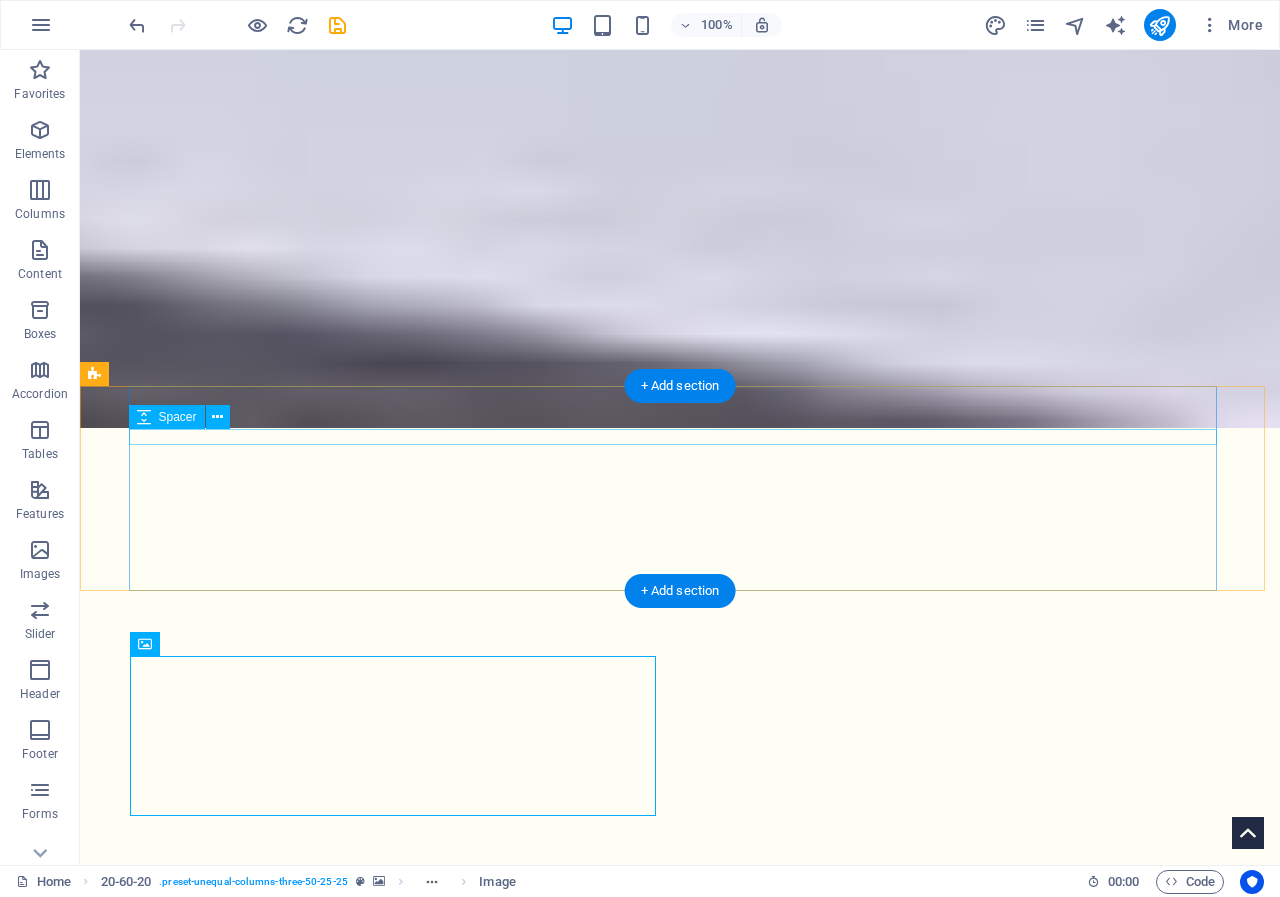 click at bounding box center [680, 1667] 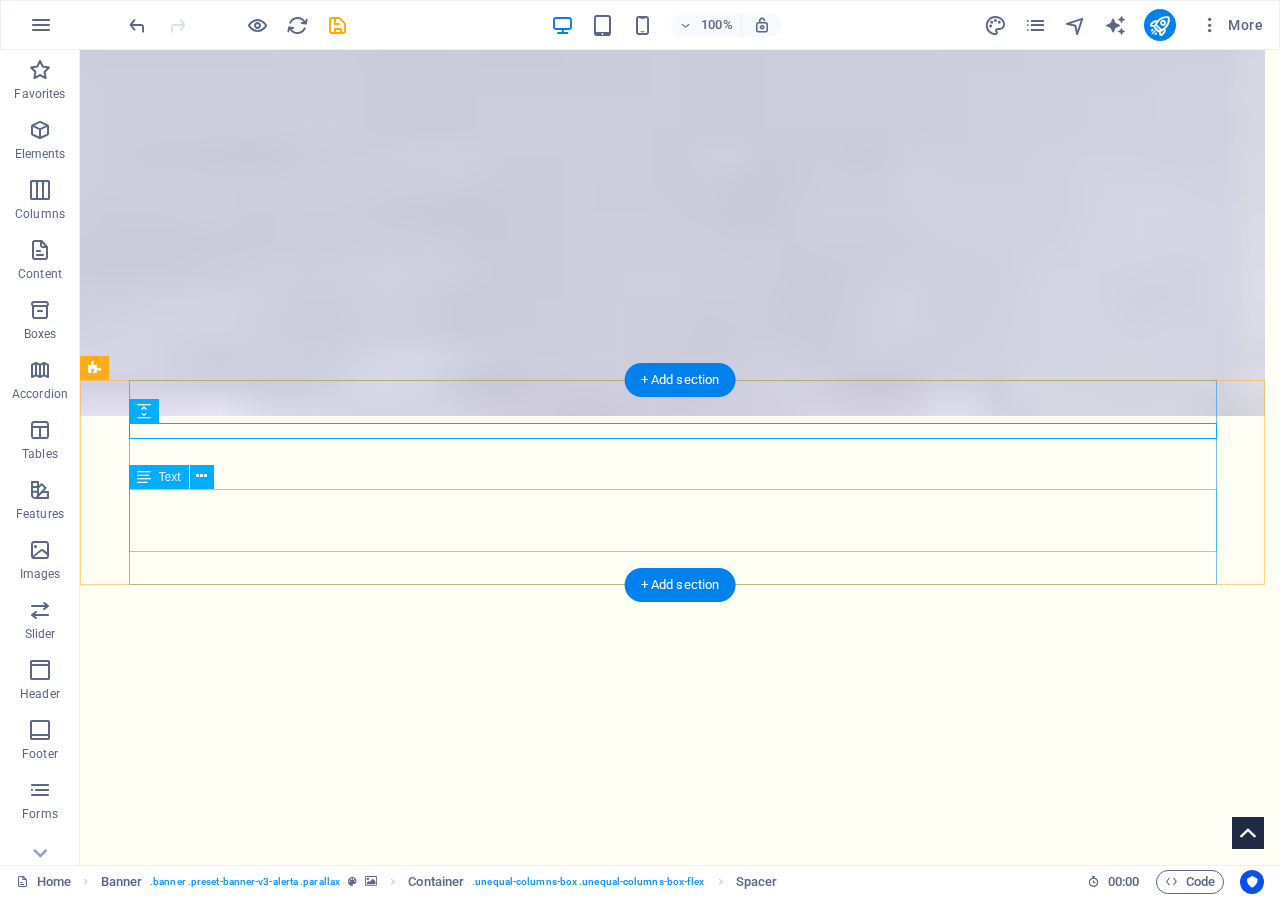 scroll, scrollTop: 394, scrollLeft: 0, axis: vertical 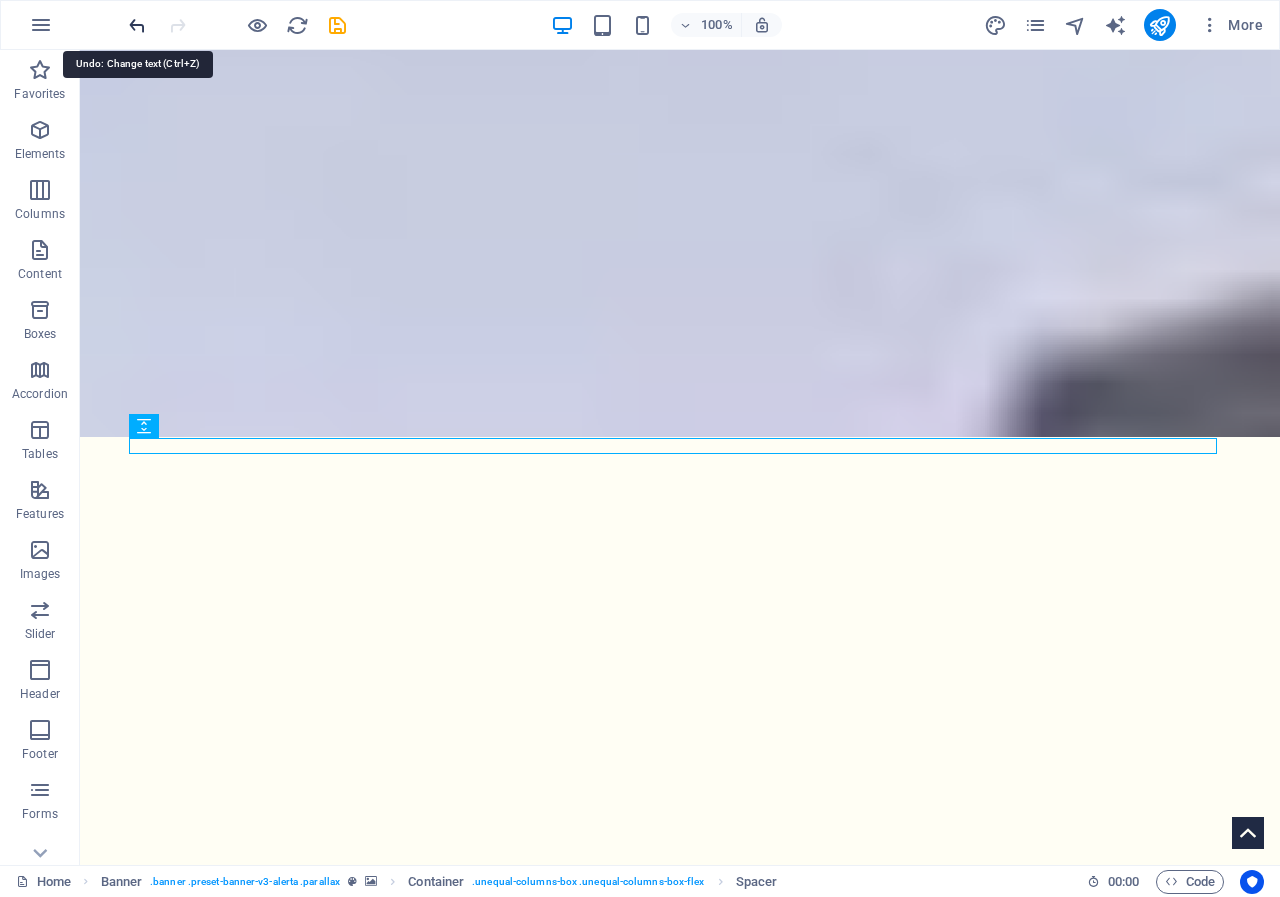 click at bounding box center [137, 25] 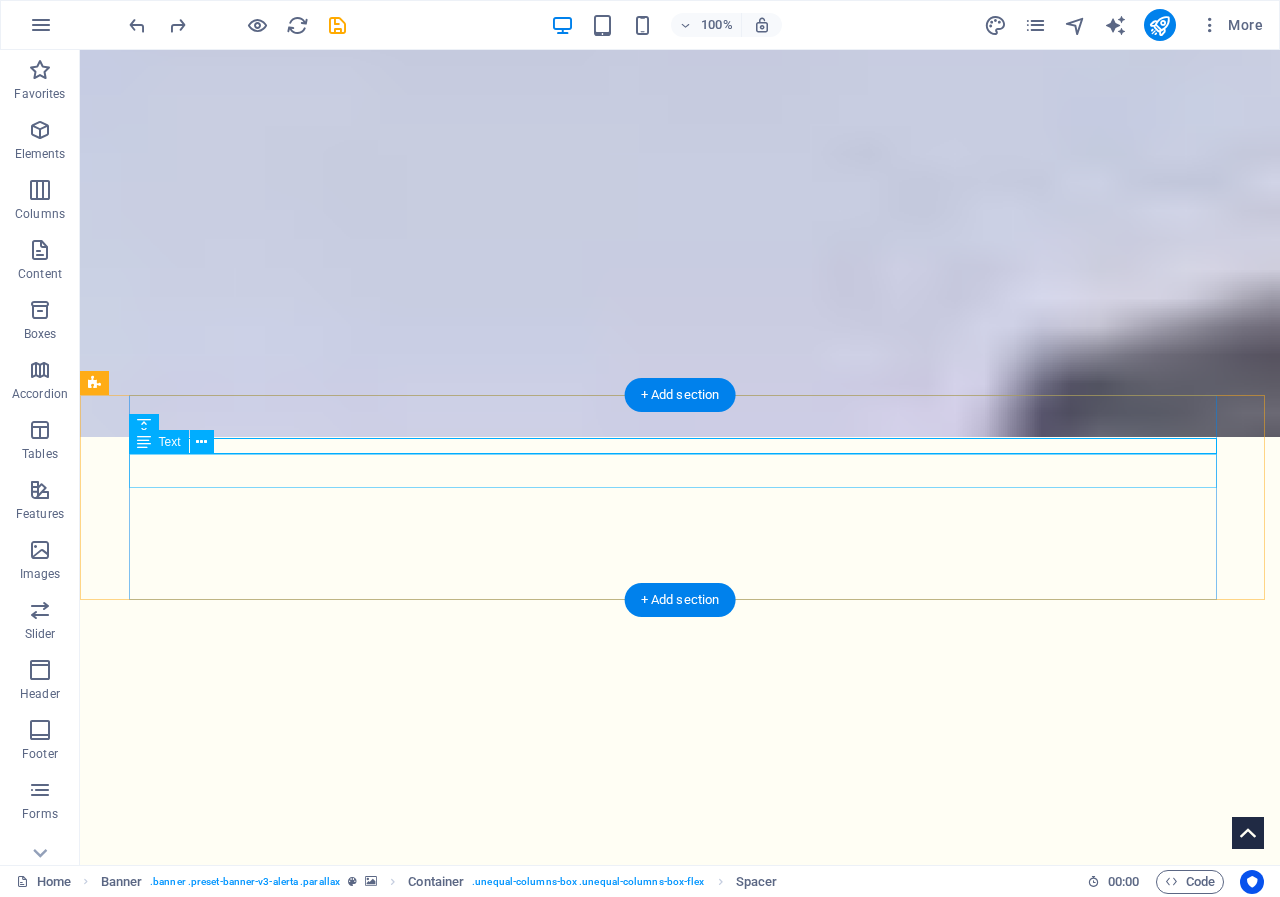 click on "seCURITY GUARD SERVICES" at bounding box center (680, 1701) 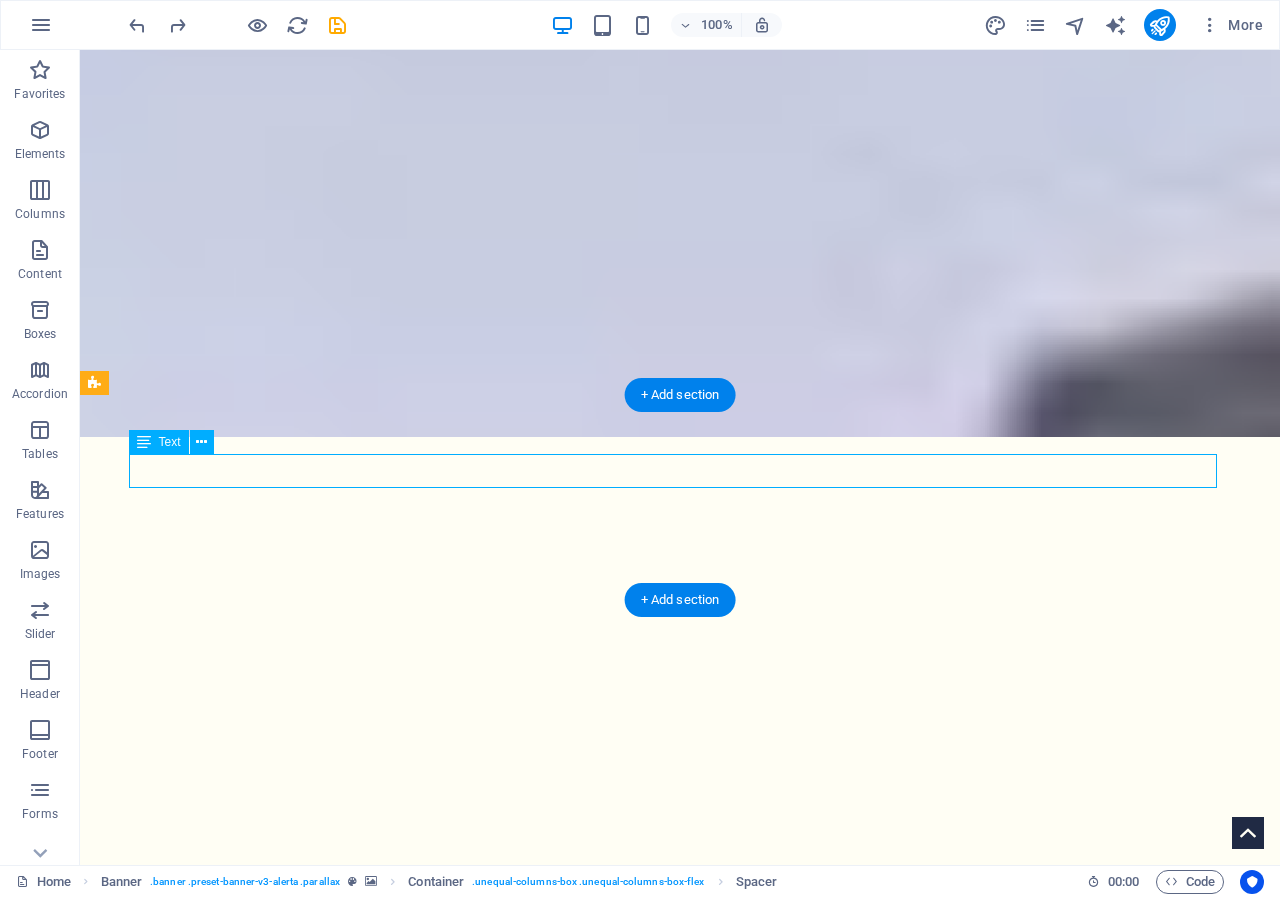 click on "seCURITY GUARD SERVICES" at bounding box center [680, 1701] 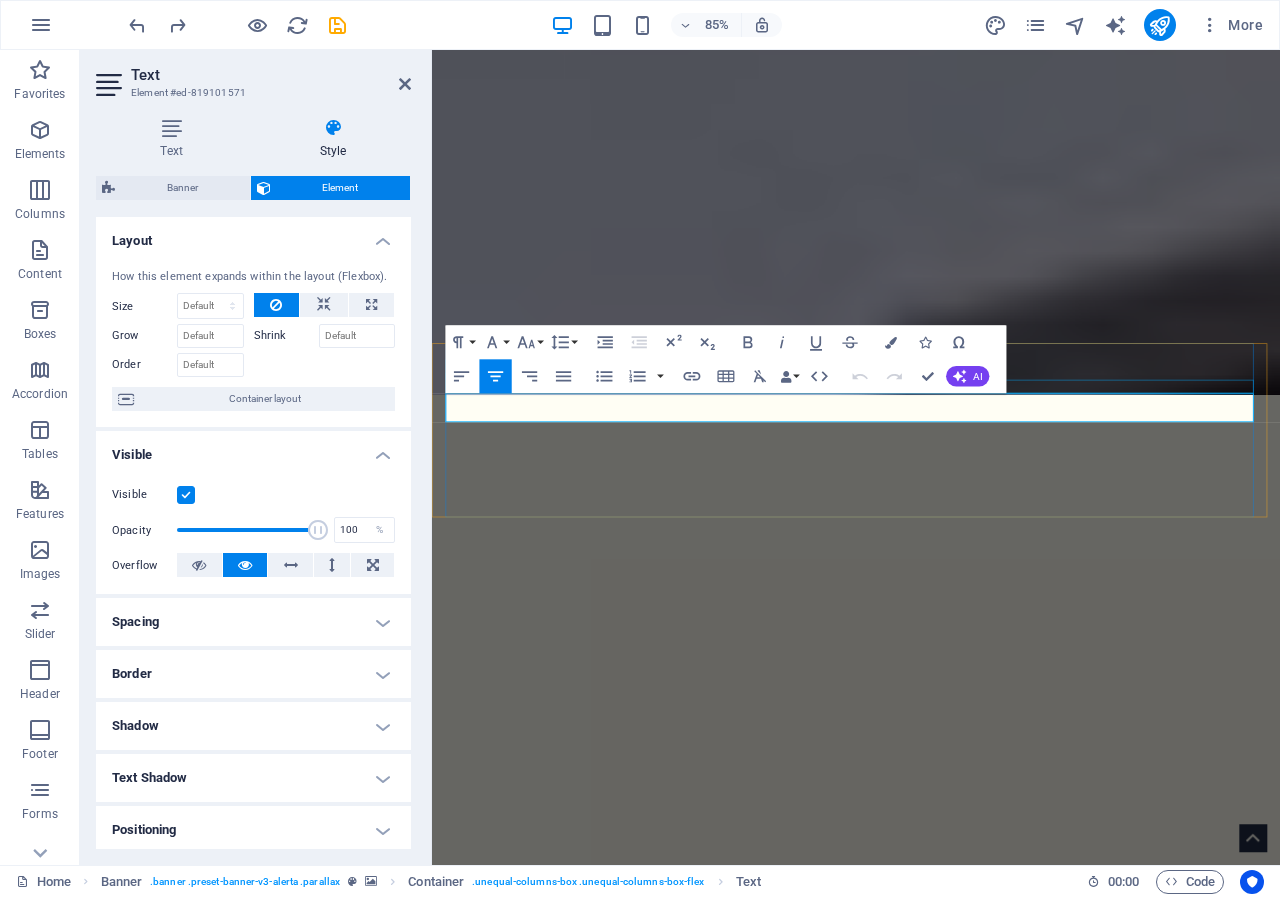 drag, startPoint x: 1021, startPoint y: 471, endPoint x: 1196, endPoint y: 442, distance: 177.38658 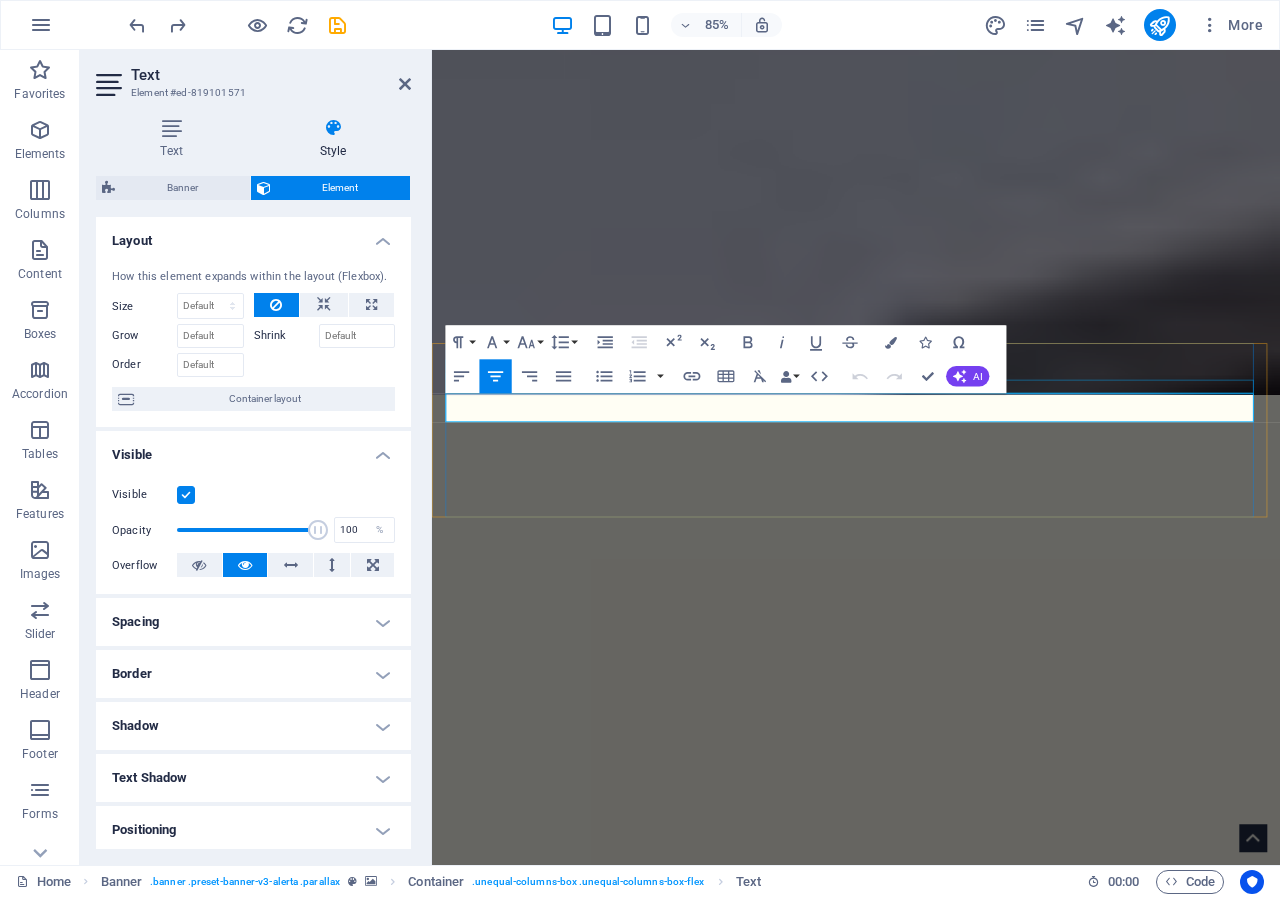 click on "[COMPANY_NAME] (460713-M) seCURITY GUARD SERVICES "A Name You Can Trust and Honour"                                                                                                                        "Strive for Excellence" Learn more" at bounding box center (931, 1745) 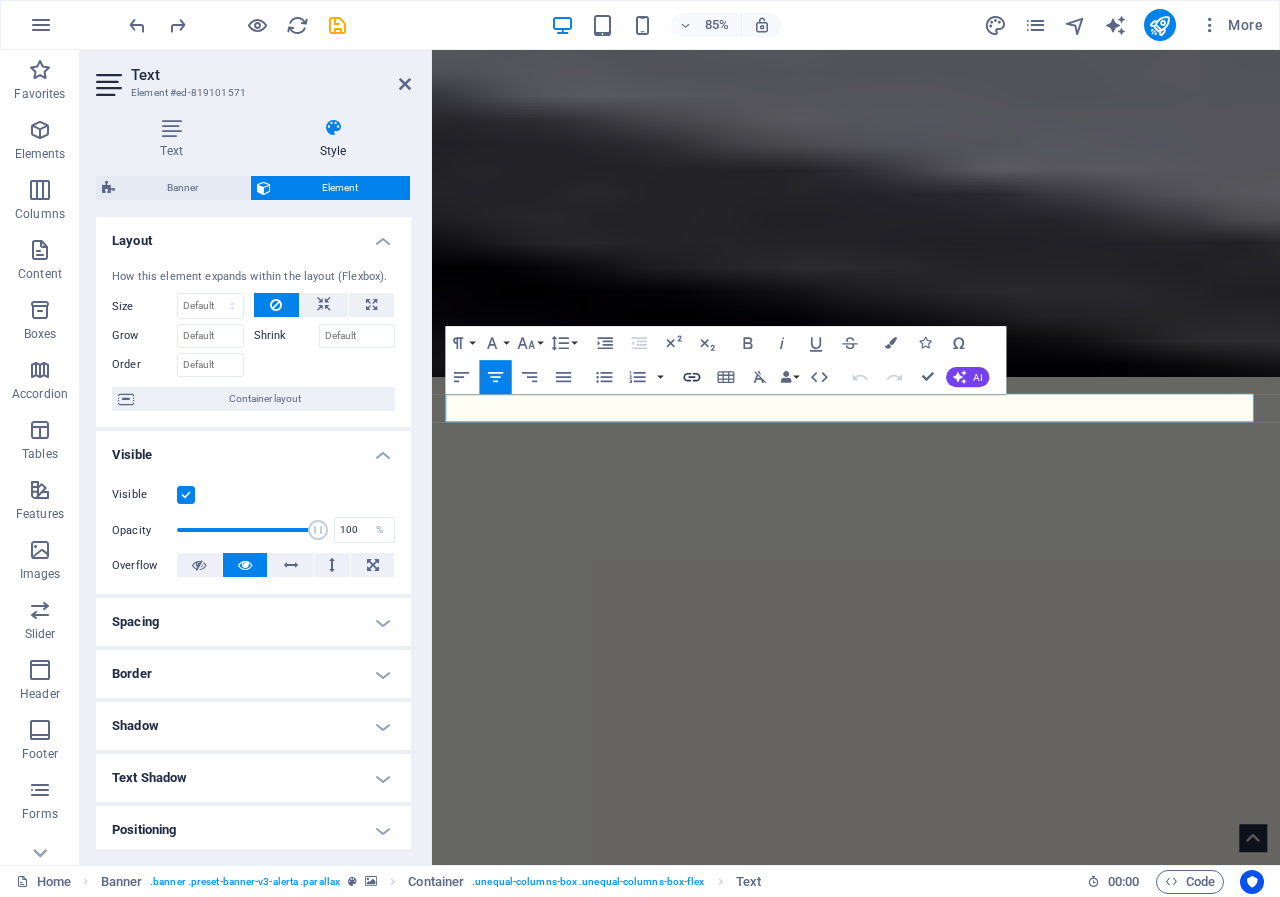 scroll, scrollTop: 376, scrollLeft: 0, axis: vertical 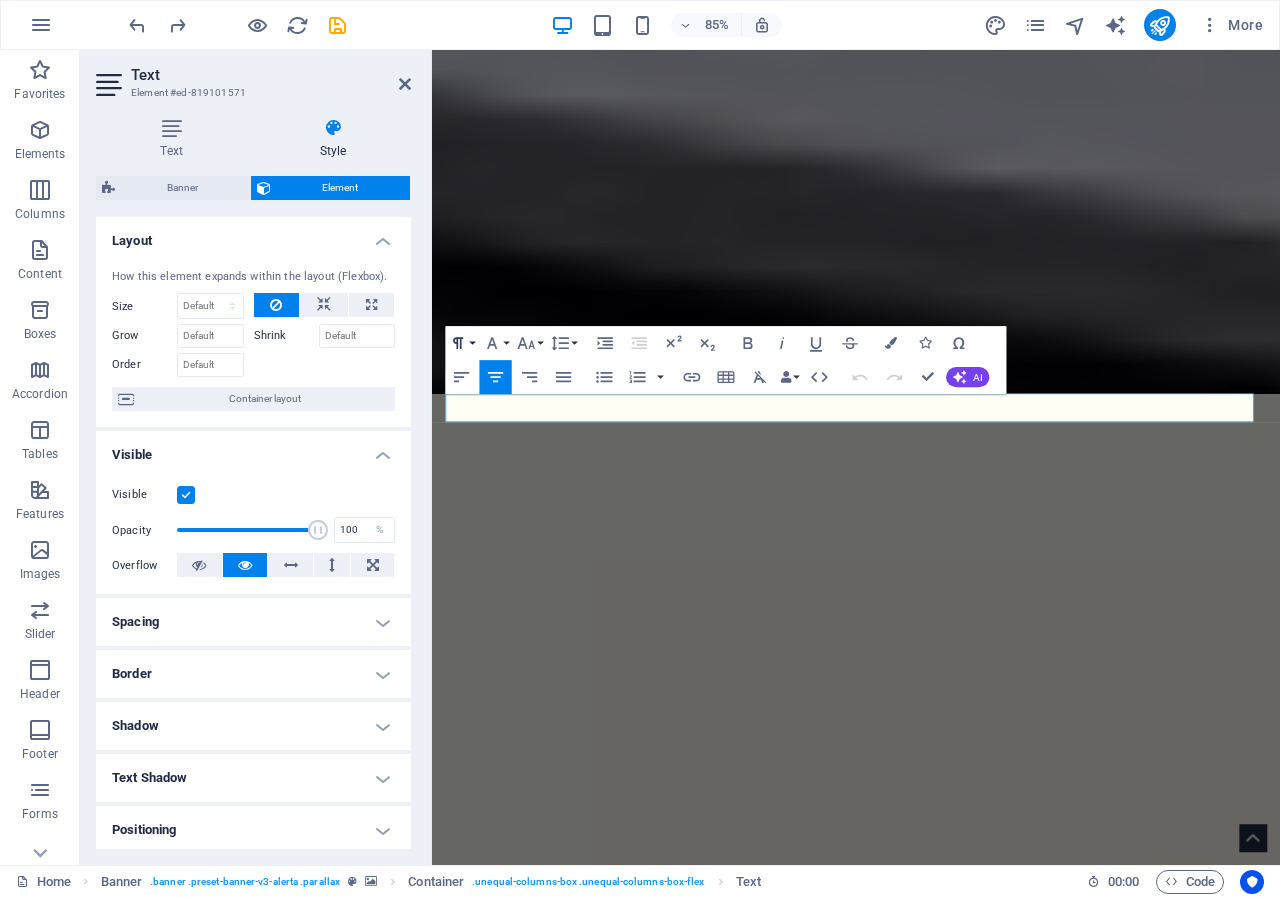 click 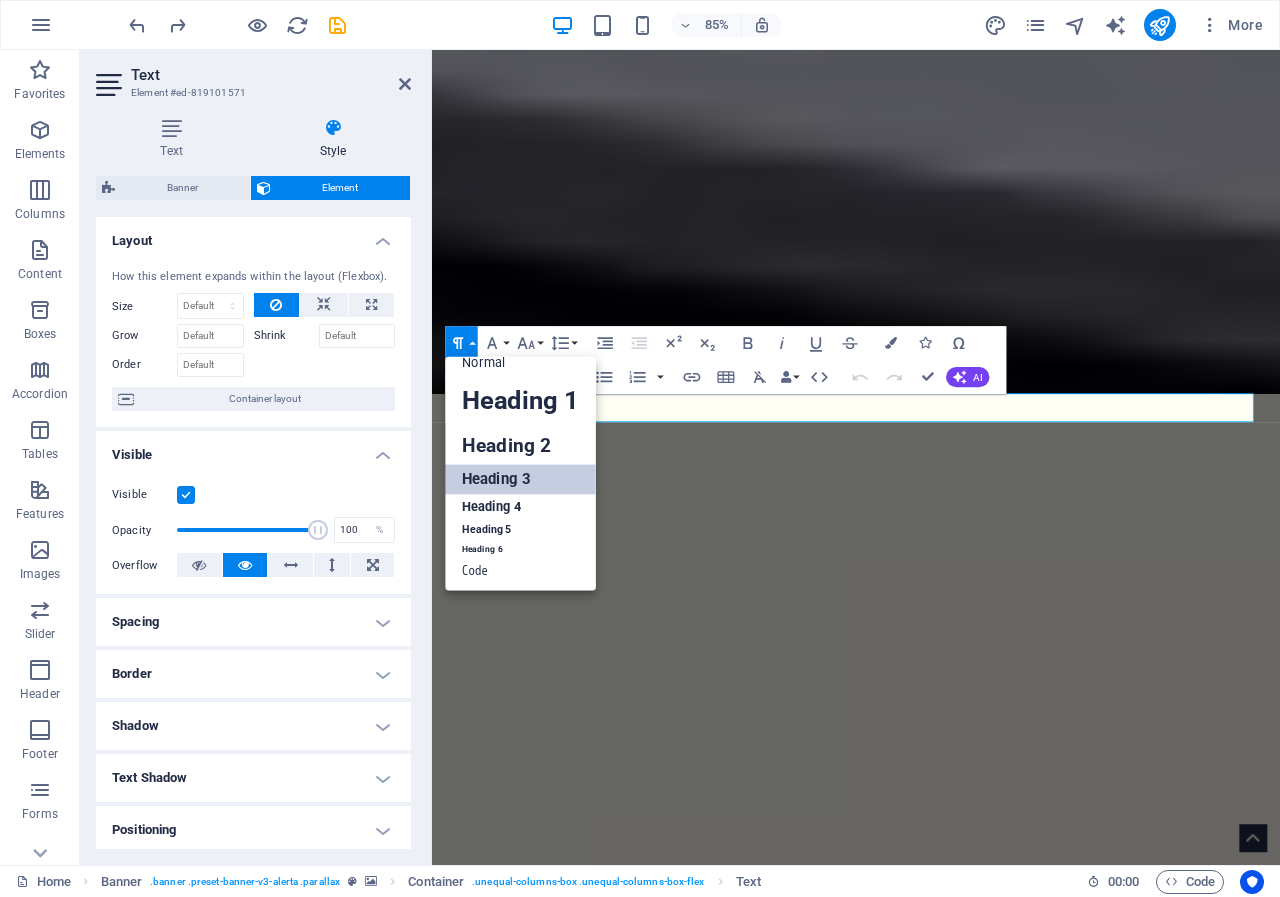 scroll, scrollTop: 16, scrollLeft: 0, axis: vertical 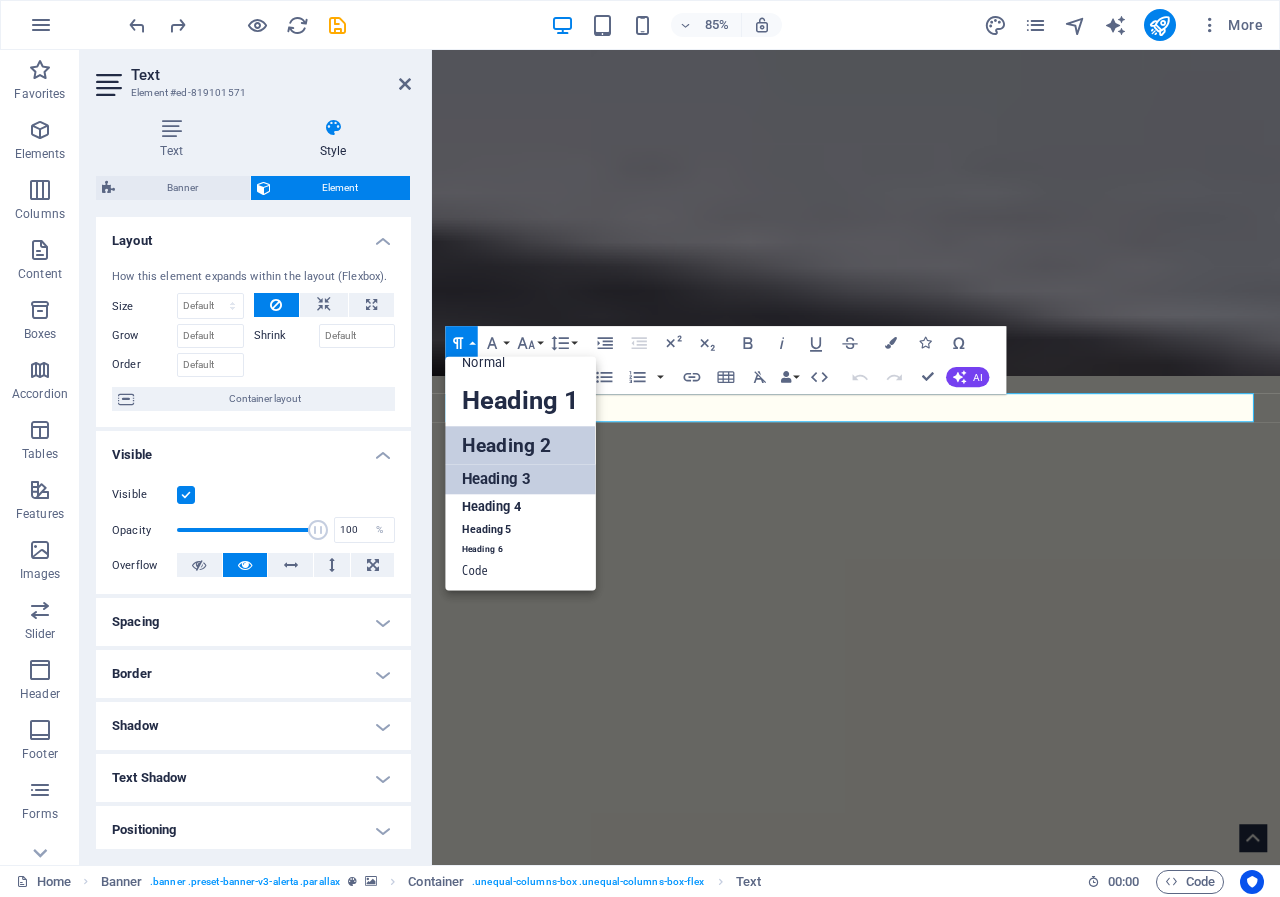 click on "Heading 2" at bounding box center [521, 445] 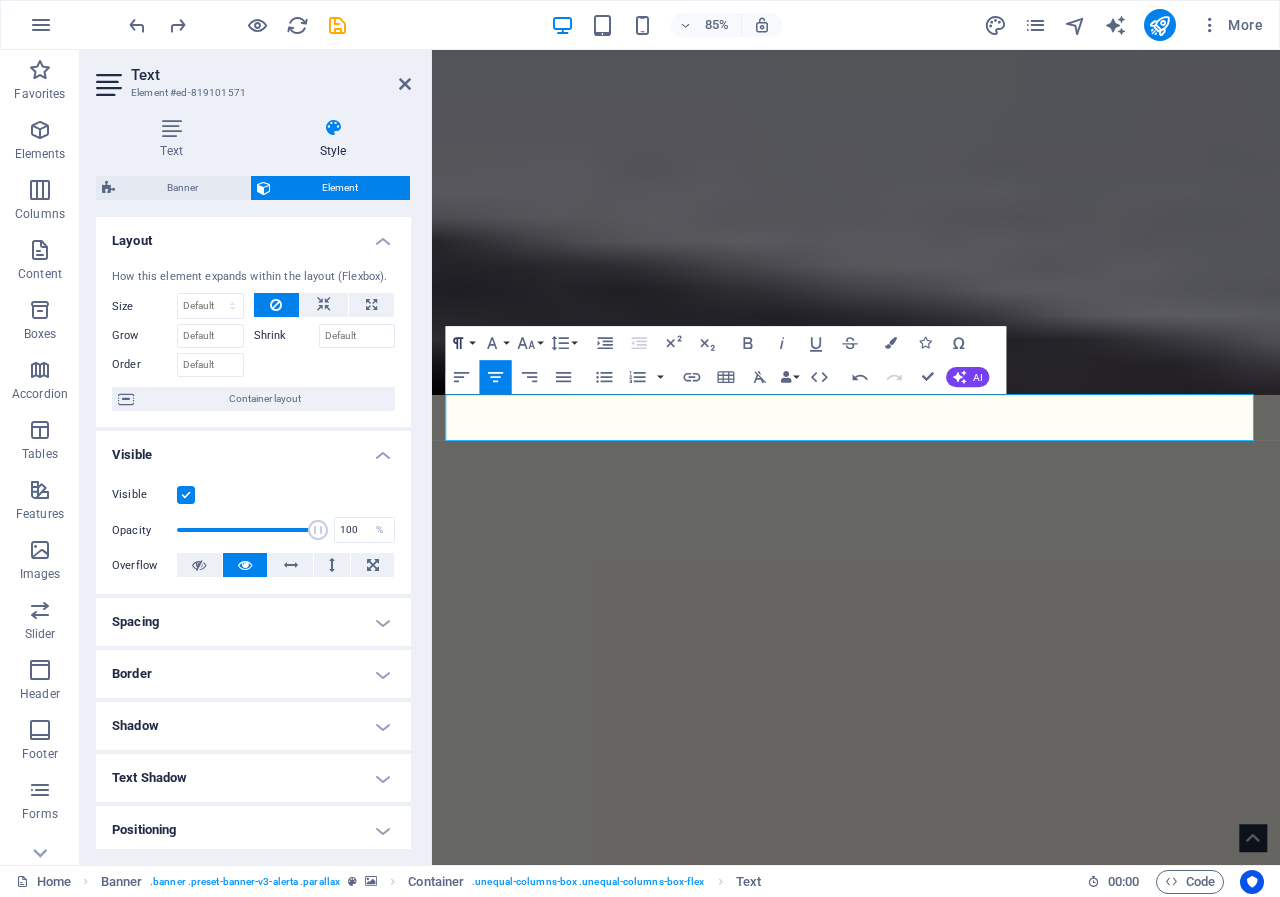 click on "Paragraph Format" at bounding box center (462, 343) 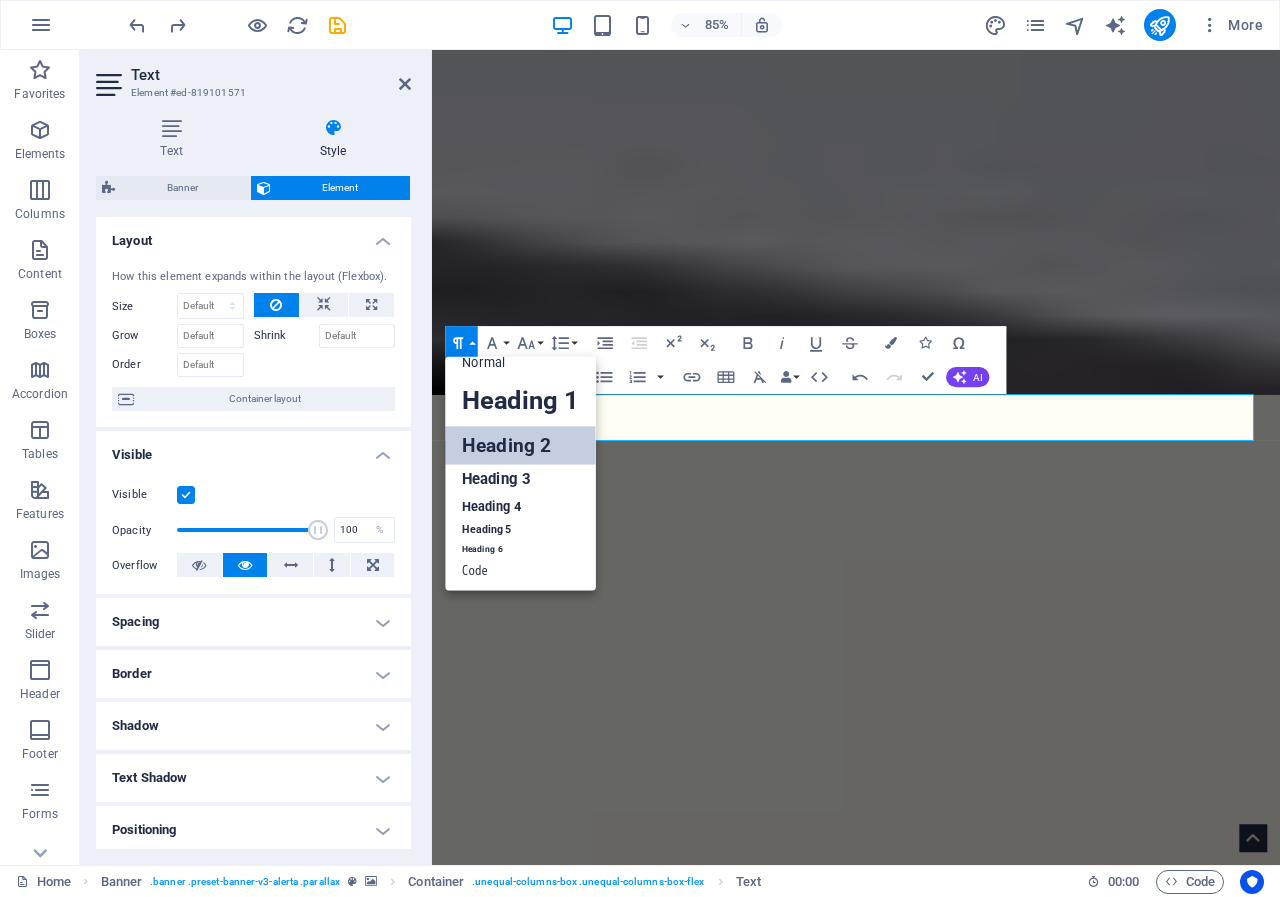 scroll, scrollTop: 16, scrollLeft: 0, axis: vertical 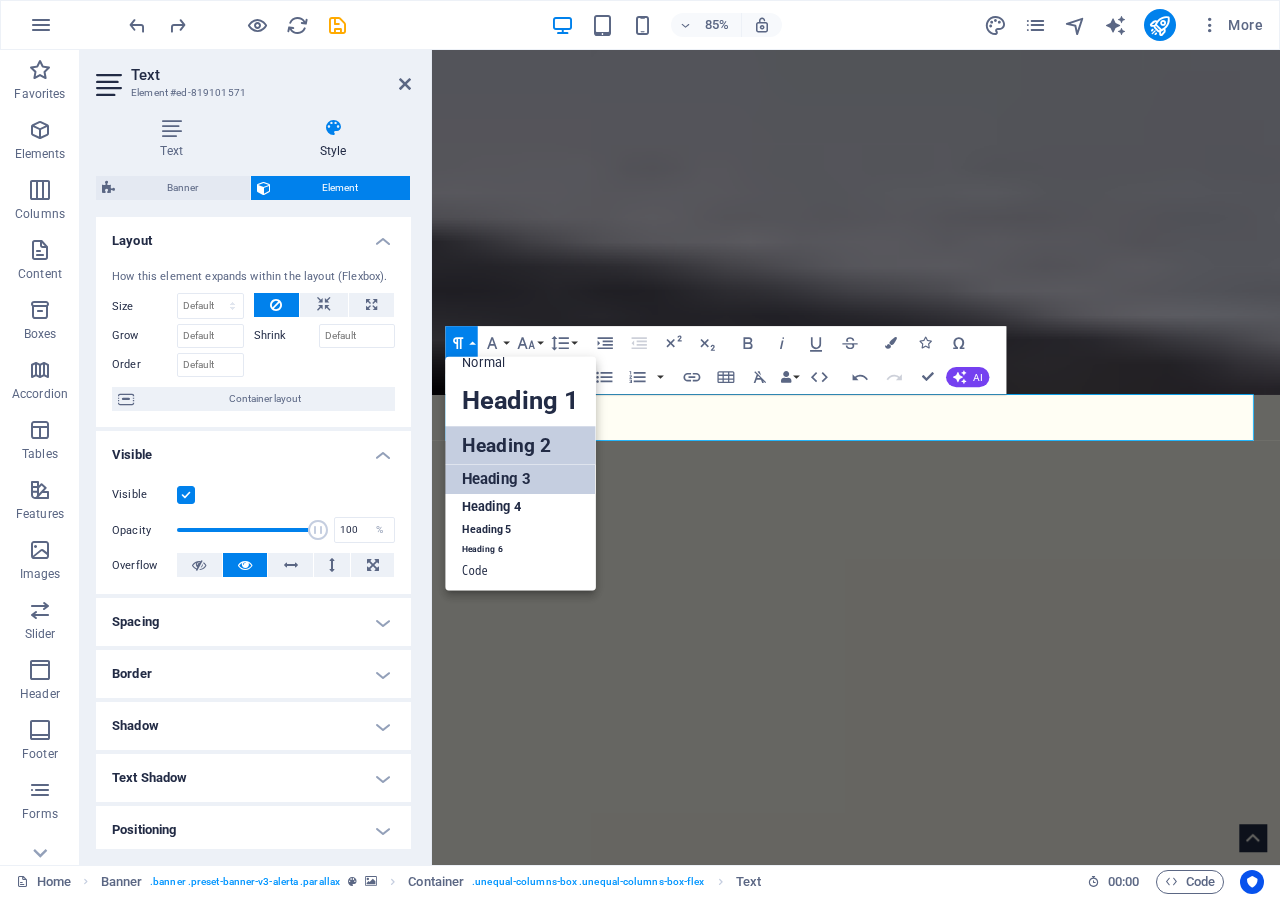 click on "Heading 3" at bounding box center (521, 479) 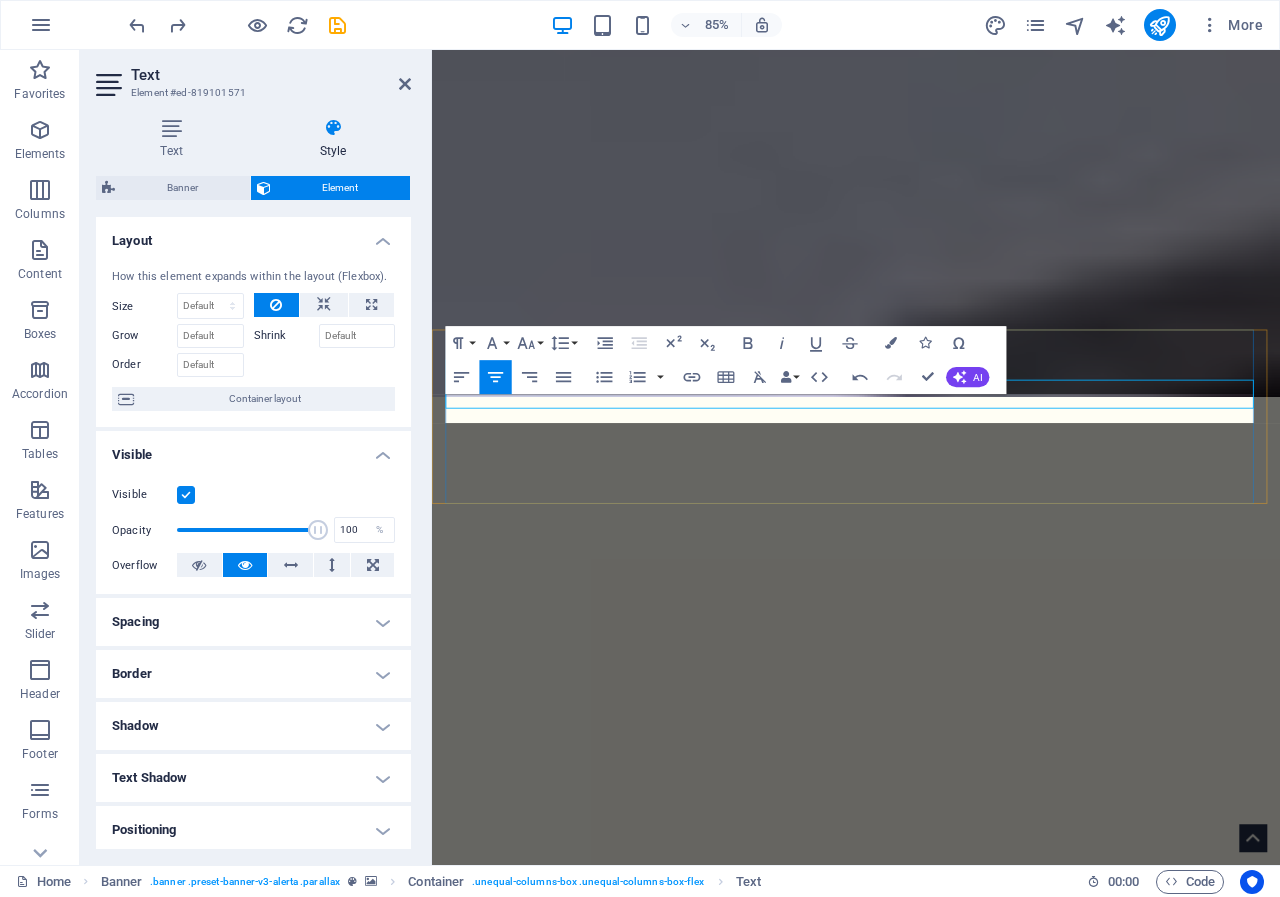 scroll, scrollTop: 393, scrollLeft: 0, axis: vertical 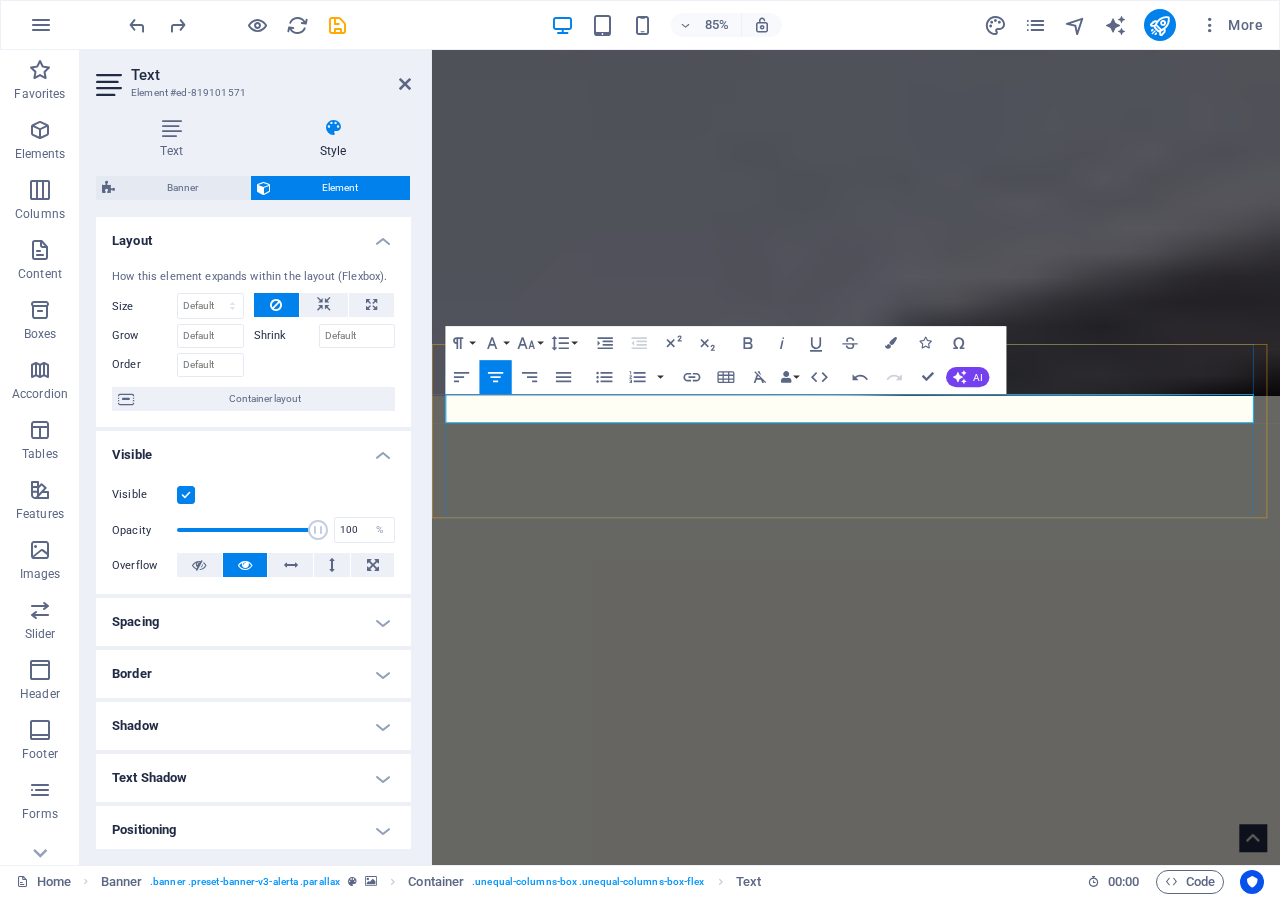 click on "seCURITY GUARD SERVICES" at bounding box center [931, 1828] 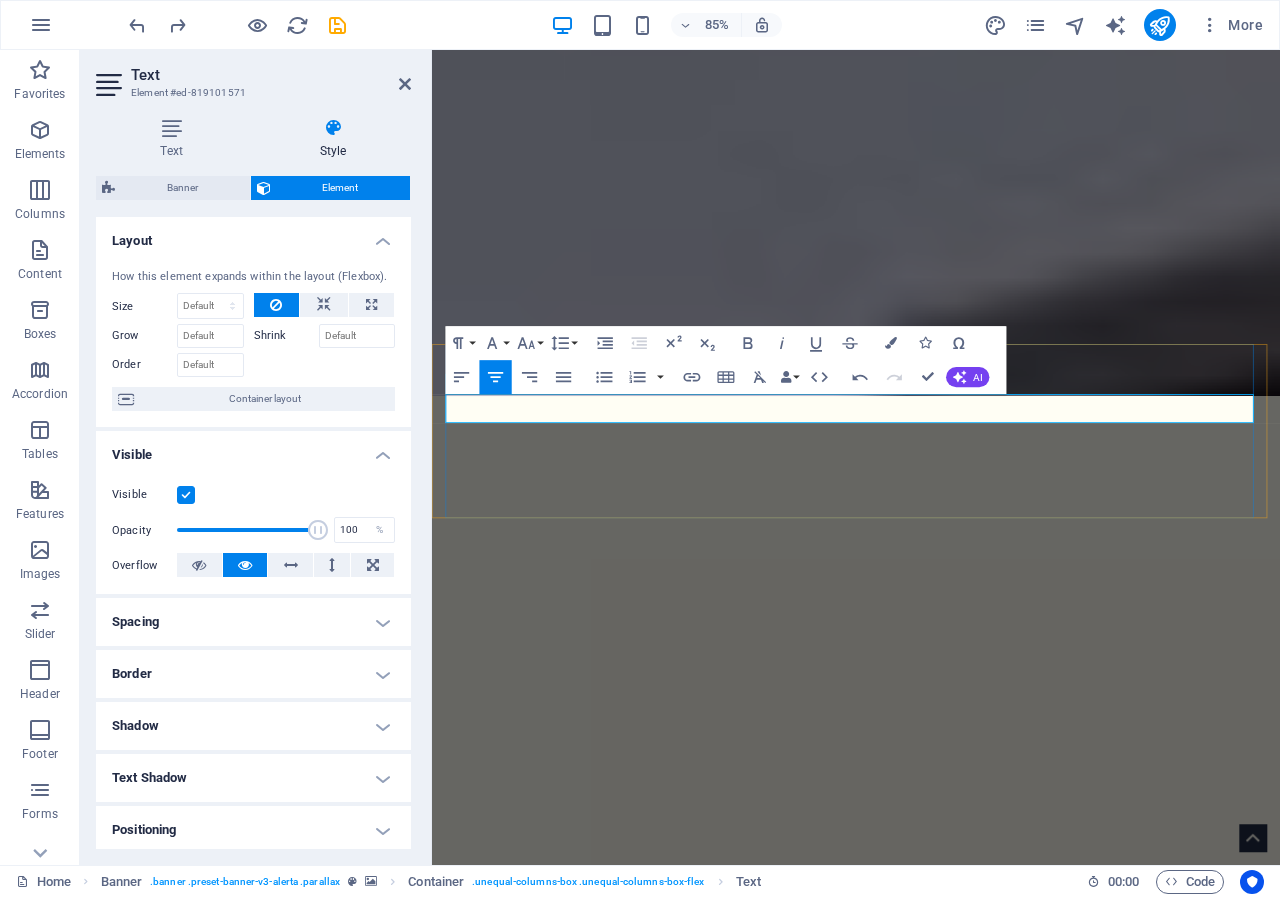 click on "seCURITY GUARD SERVICES" at bounding box center [931, 1828] 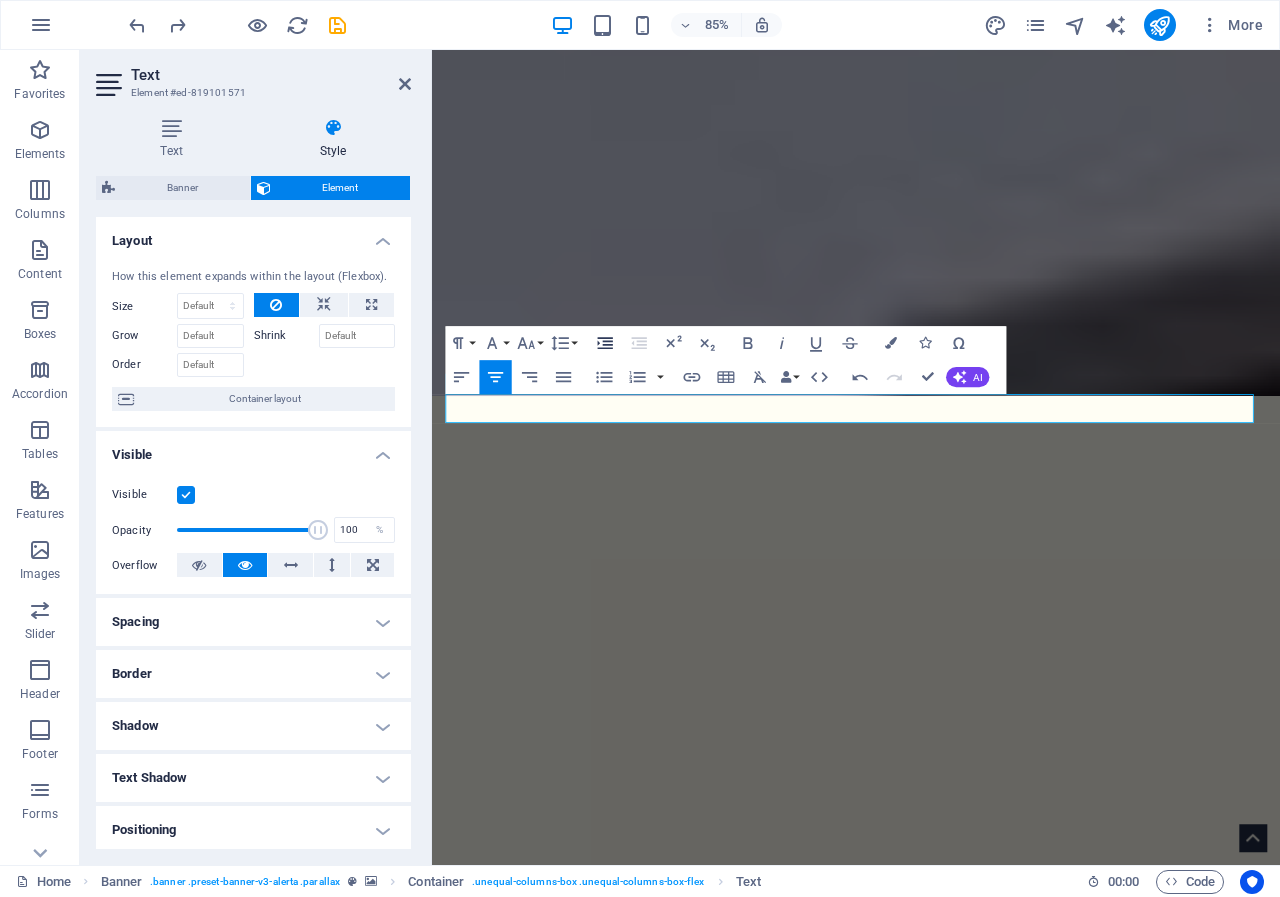 click 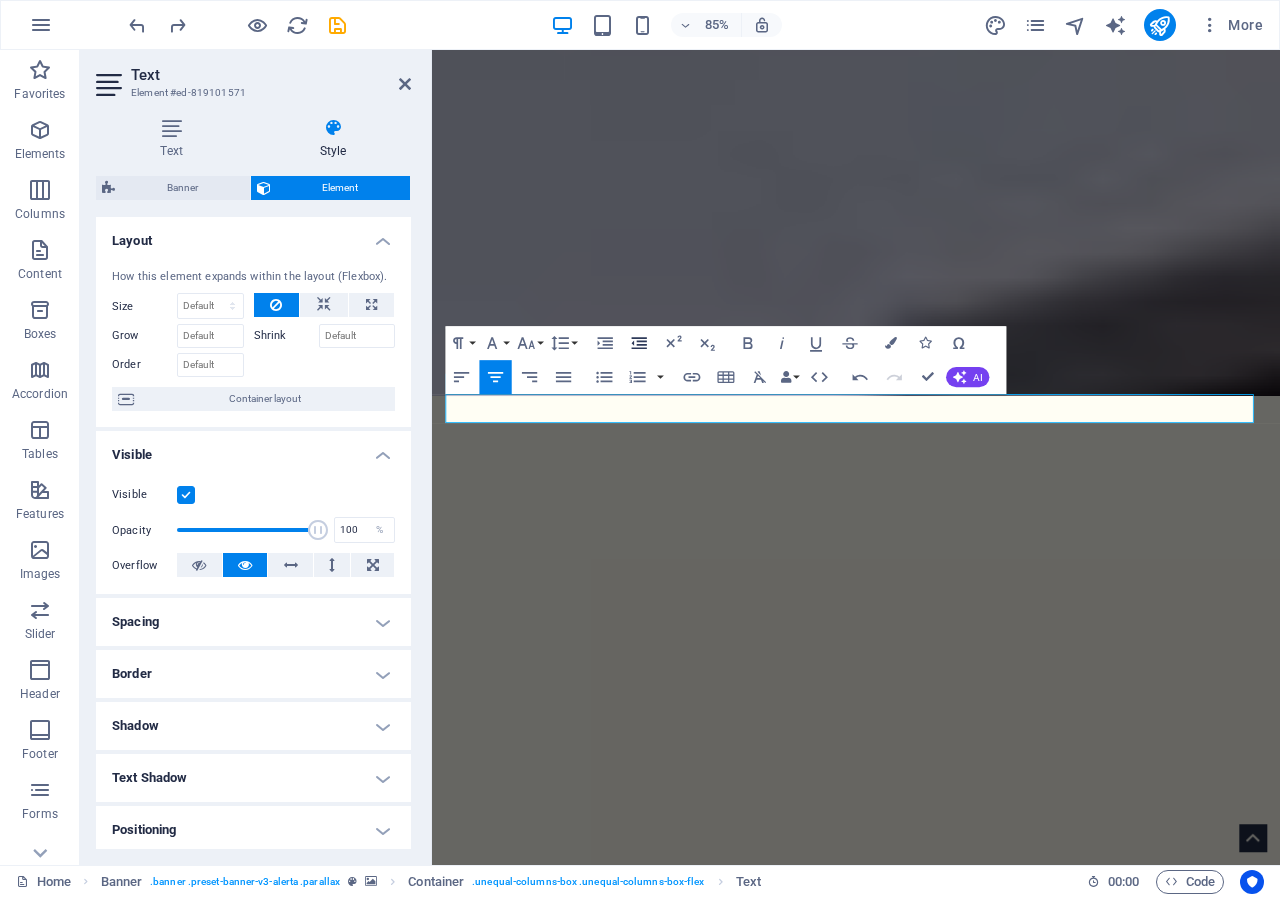 click 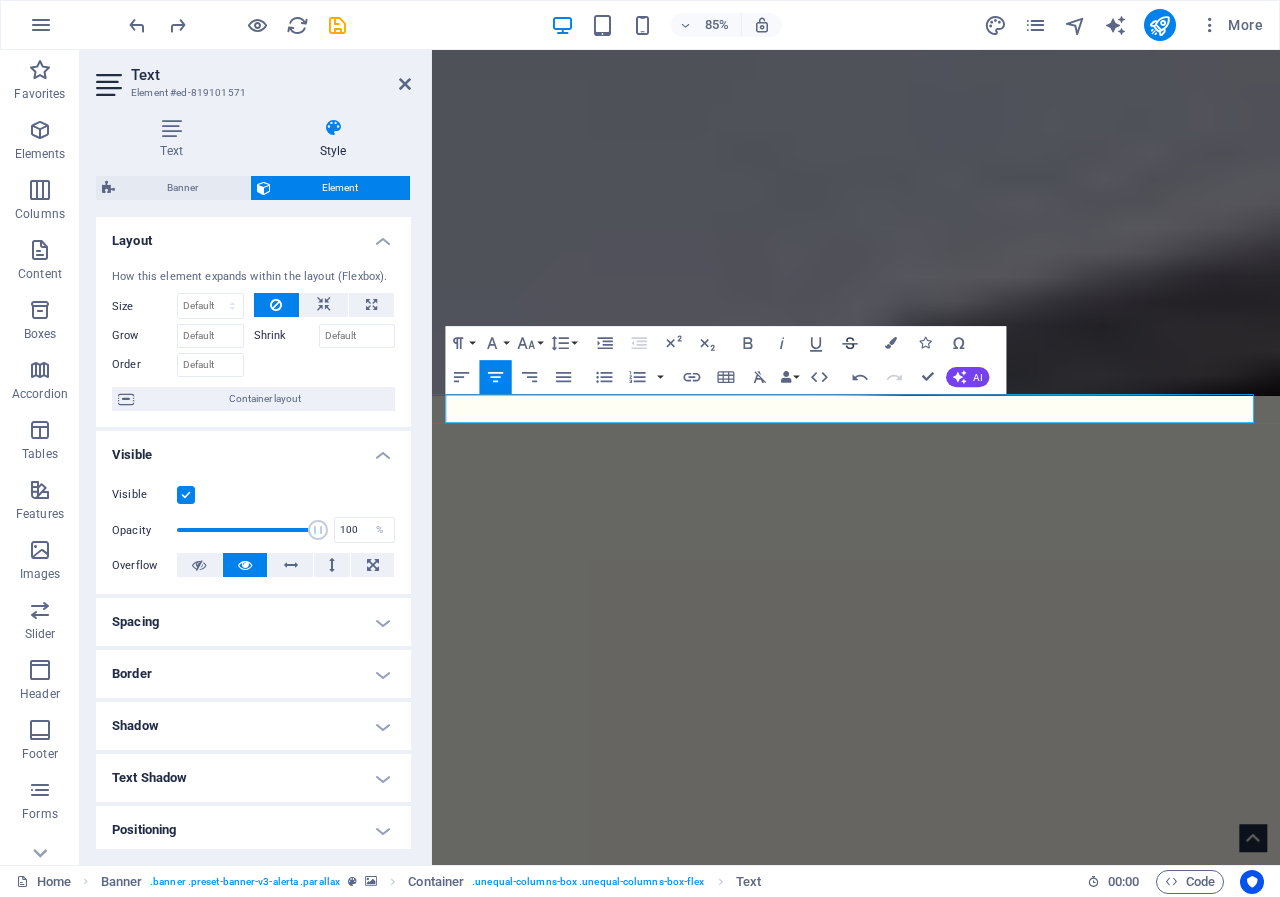click 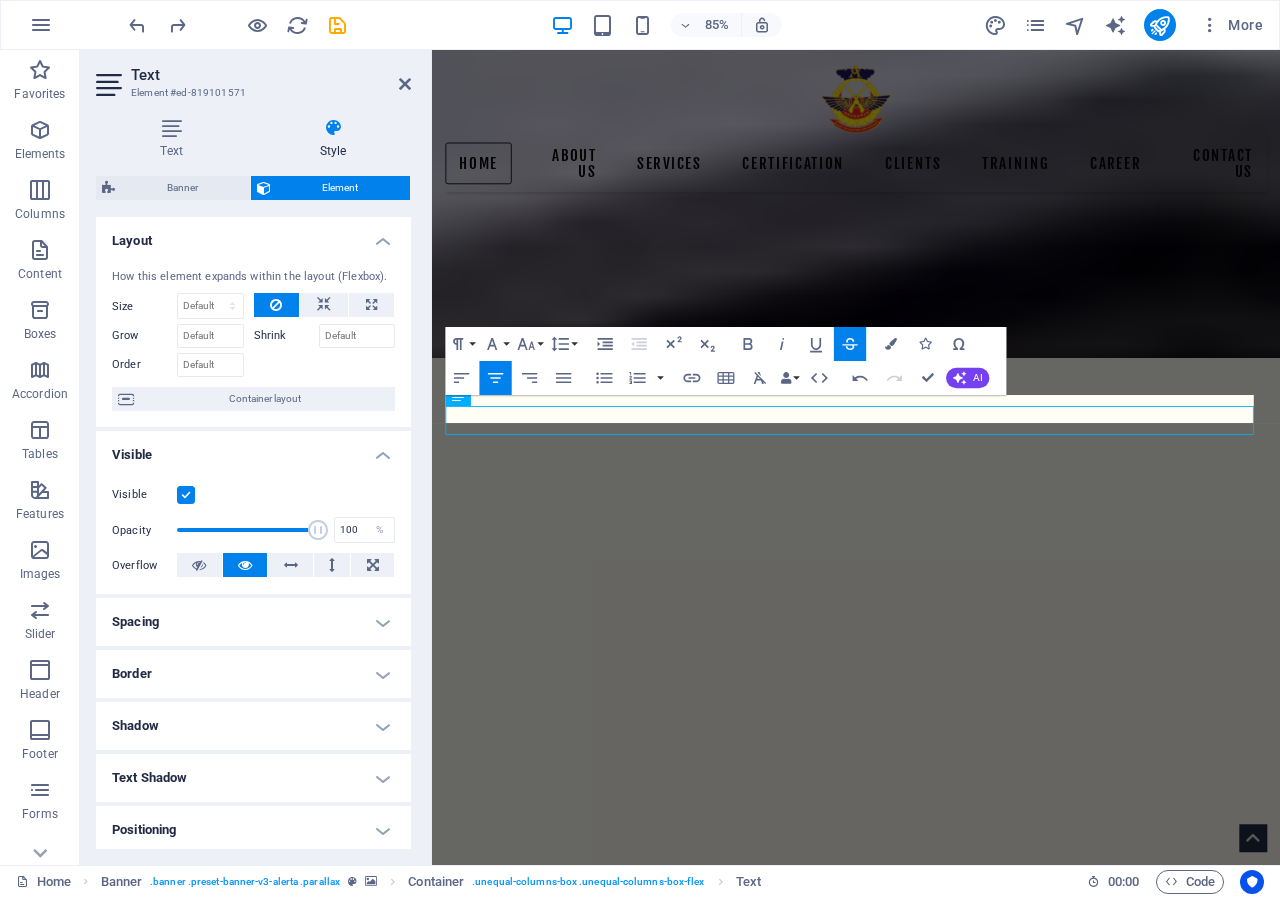 scroll, scrollTop: 374, scrollLeft: 0, axis: vertical 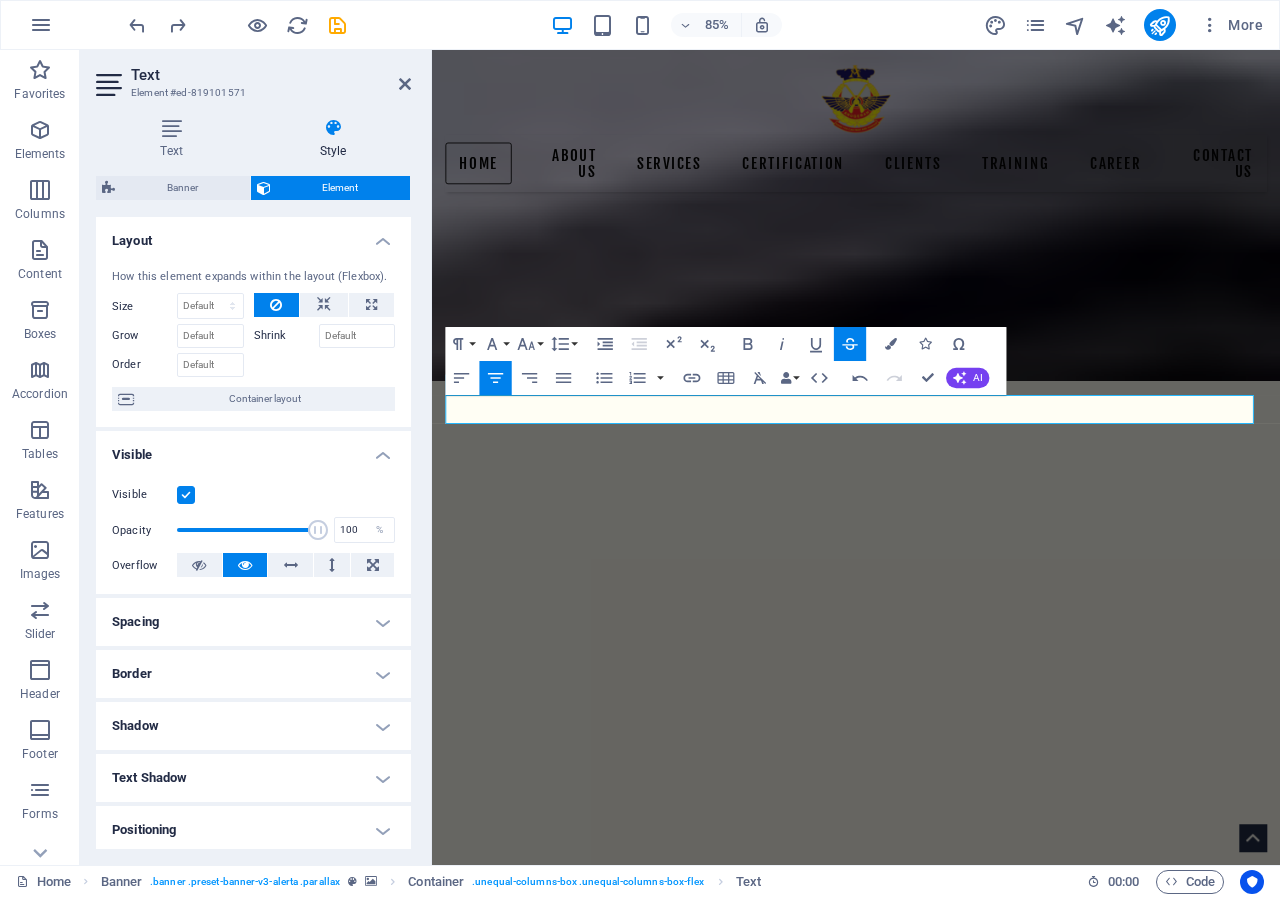 click 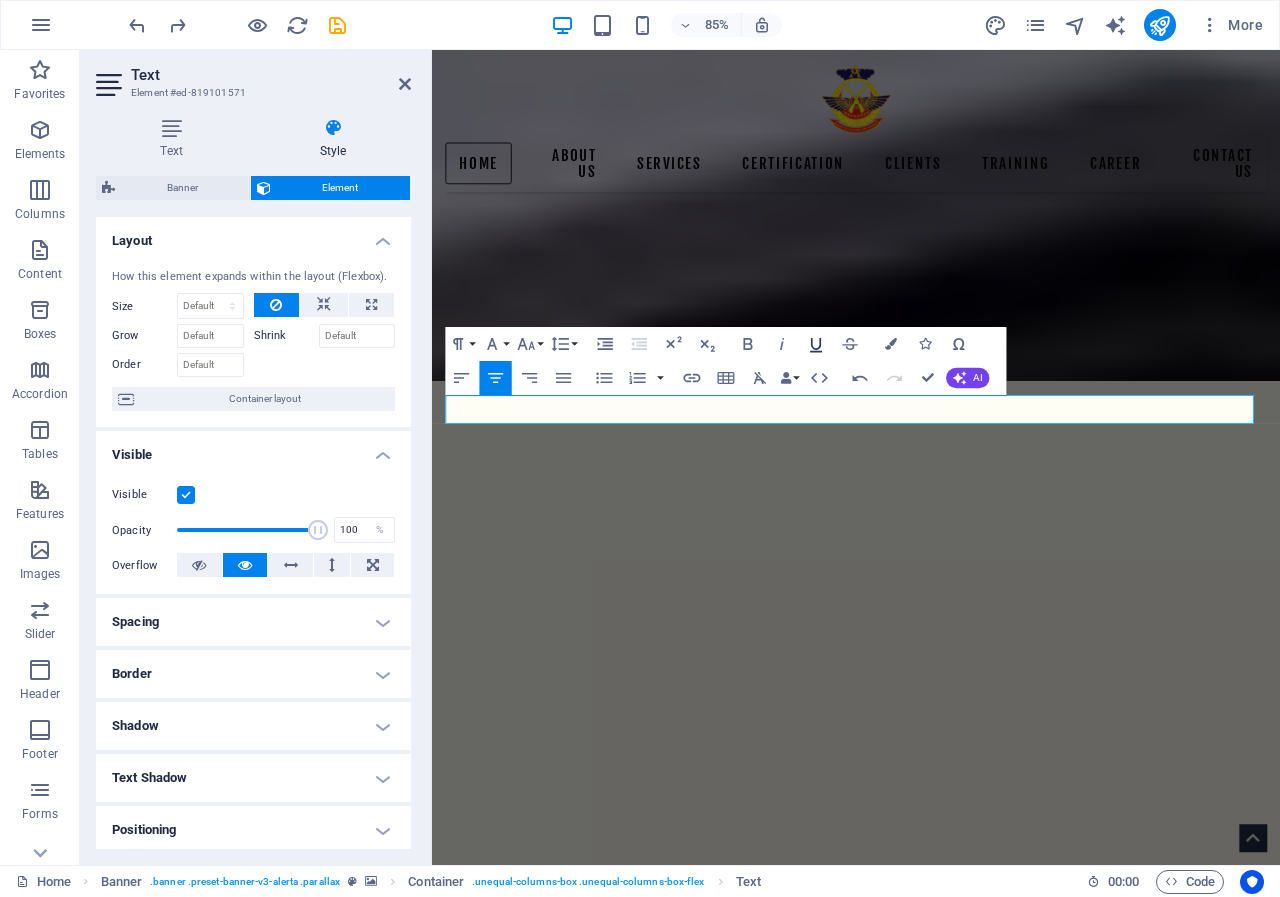 click 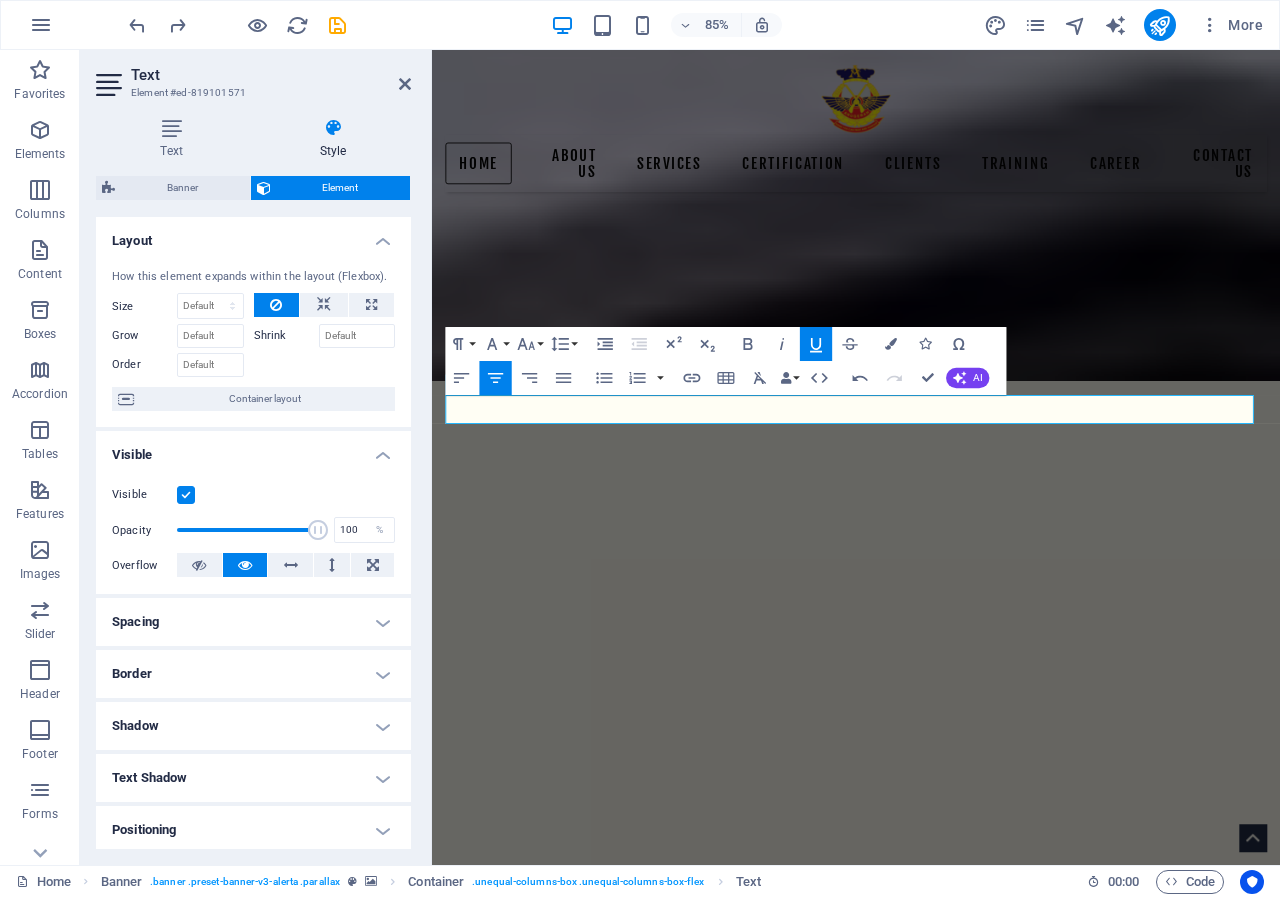 click 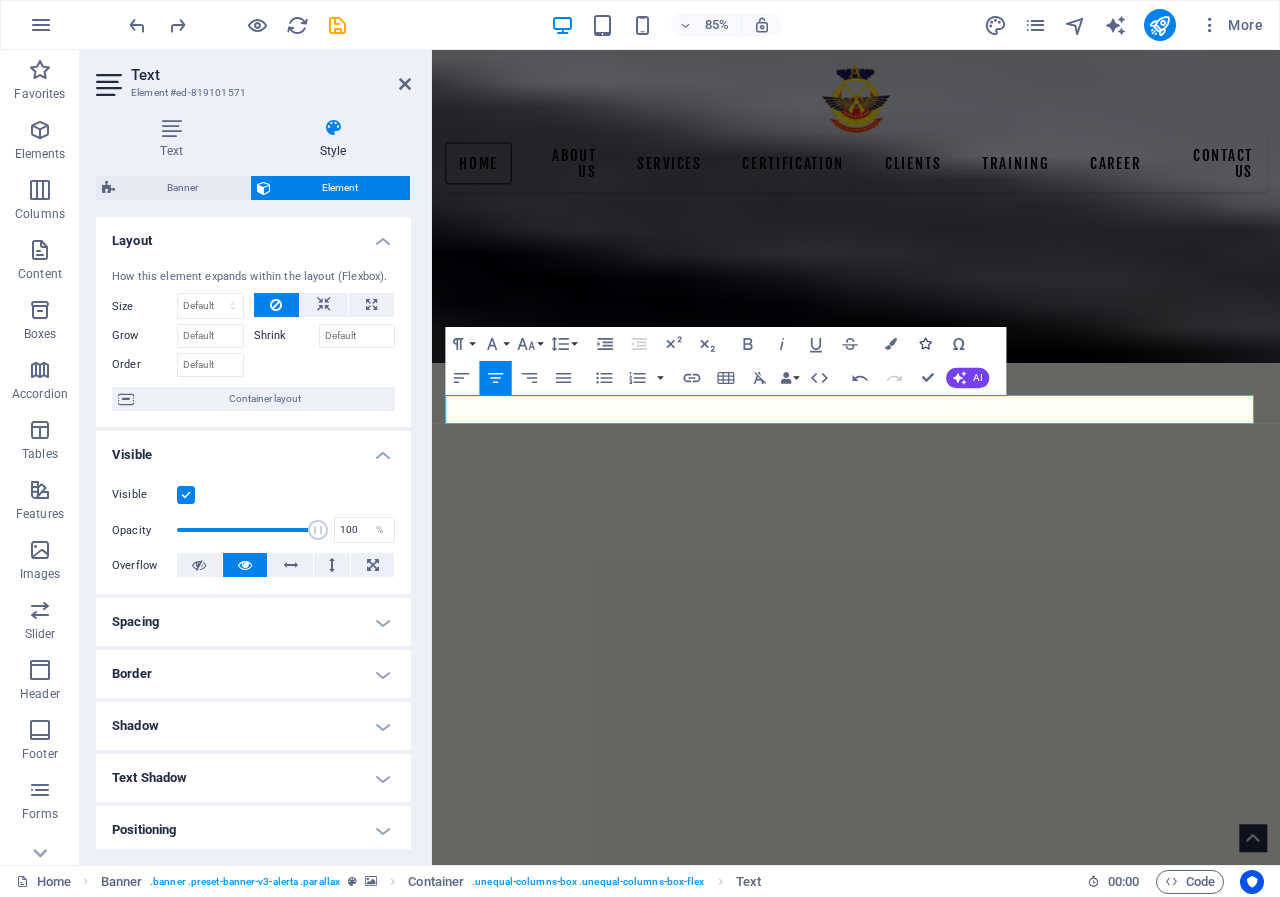 click at bounding box center (925, 344) 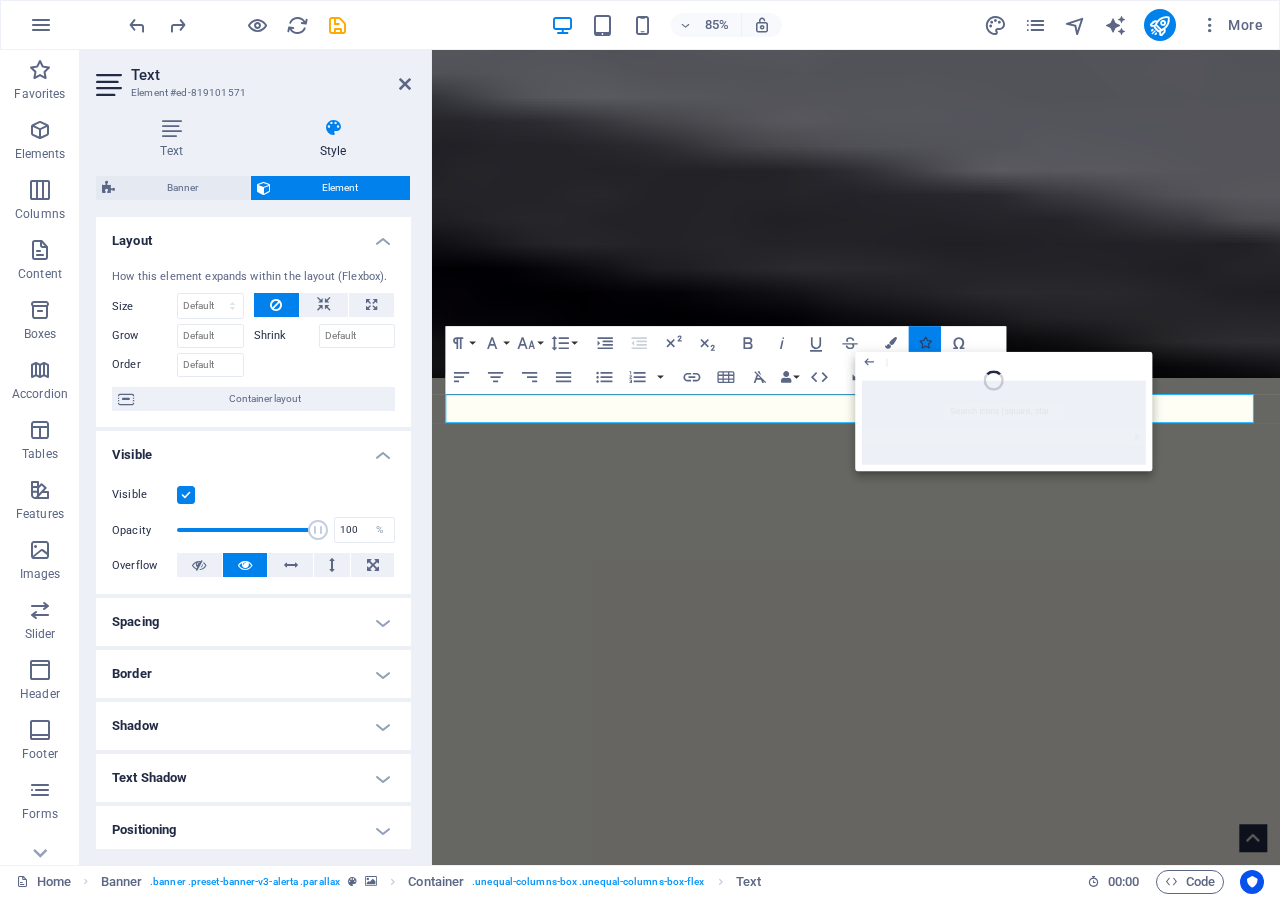 scroll, scrollTop: 375, scrollLeft: 0, axis: vertical 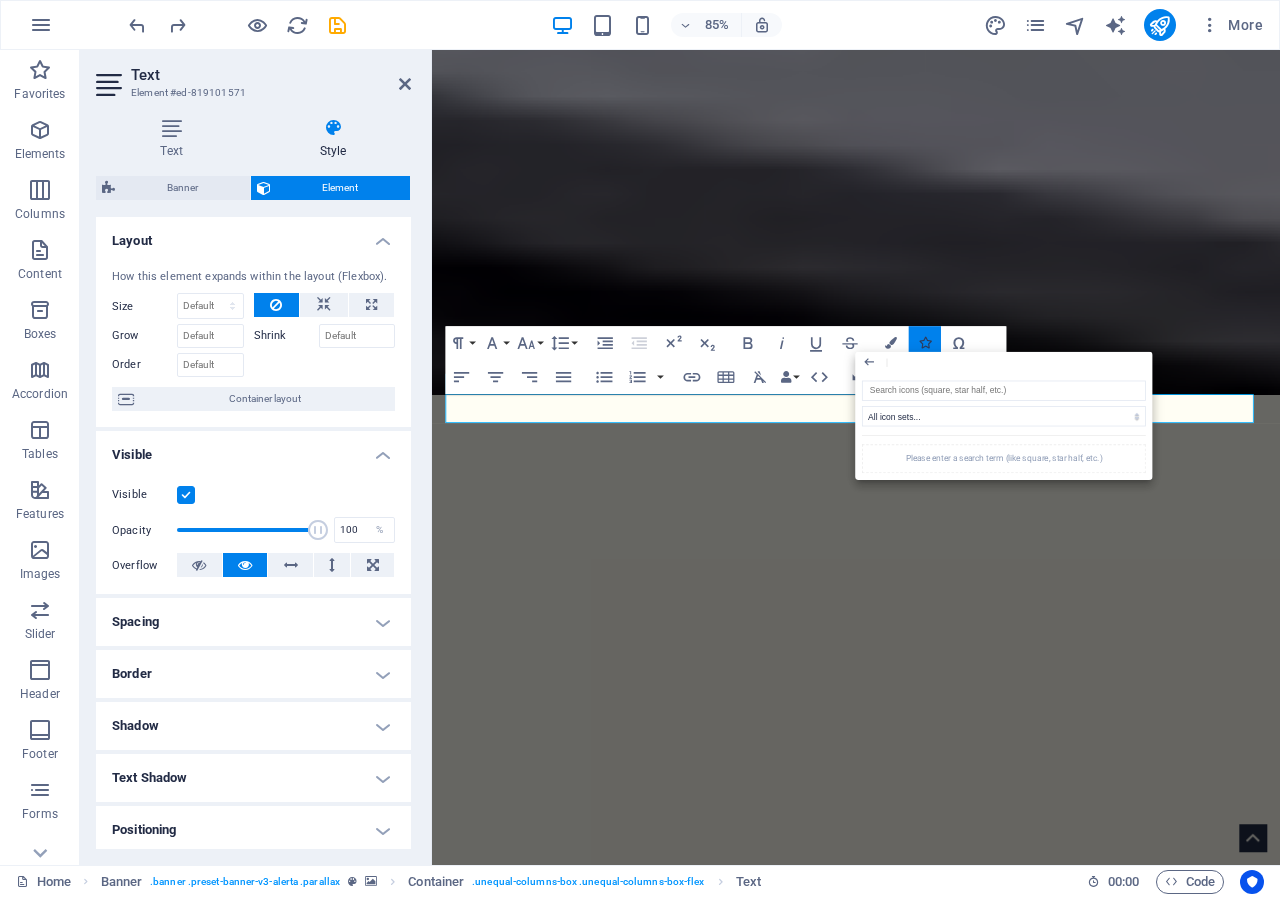 click at bounding box center [925, 343] 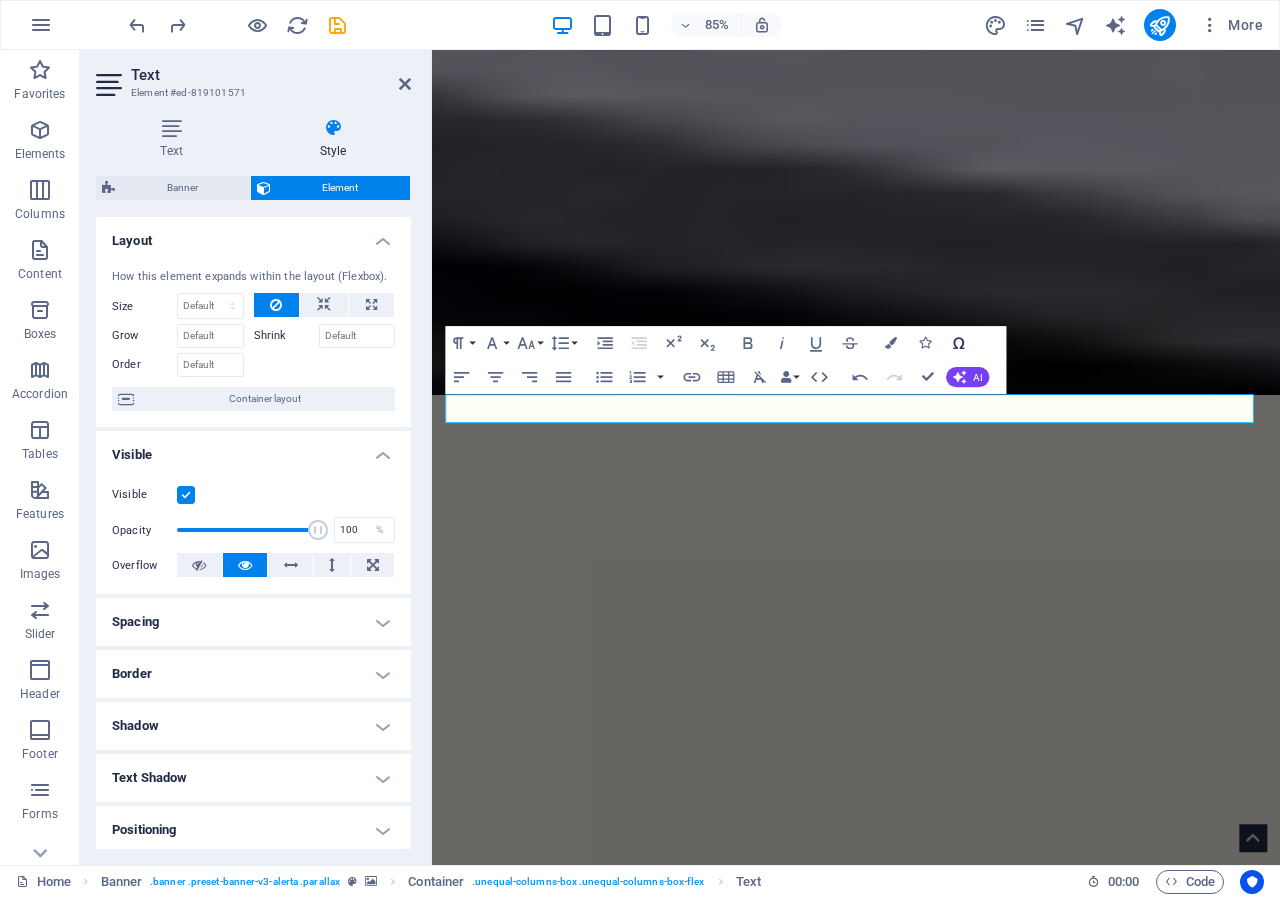 click 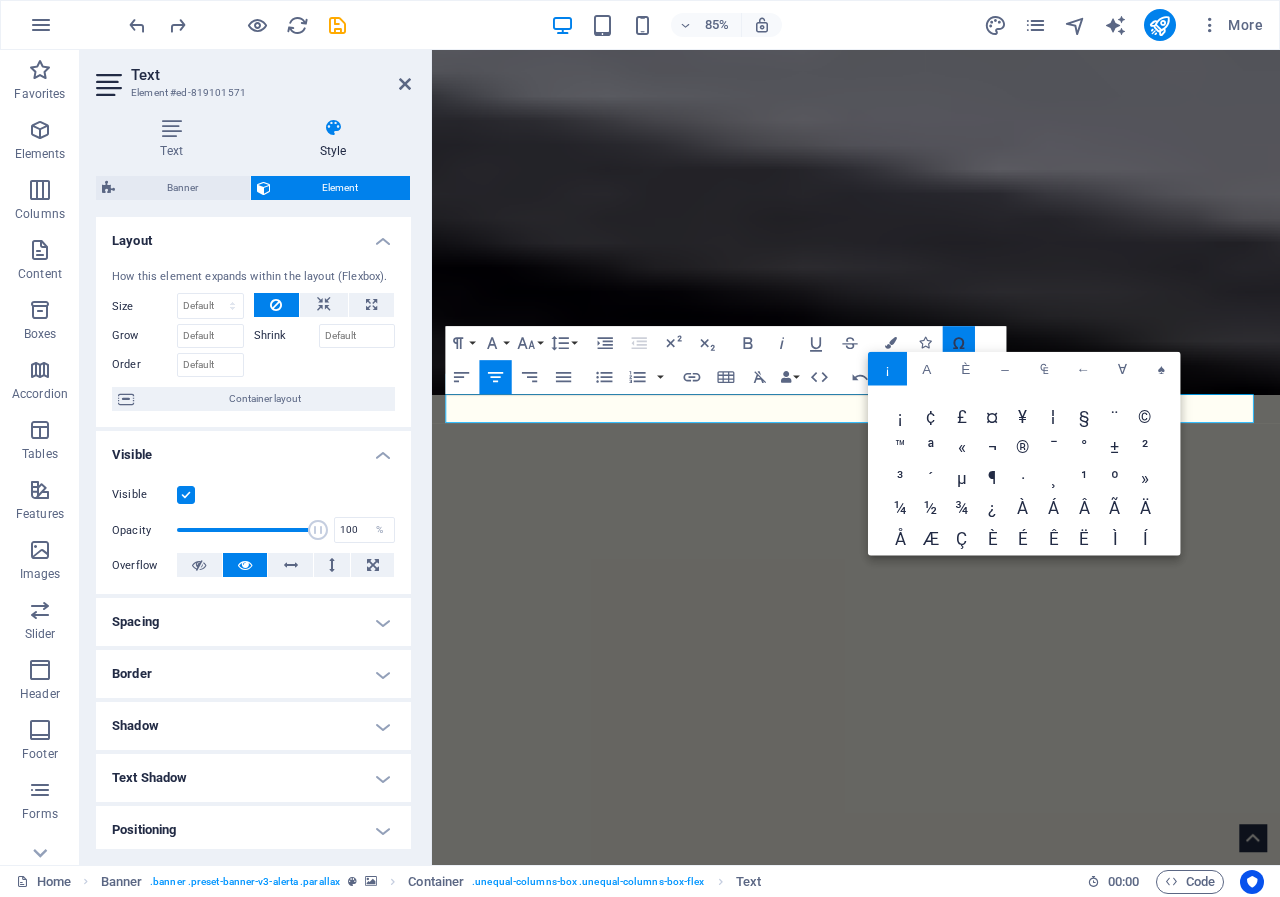 click 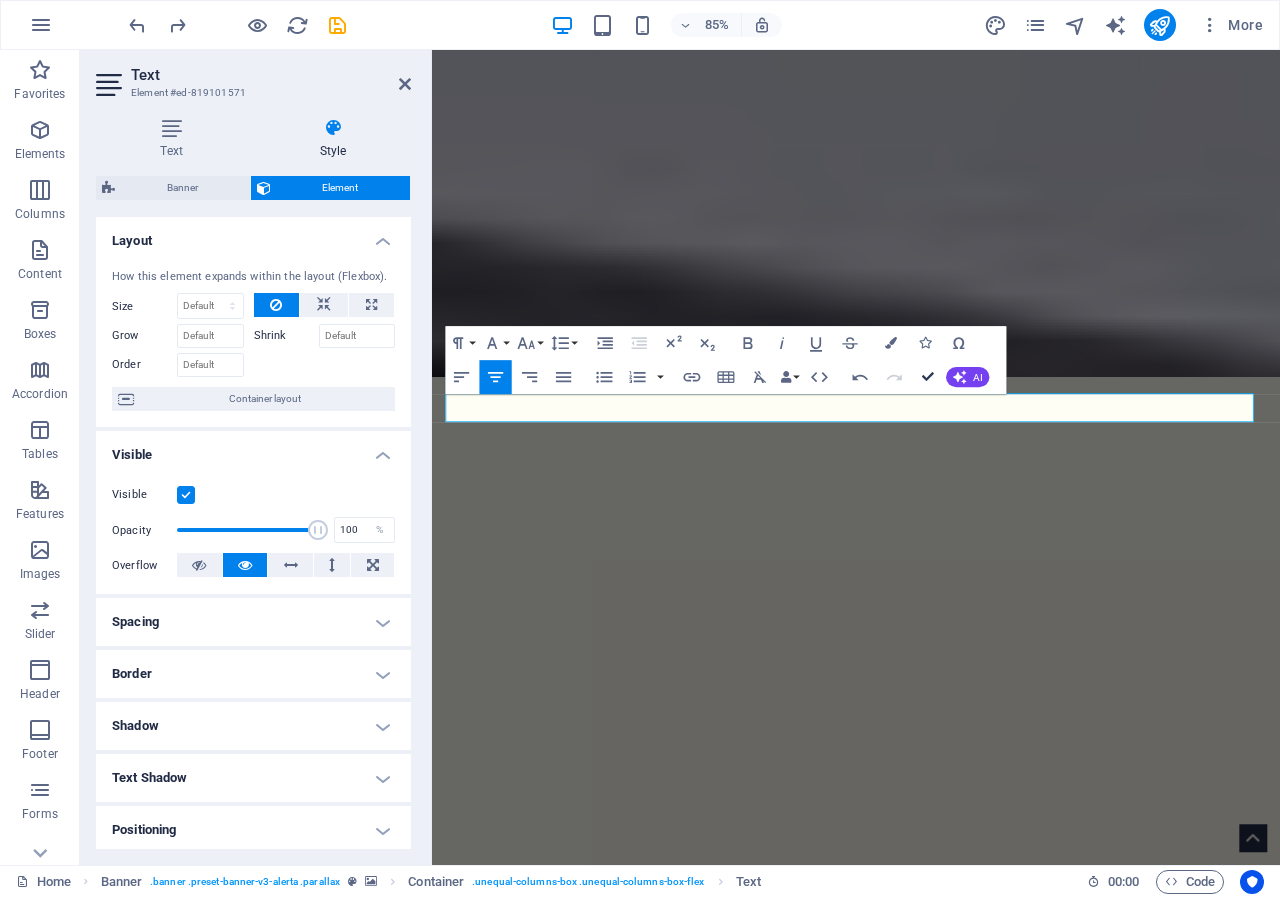 scroll, scrollTop: 376, scrollLeft: 0, axis: vertical 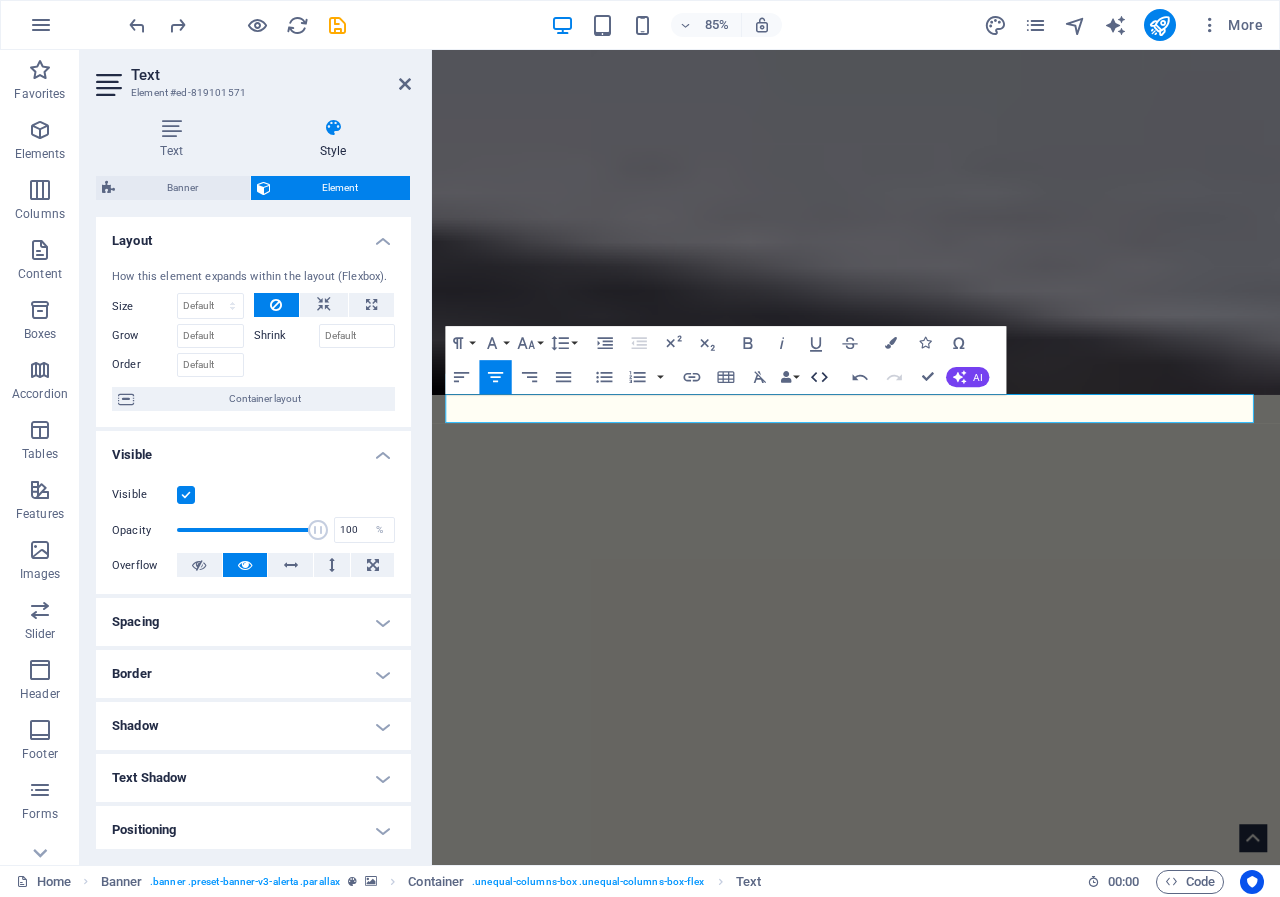 click 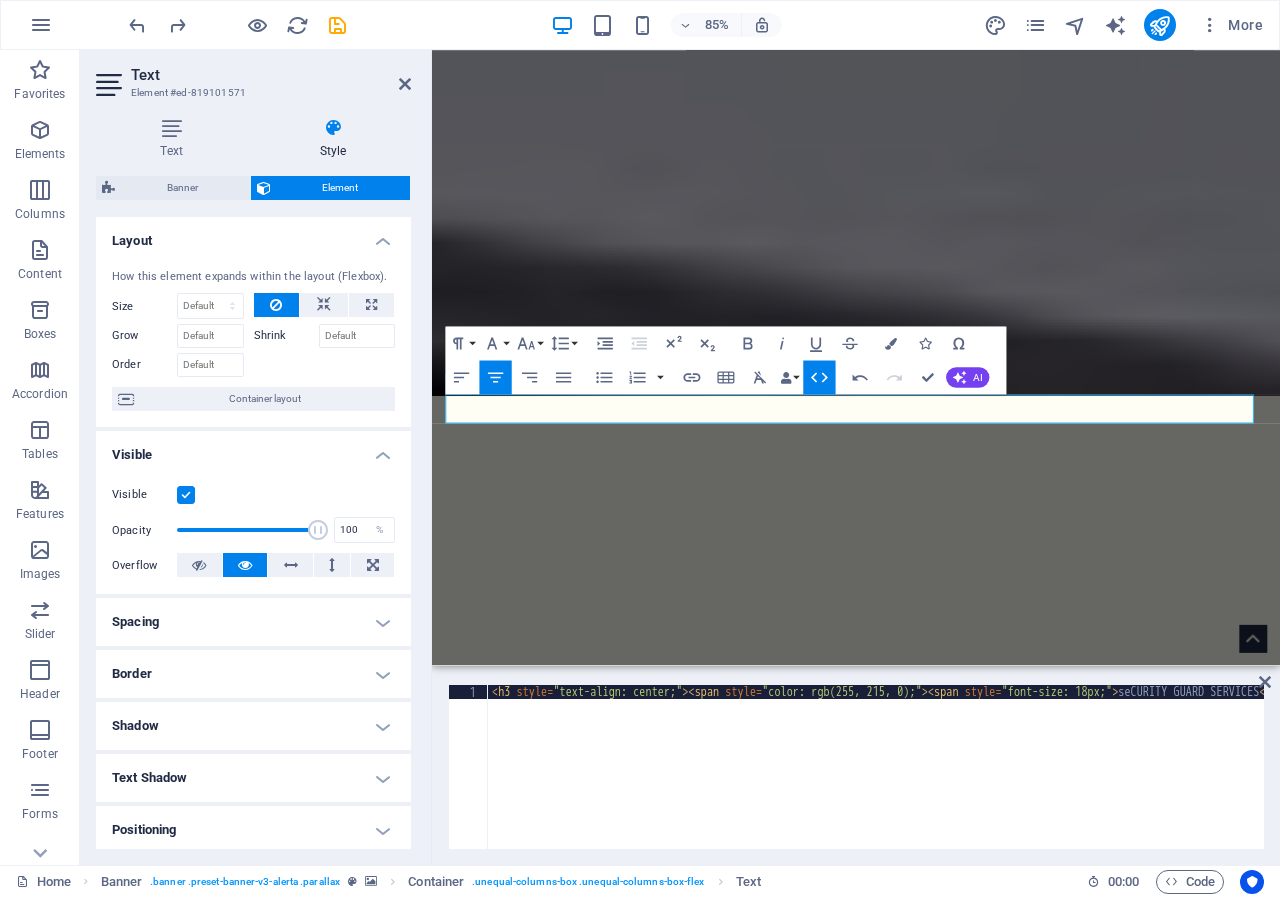 click 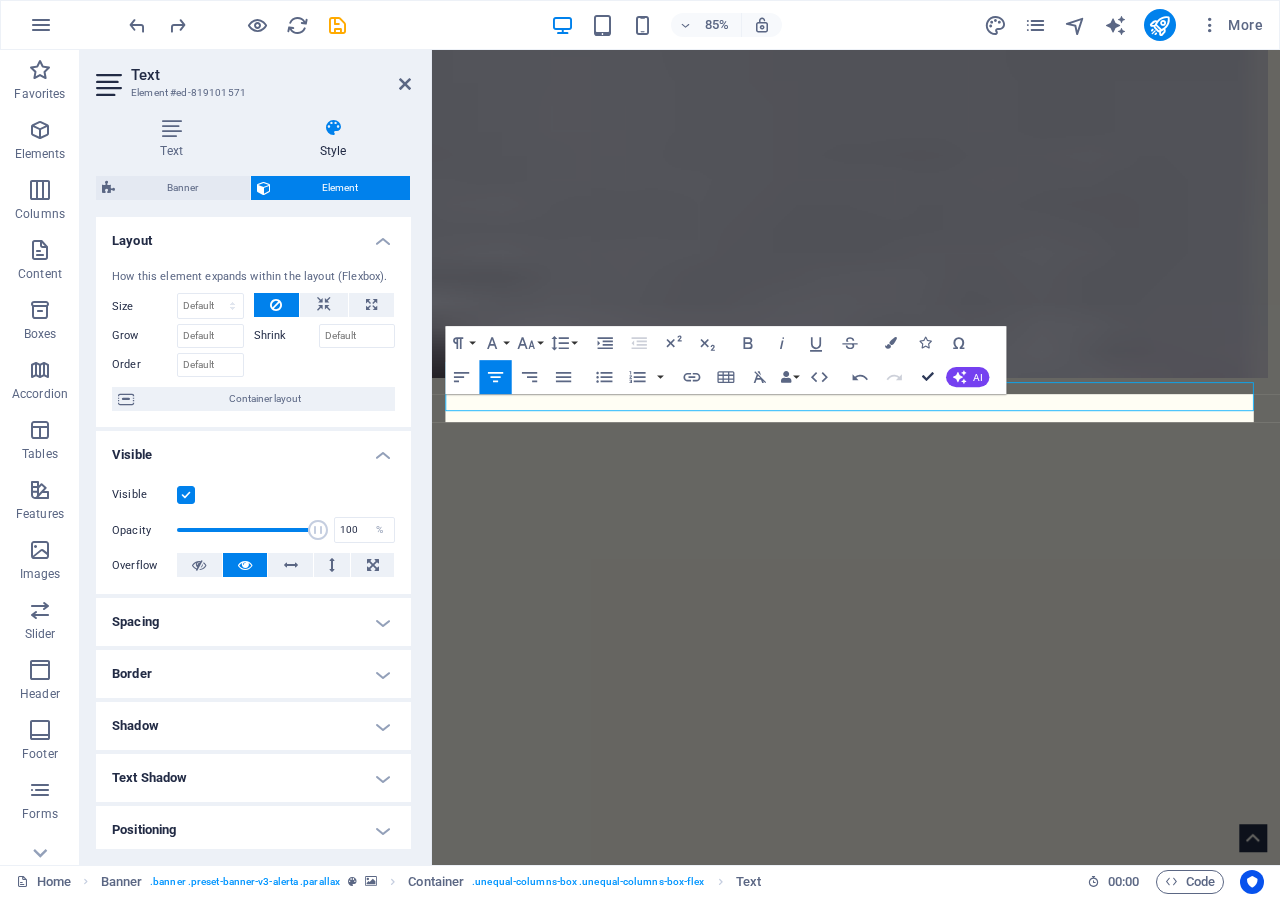 scroll, scrollTop: 393, scrollLeft: 0, axis: vertical 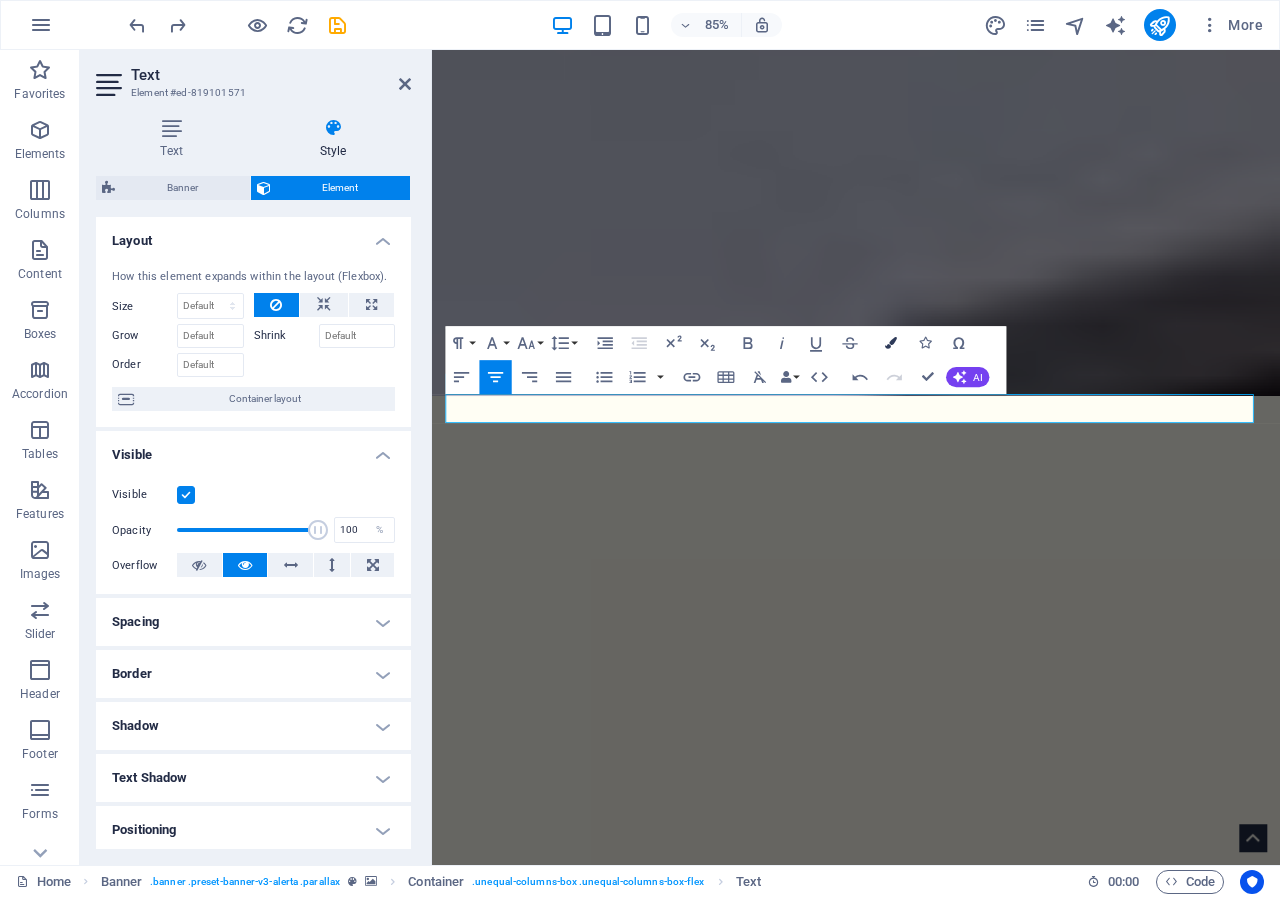click at bounding box center [891, 343] 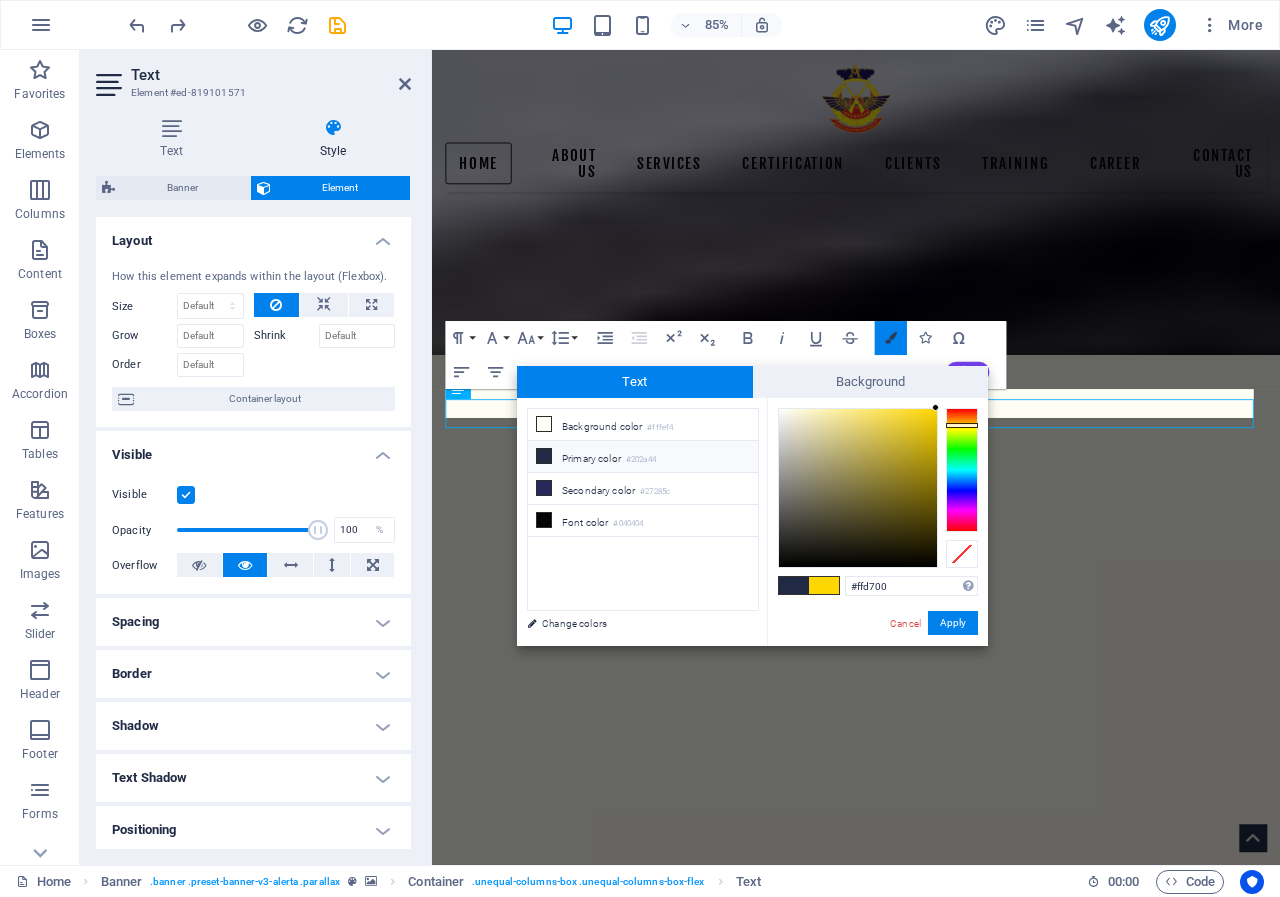 scroll, scrollTop: 384, scrollLeft: 0, axis: vertical 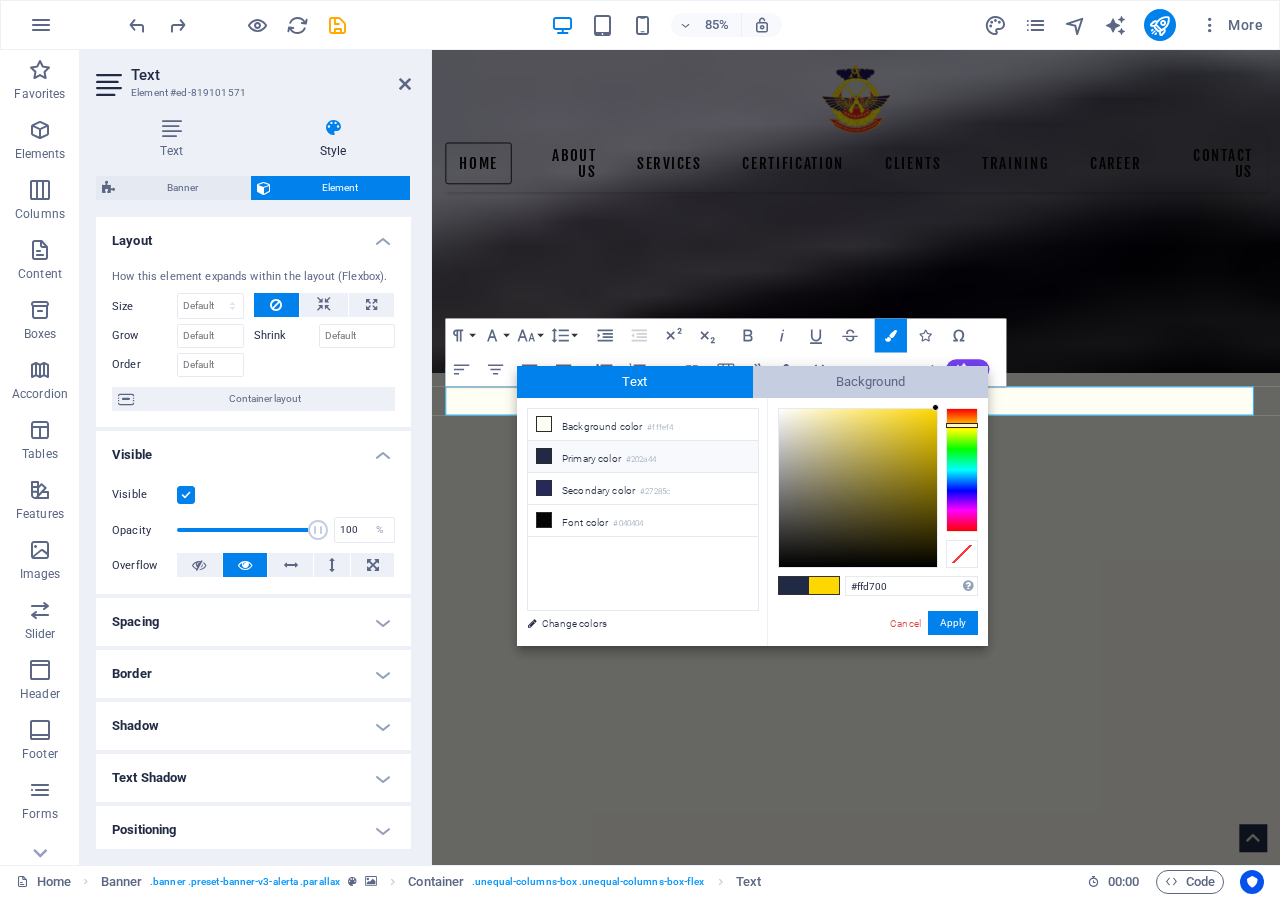 click on "Background" at bounding box center [871, 382] 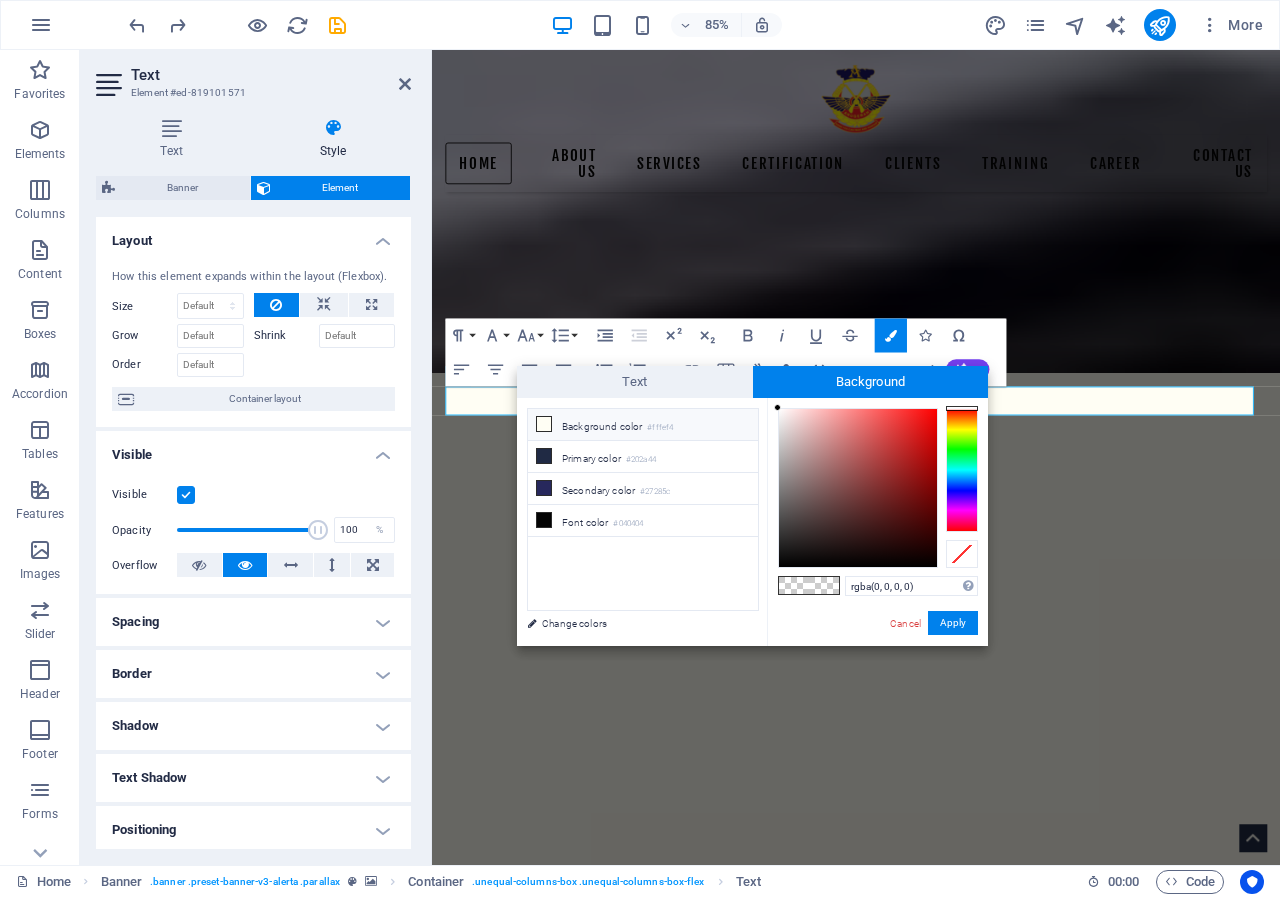 click at bounding box center [544, 424] 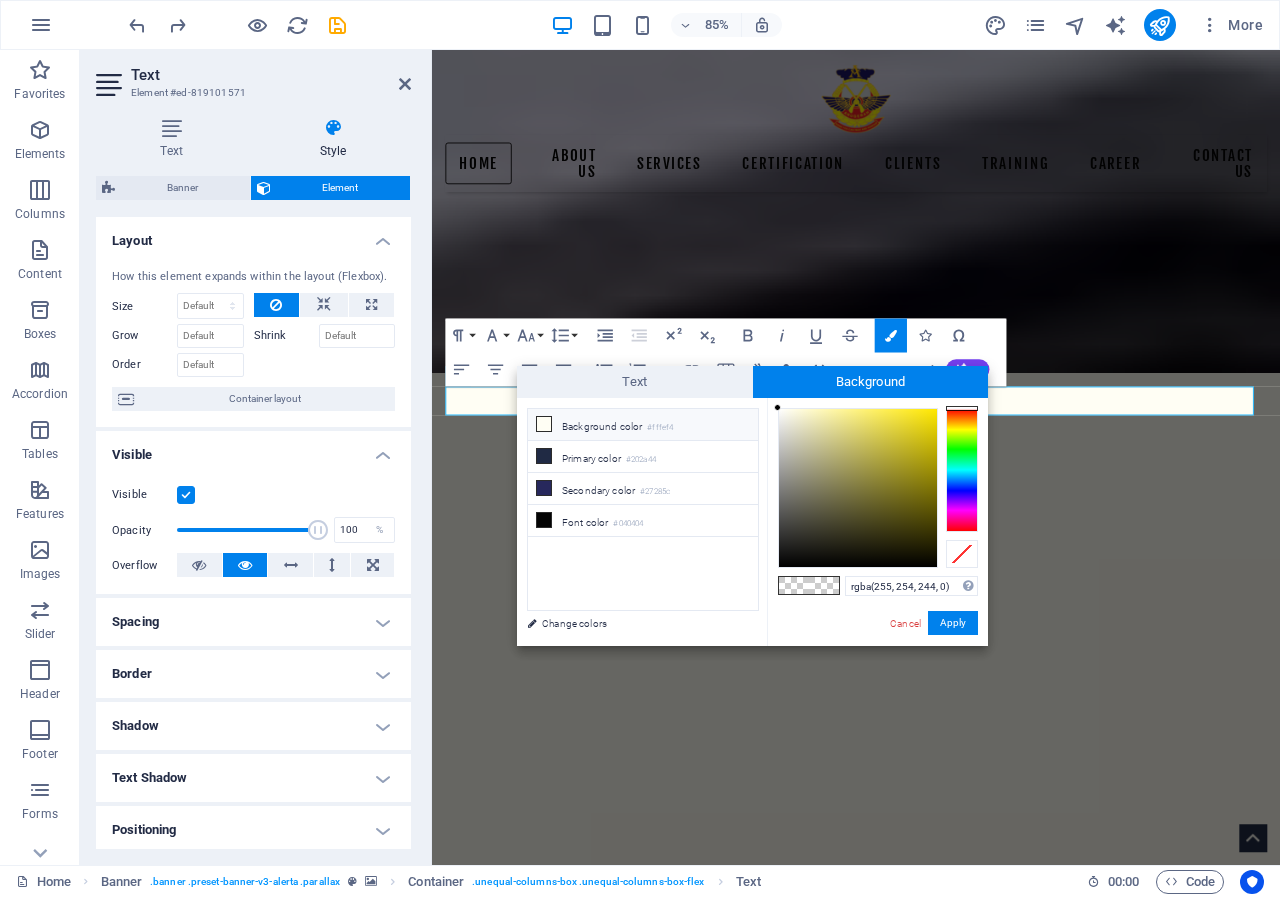 click at bounding box center [824, 585] 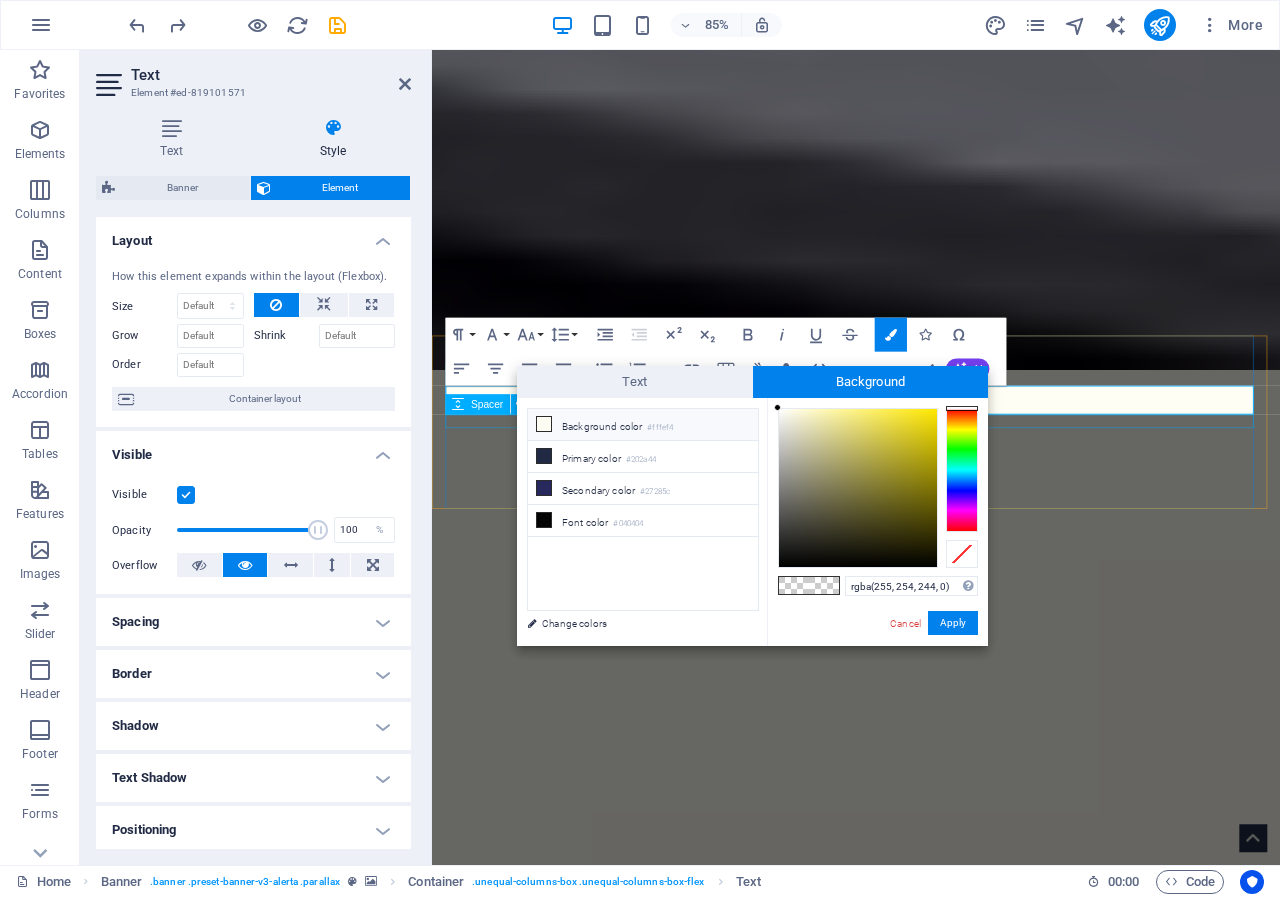 scroll, scrollTop: 385, scrollLeft: 0, axis: vertical 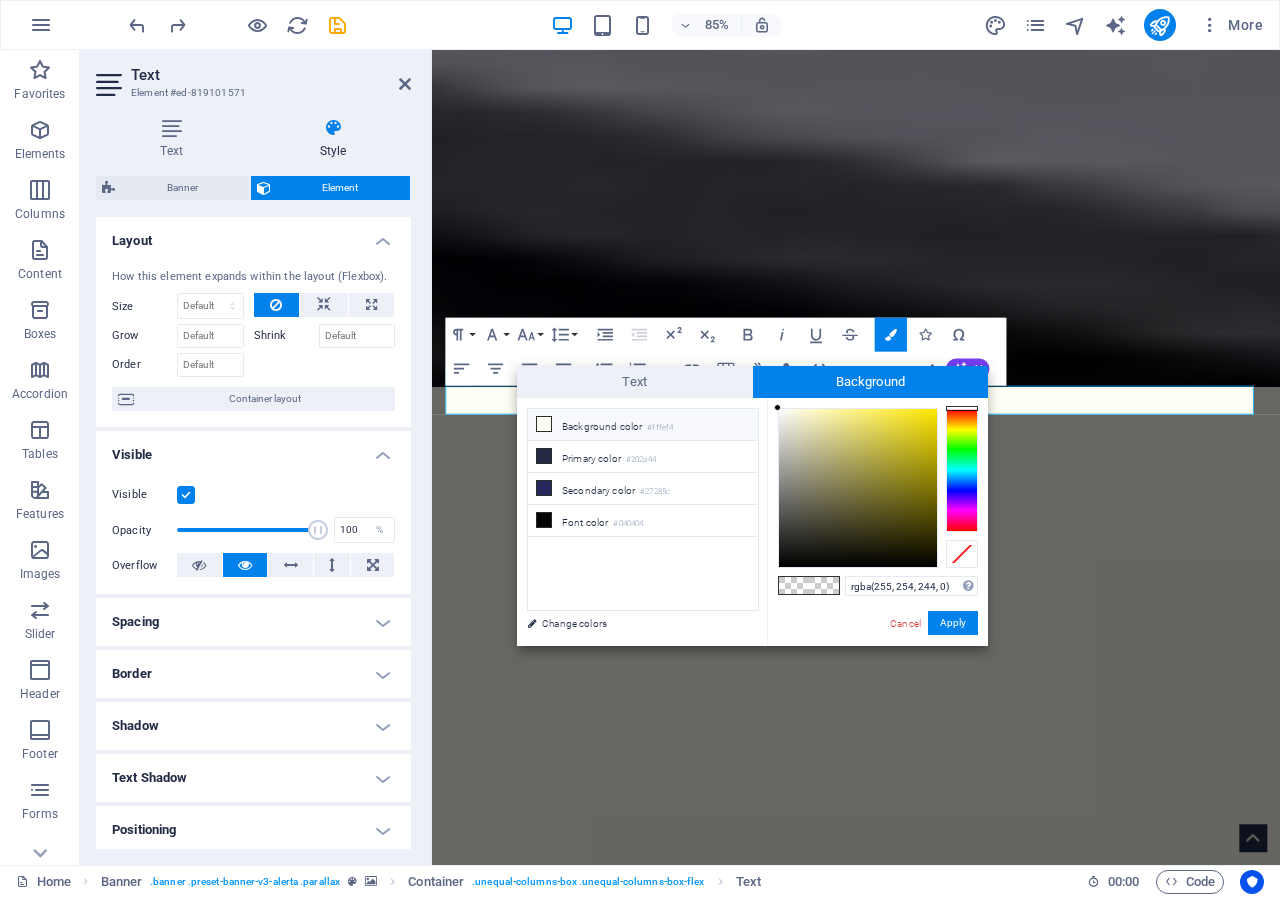 click at bounding box center [544, 424] 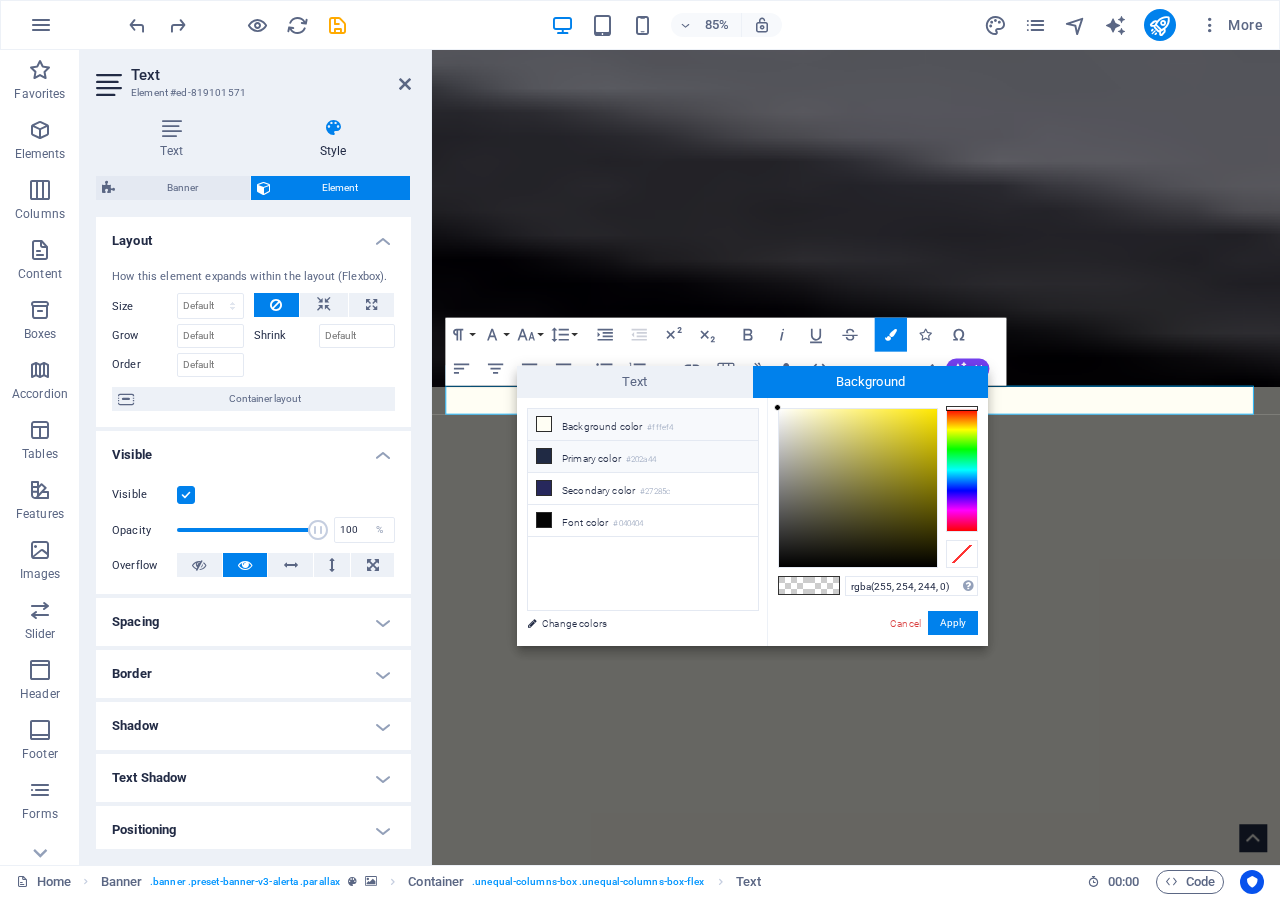 click at bounding box center (544, 456) 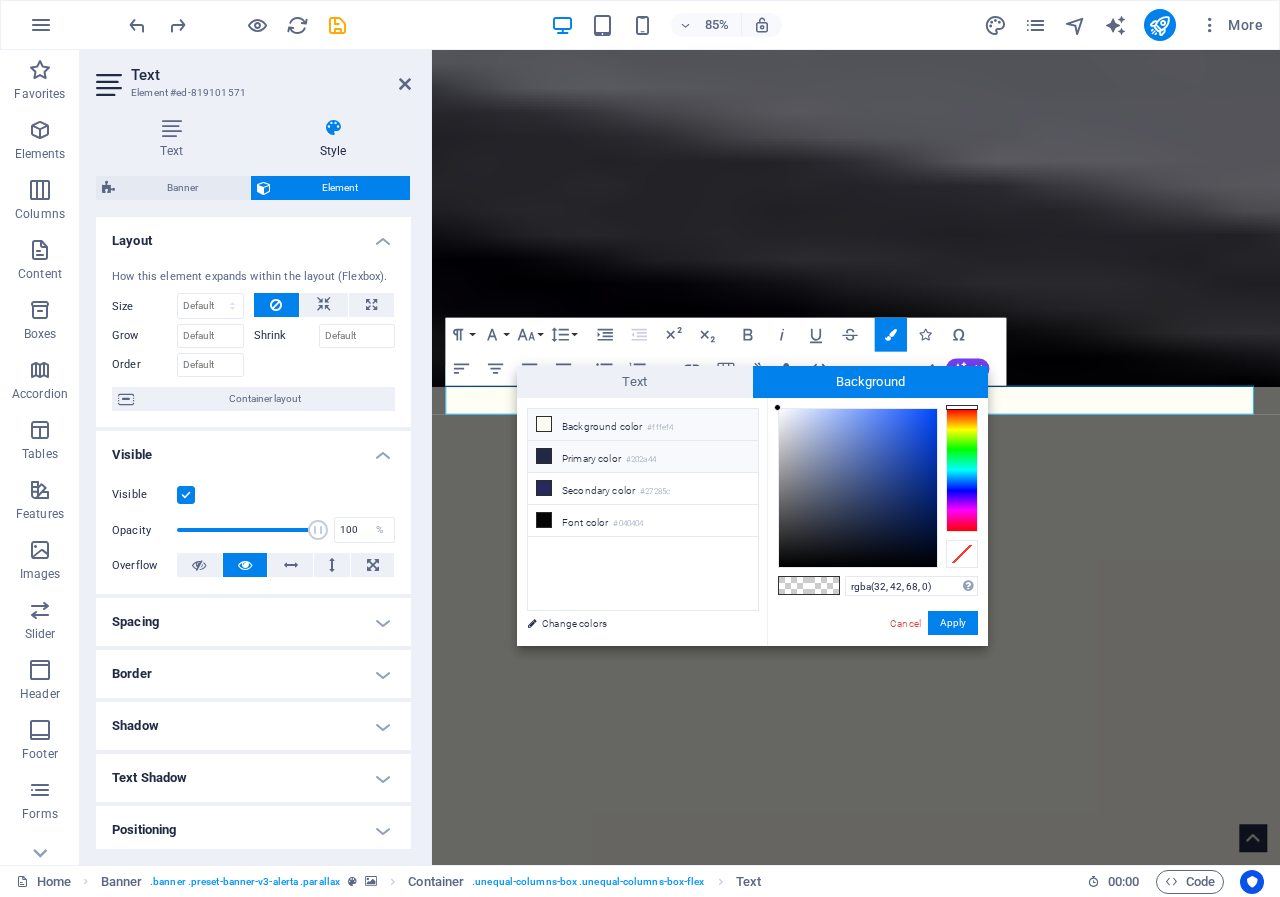 click at bounding box center [544, 424] 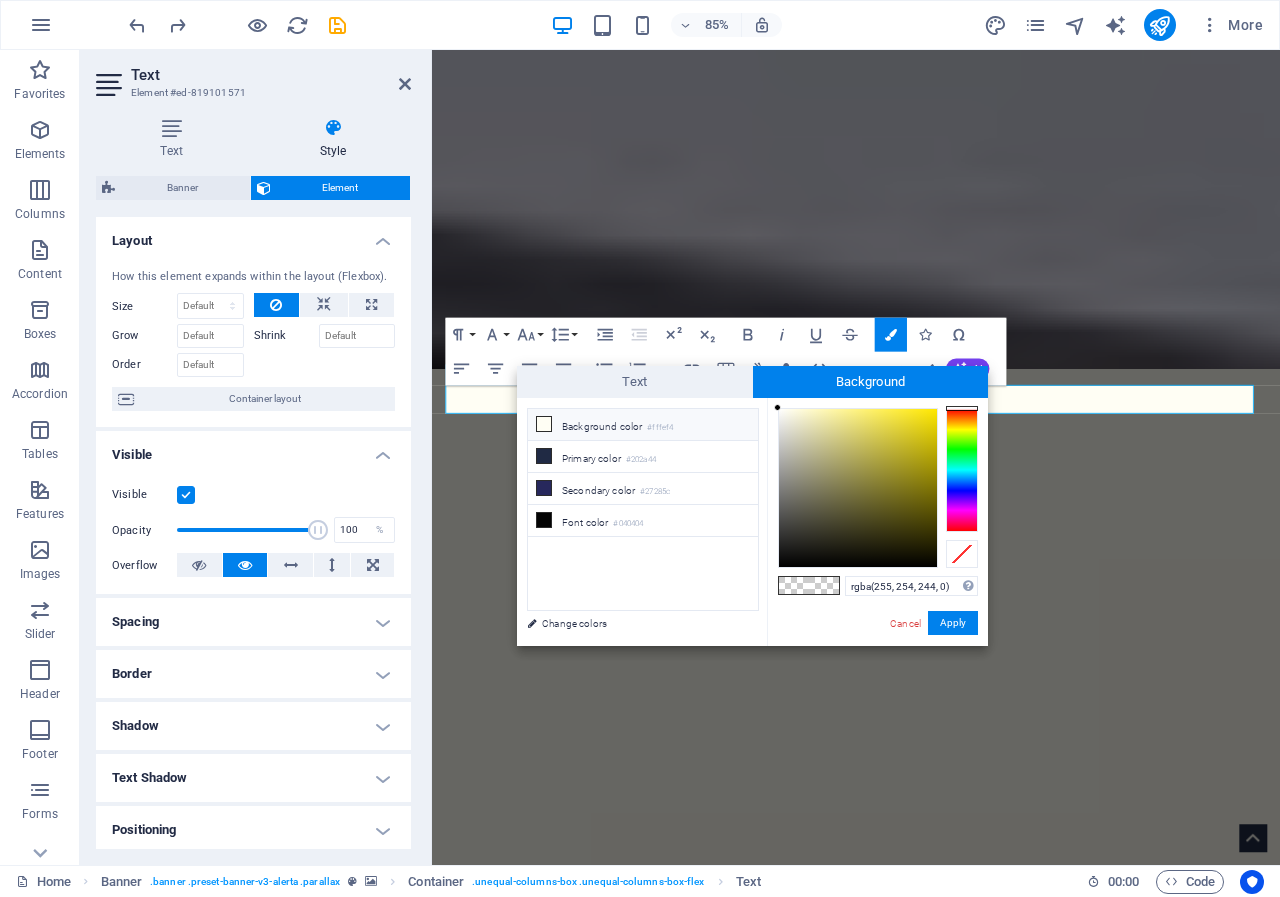 scroll, scrollTop: 386, scrollLeft: 0, axis: vertical 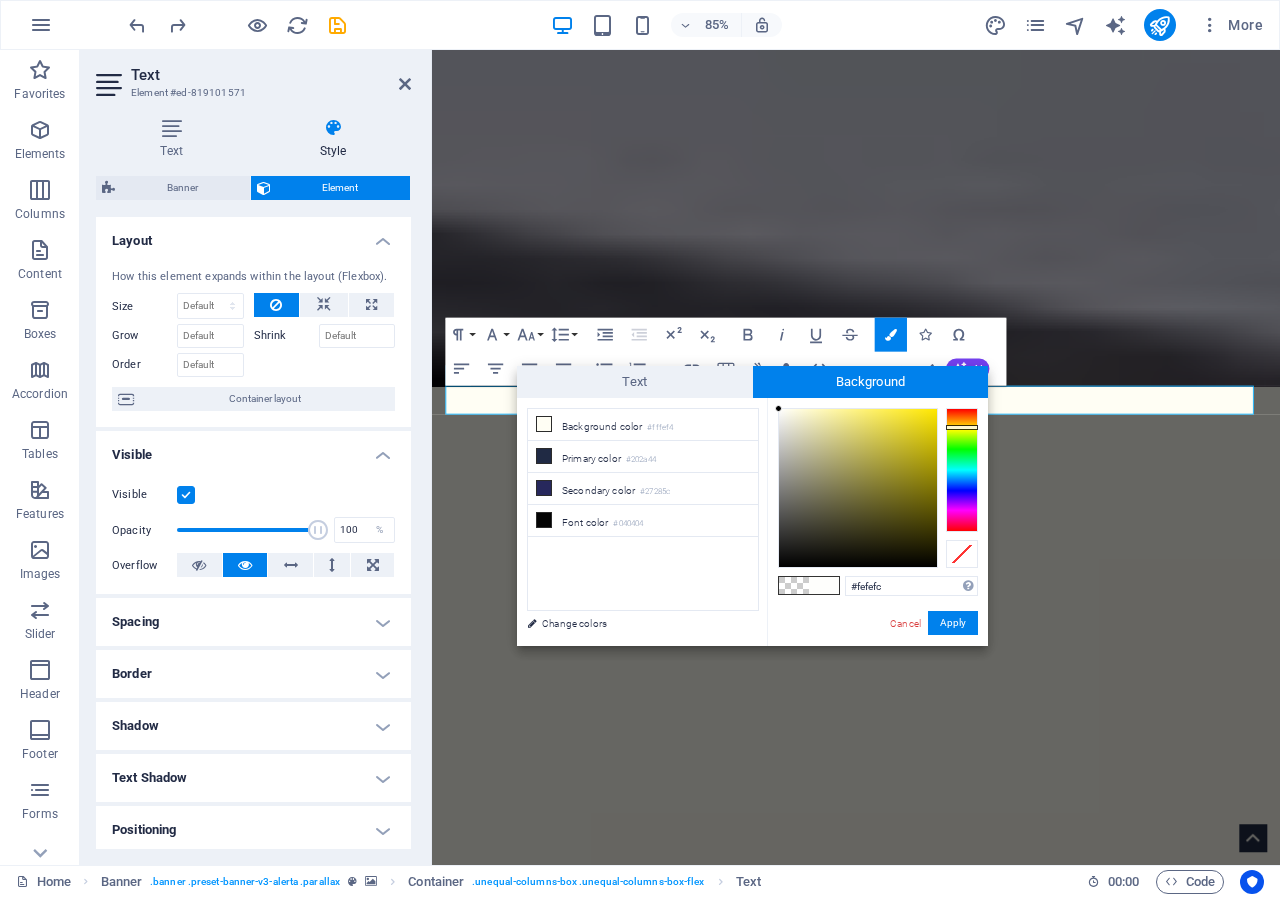 click at bounding box center [778, 408] 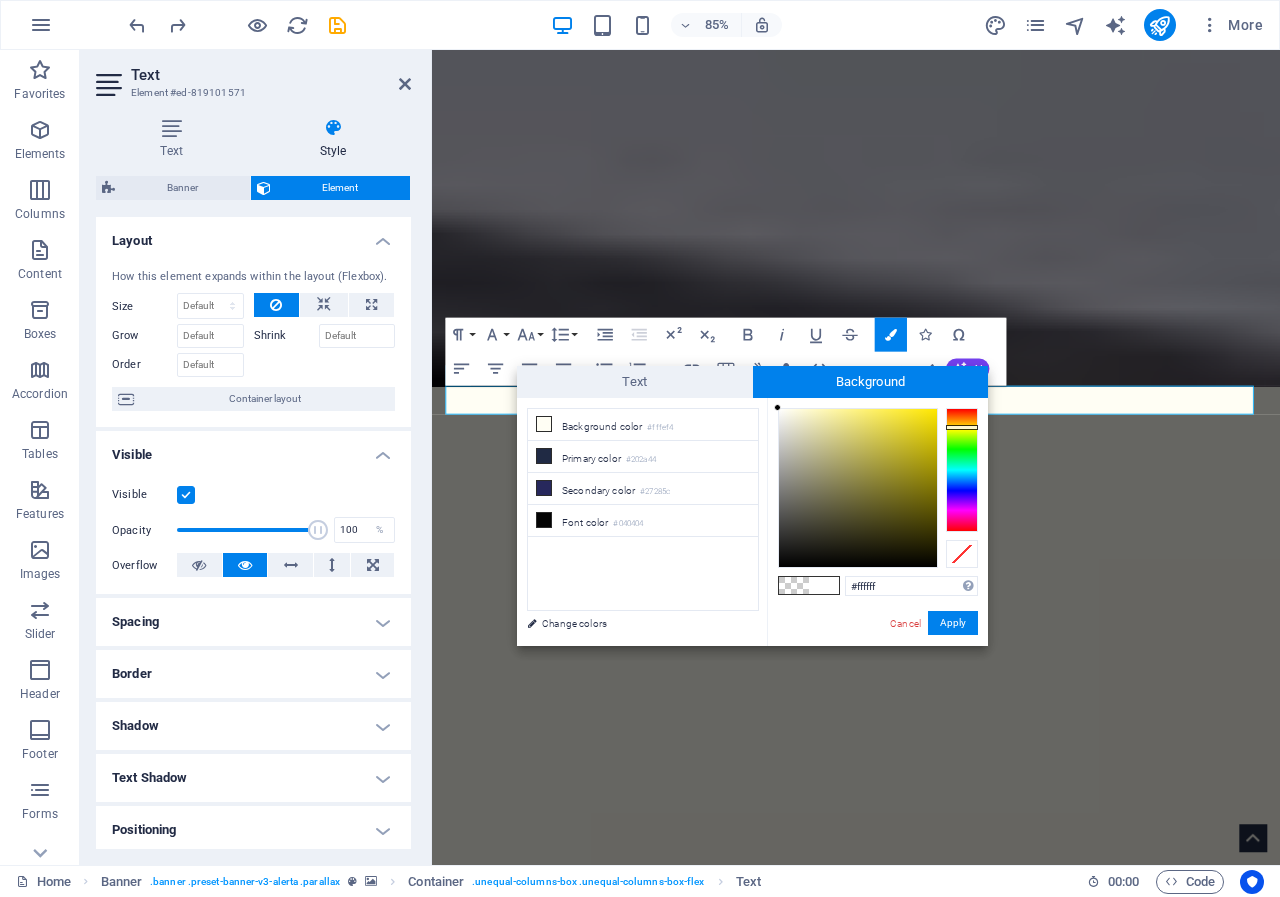 click on "#ffffff Supported formats #0852ed rgb(8, 82, 237) rgba(8, 82, 237, 90%) hsv(221,97,93) hsl(221, 93%, 48%) Cancel Apply" at bounding box center (877, 667) 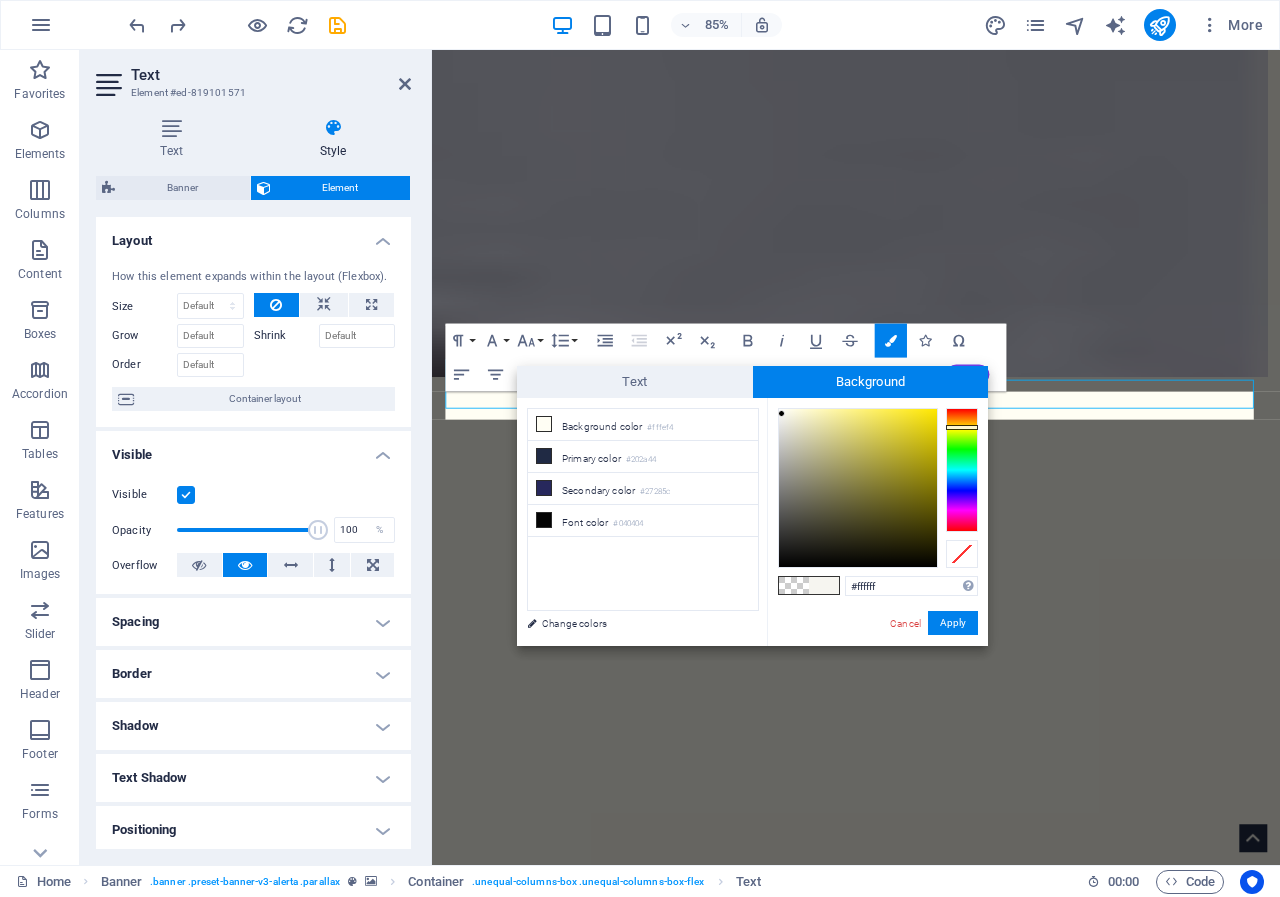 scroll, scrollTop: 394, scrollLeft: 0, axis: vertical 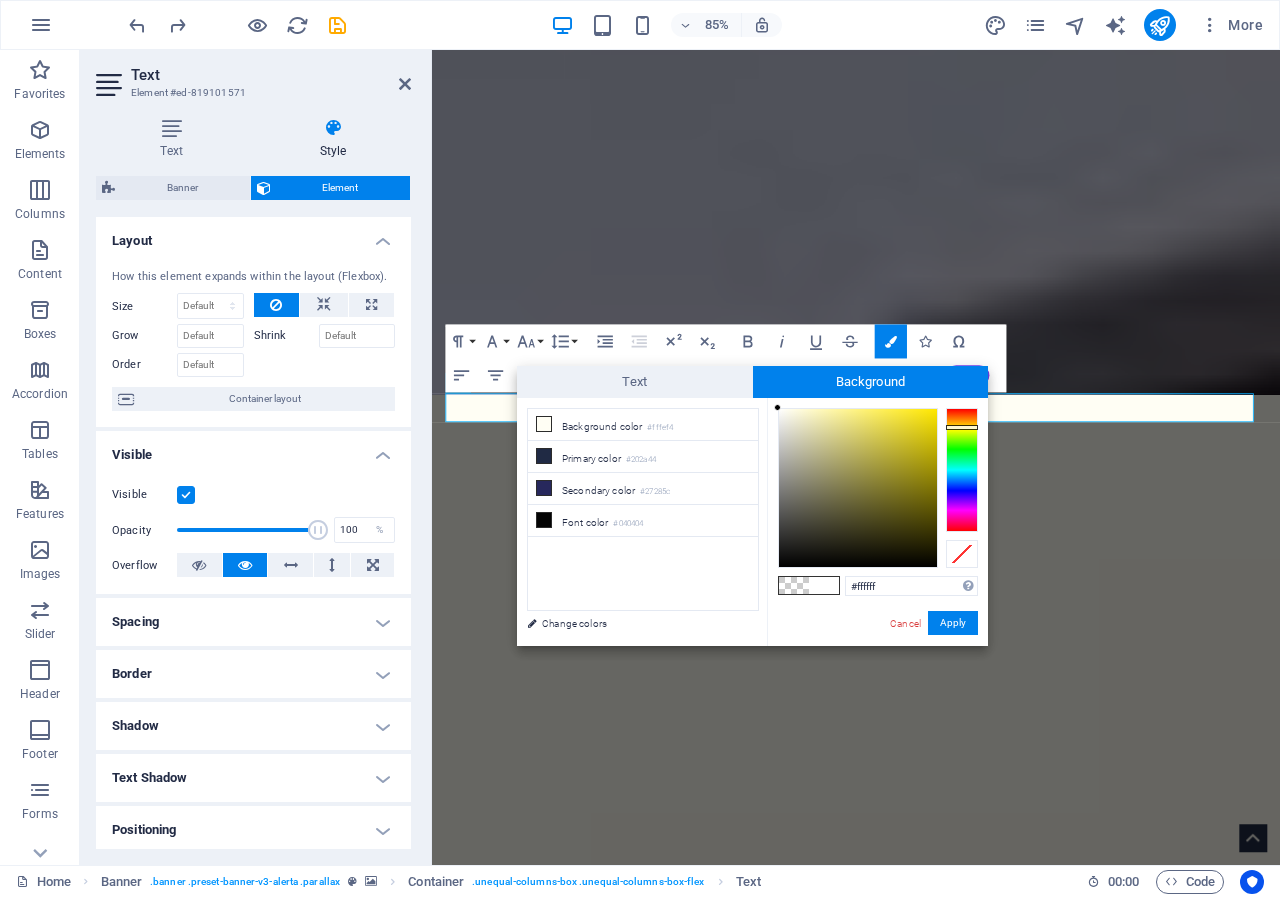 click on "#ffffff Supported formats #0852ed rgb(8, 82, 237) rgba(8, 82, 237, 90%) hsv(221,97,93) hsl(221, 93%, 48%) Cancel Apply" at bounding box center (877, 667) 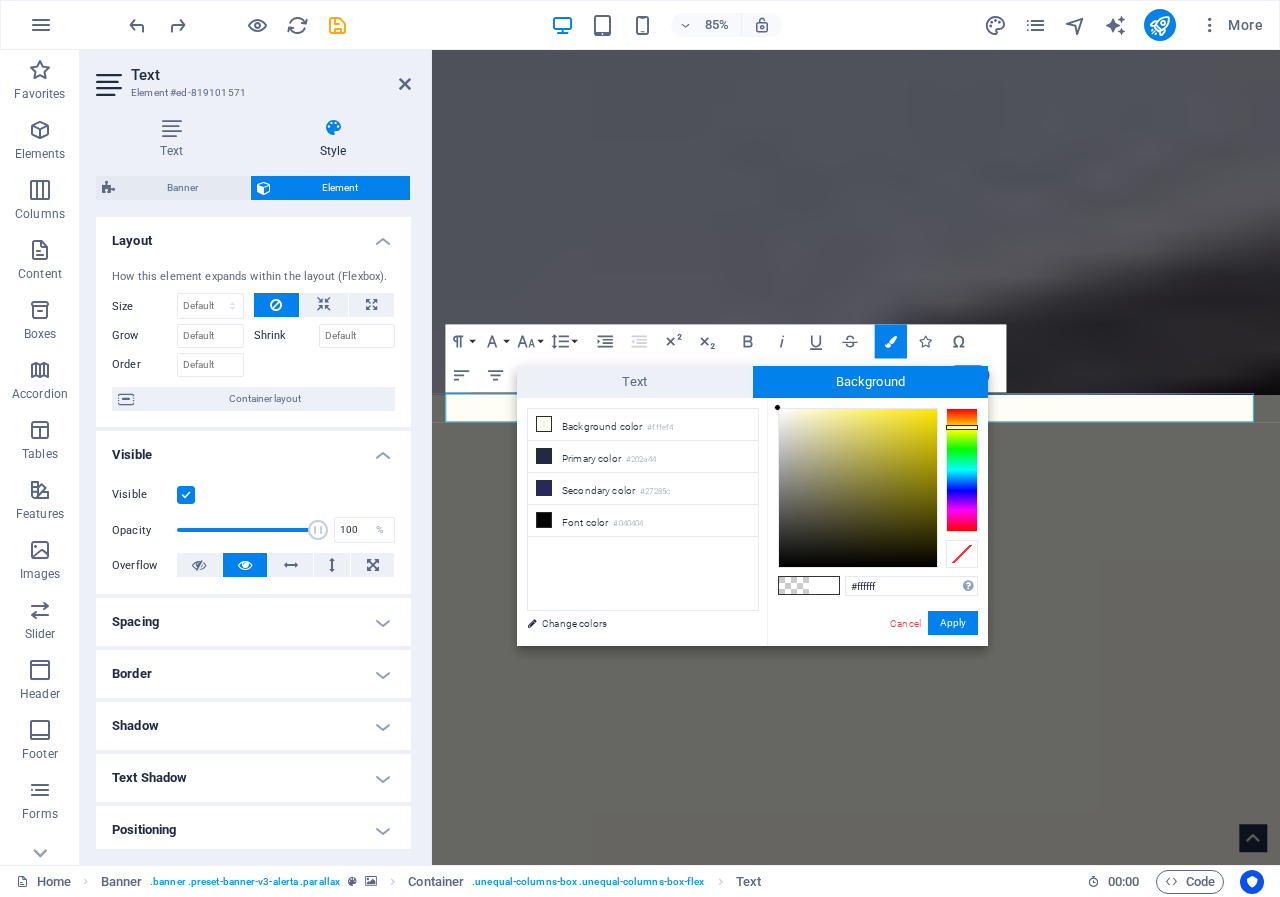 click on "#ffffff Supported formats #0852ed rgb(8, 82, 237) rgba(8, 82, 237, 90%) hsv(221,97,93) hsl(221, 93%, 48%) Cancel Apply" at bounding box center [877, 667] 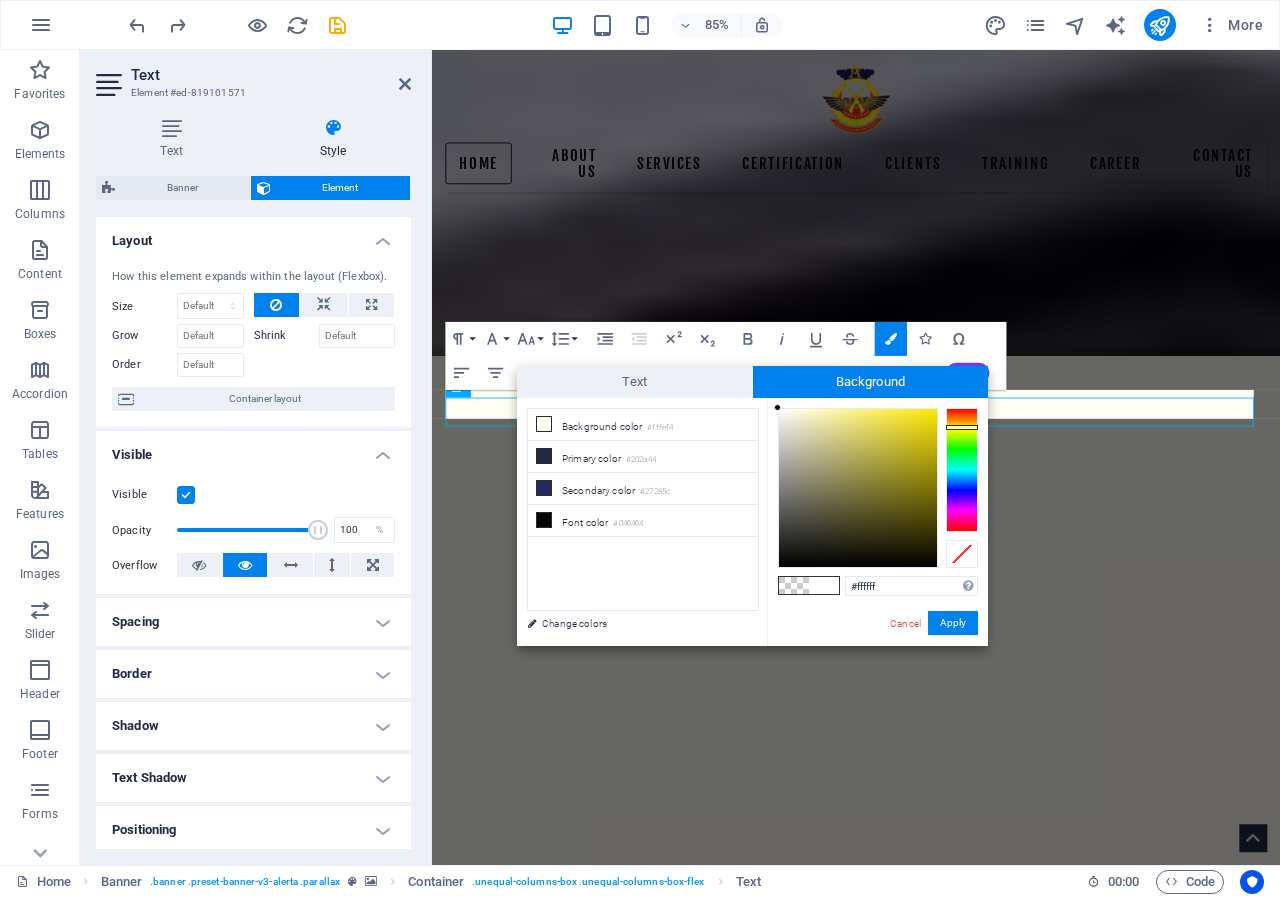 scroll, scrollTop: 384, scrollLeft: 0, axis: vertical 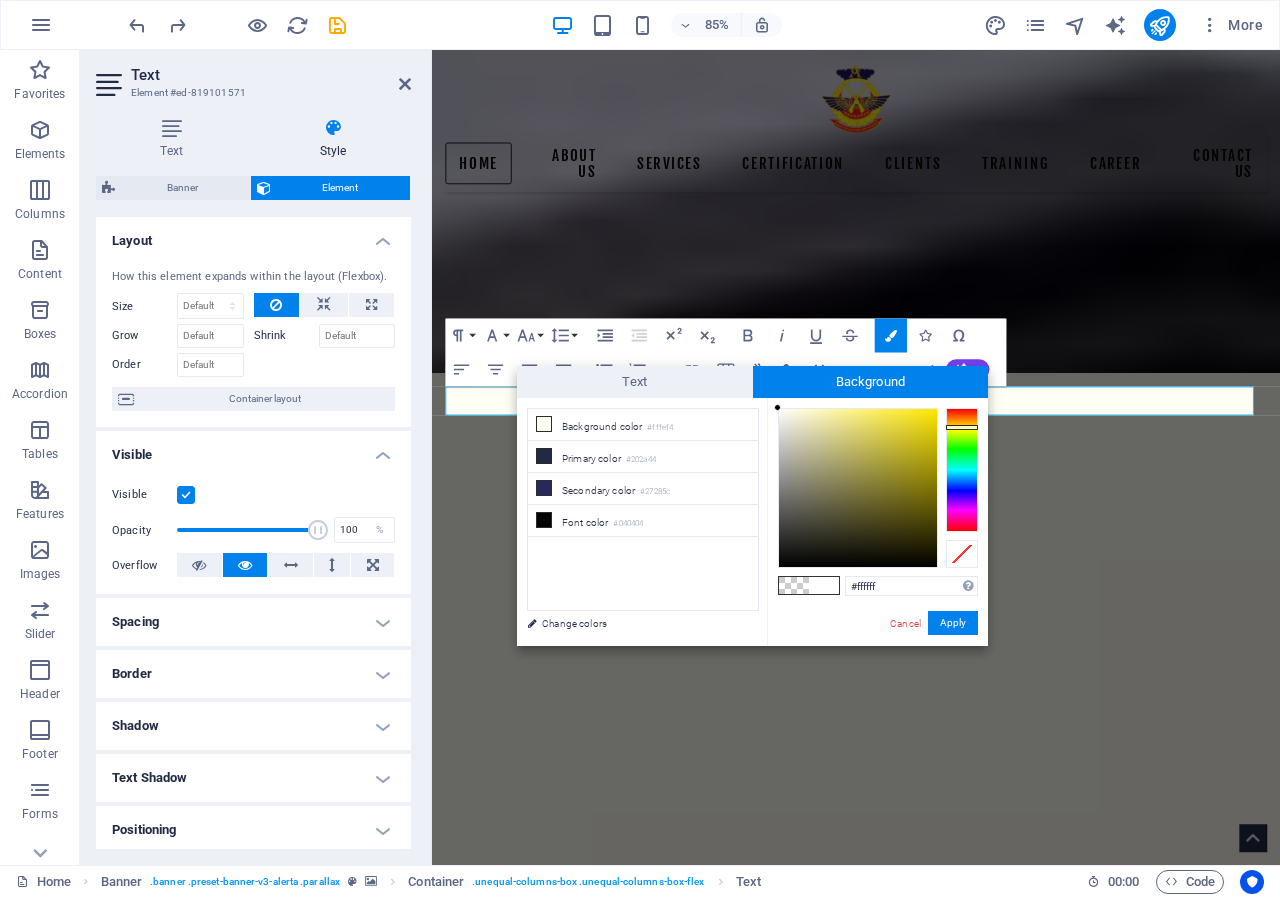 click on "less
Background color
#fffef4
Primary color
#202a44
Secondary color
#27285c
Font color
Change colors" at bounding box center [642, 398] 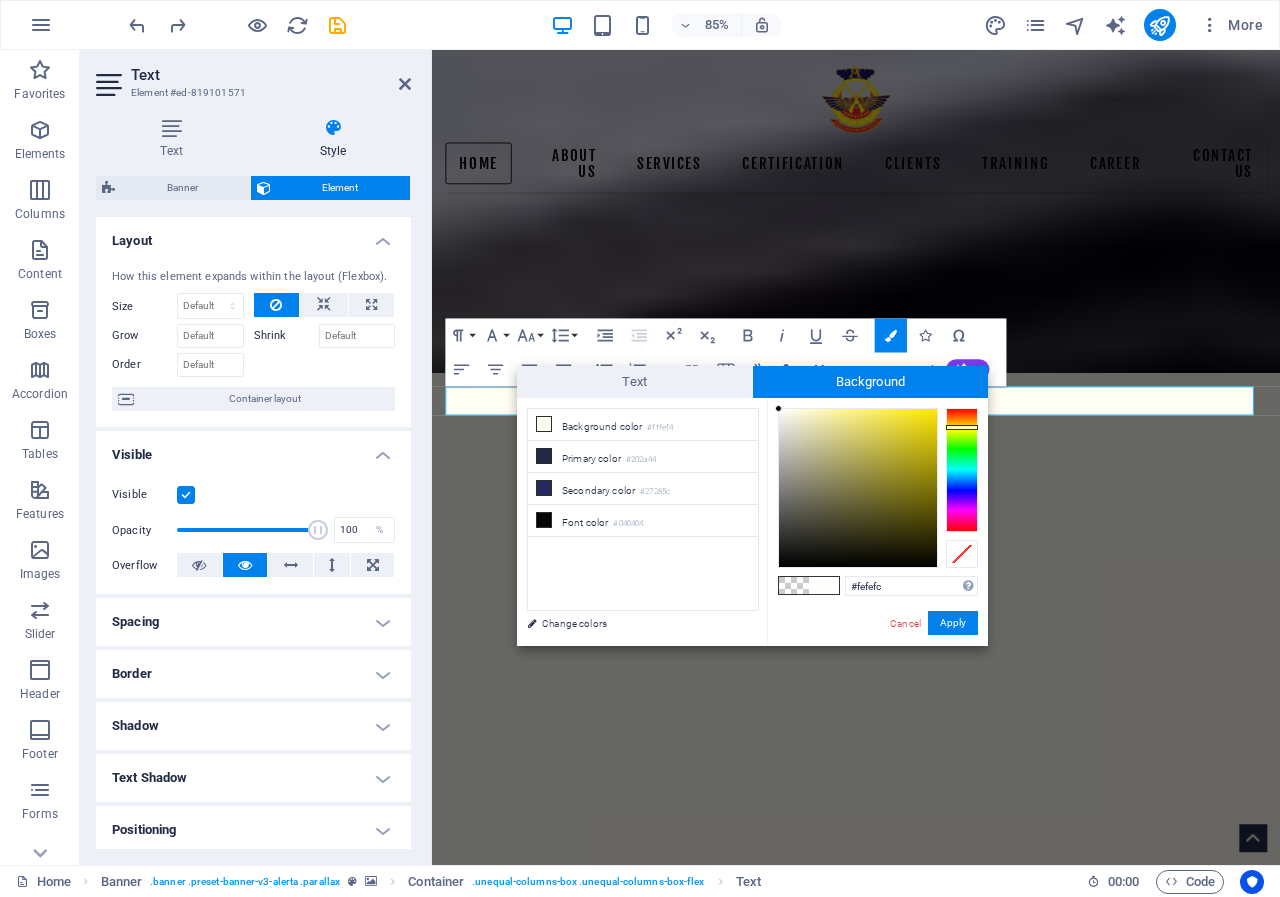click at bounding box center [778, 408] 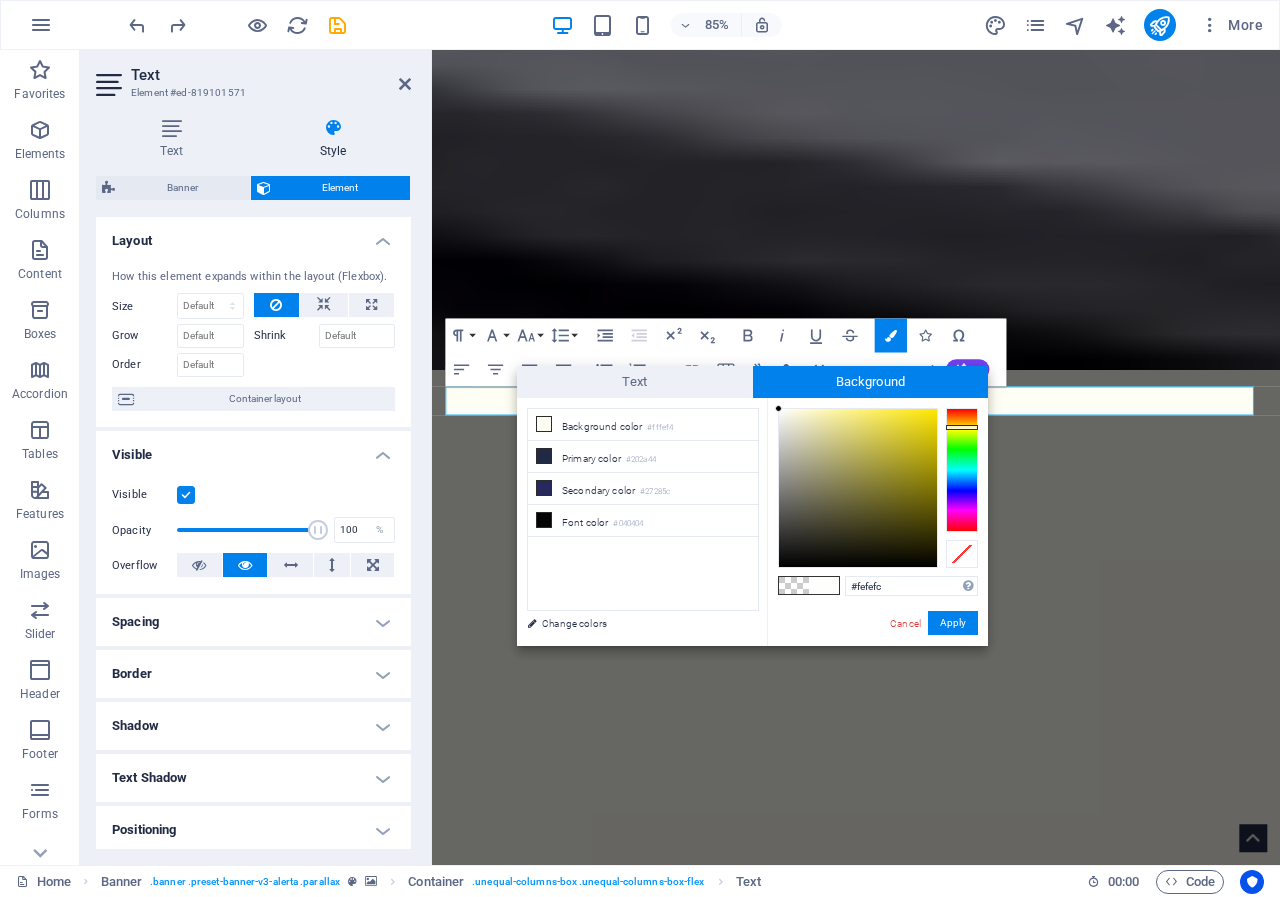 scroll, scrollTop: 385, scrollLeft: 0, axis: vertical 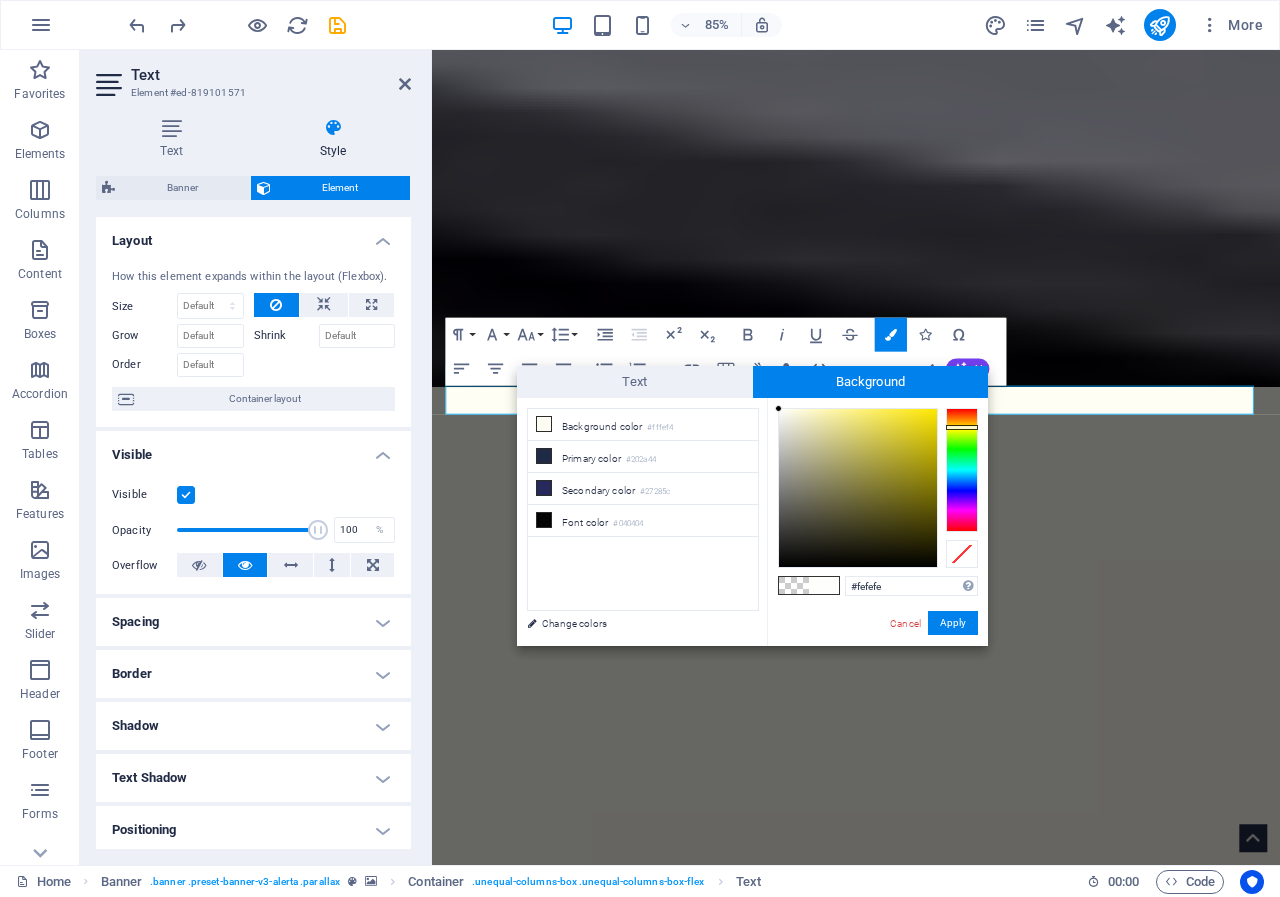 type on "#ffffff" 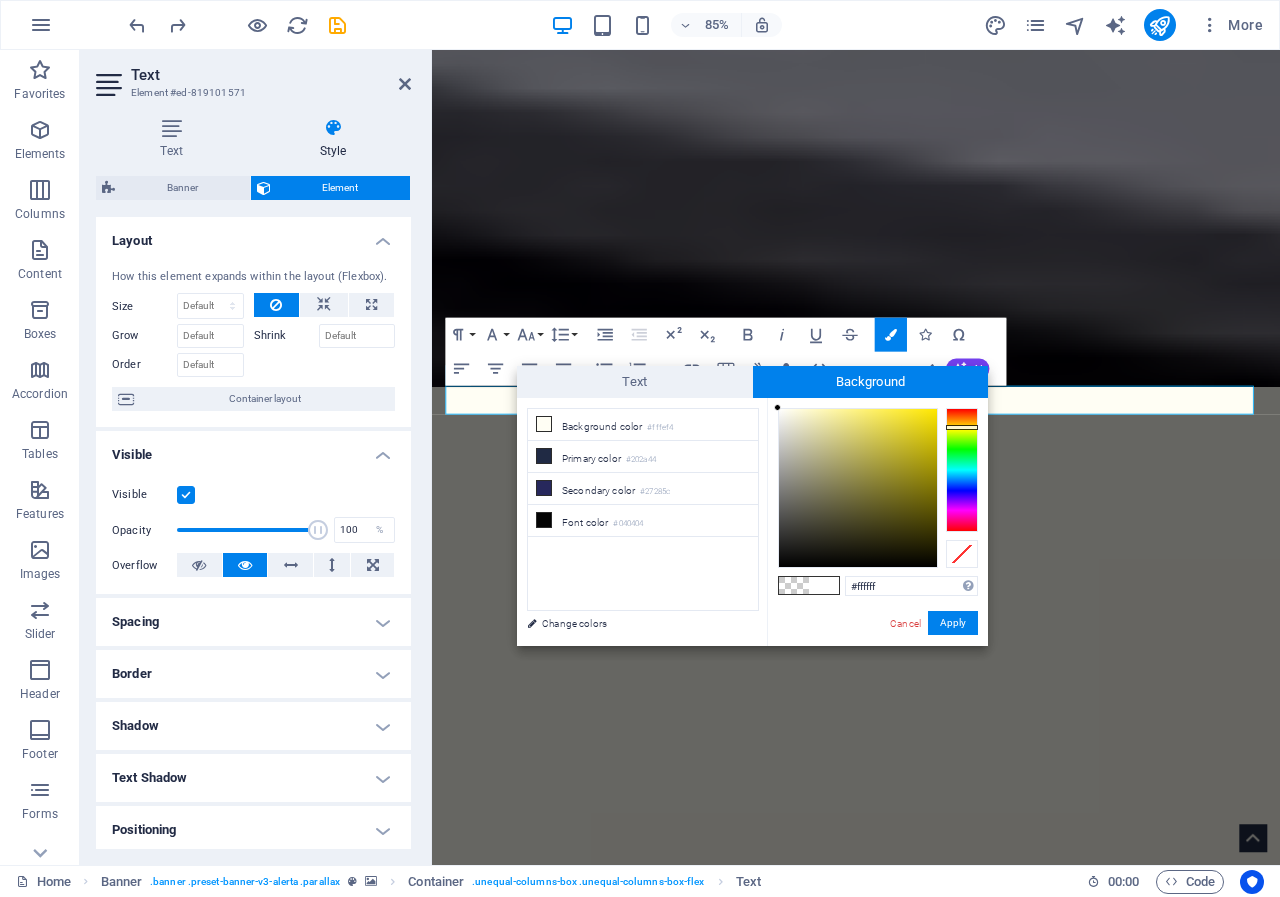 click at bounding box center (777, 407) 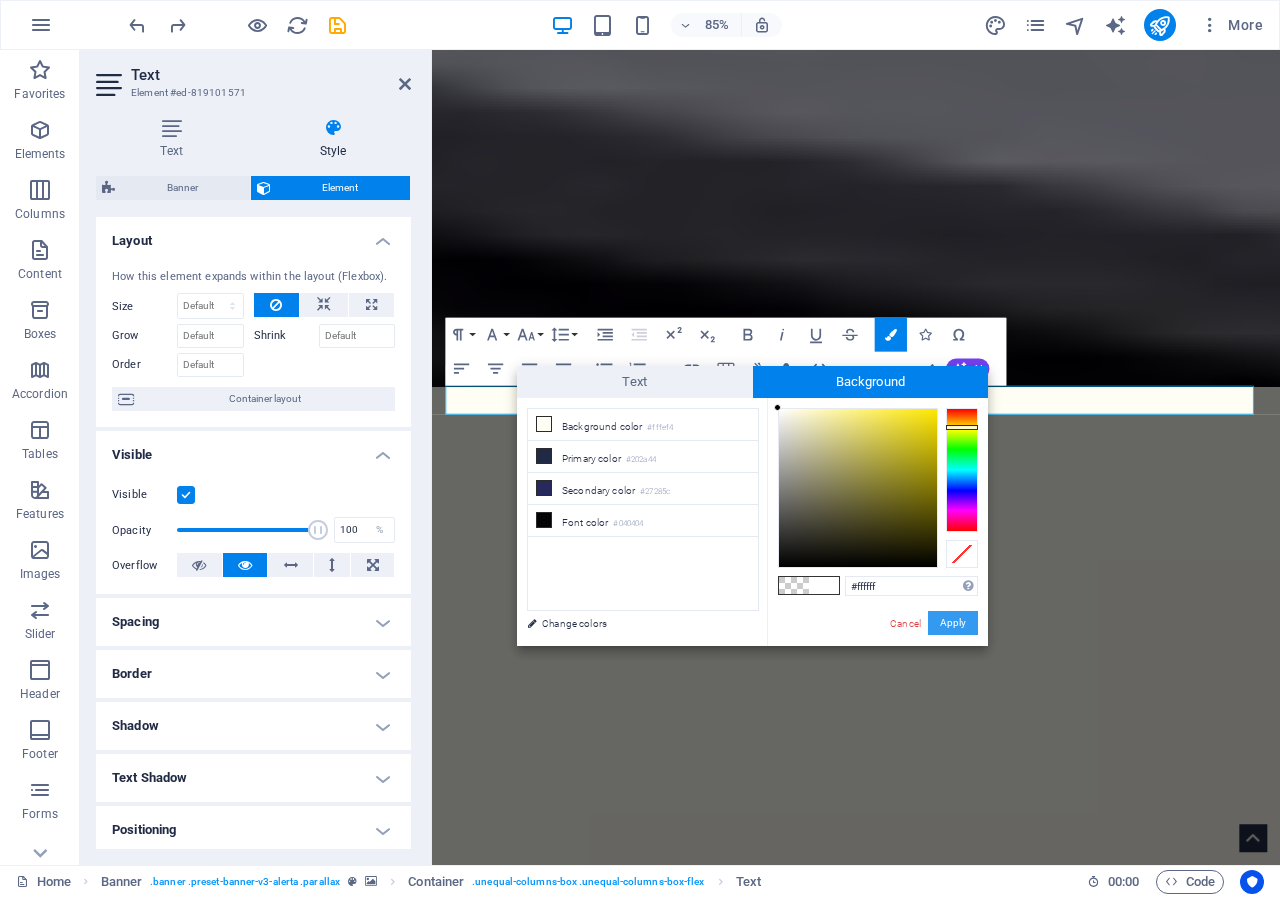 click on "Apply" at bounding box center [953, 623] 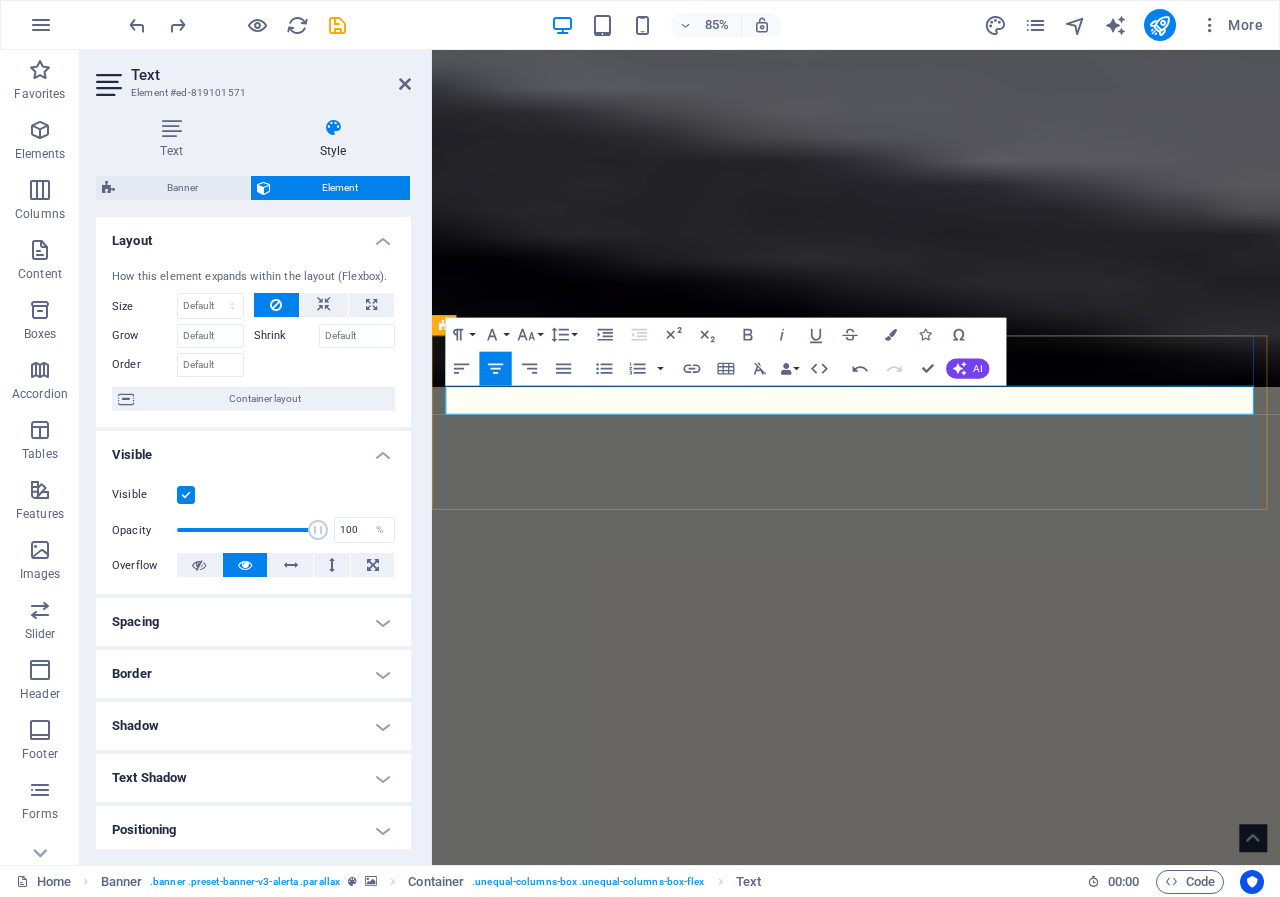 click on "seCURITY GUARD SERVICES" at bounding box center (931, 1818) 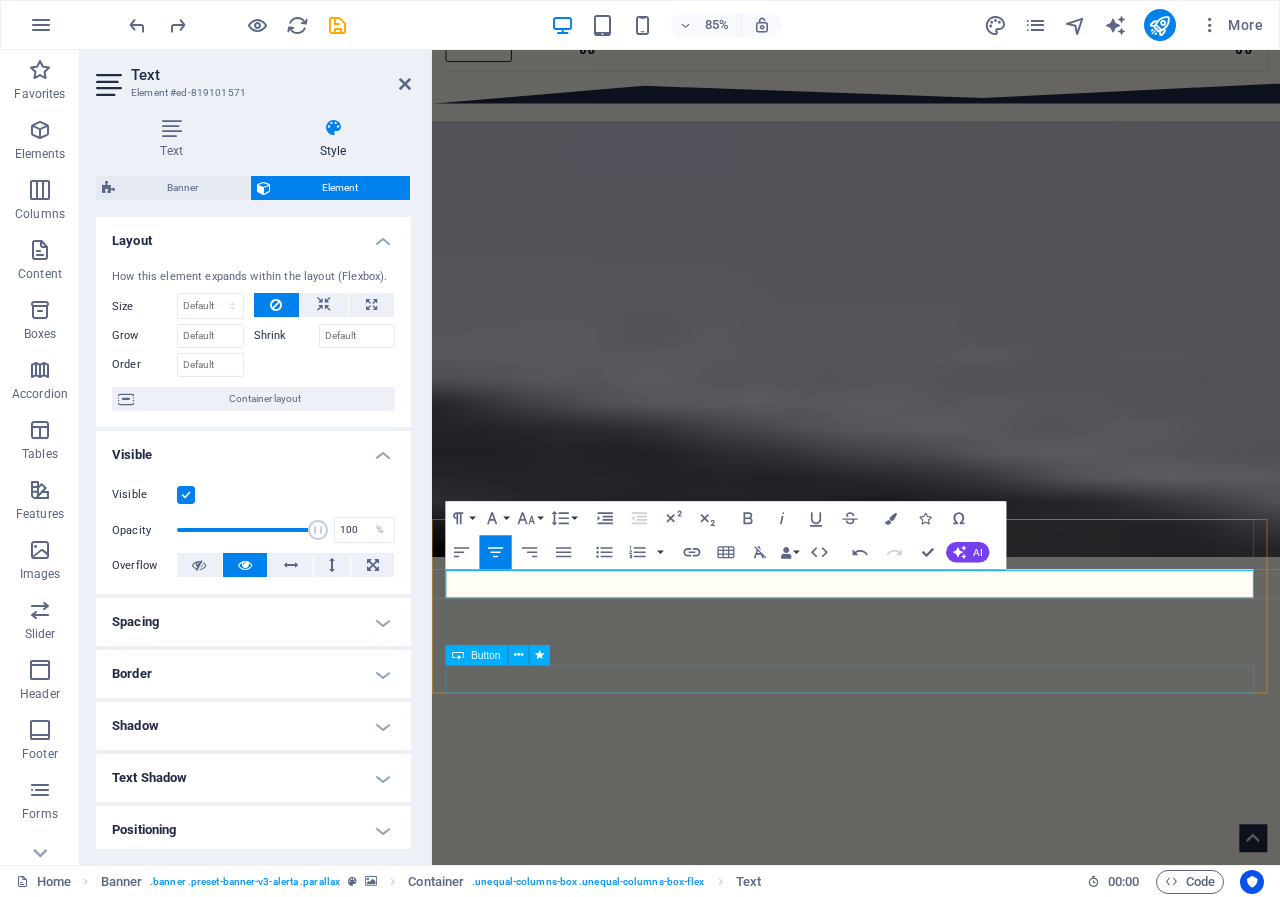 scroll, scrollTop: 86, scrollLeft: 0, axis: vertical 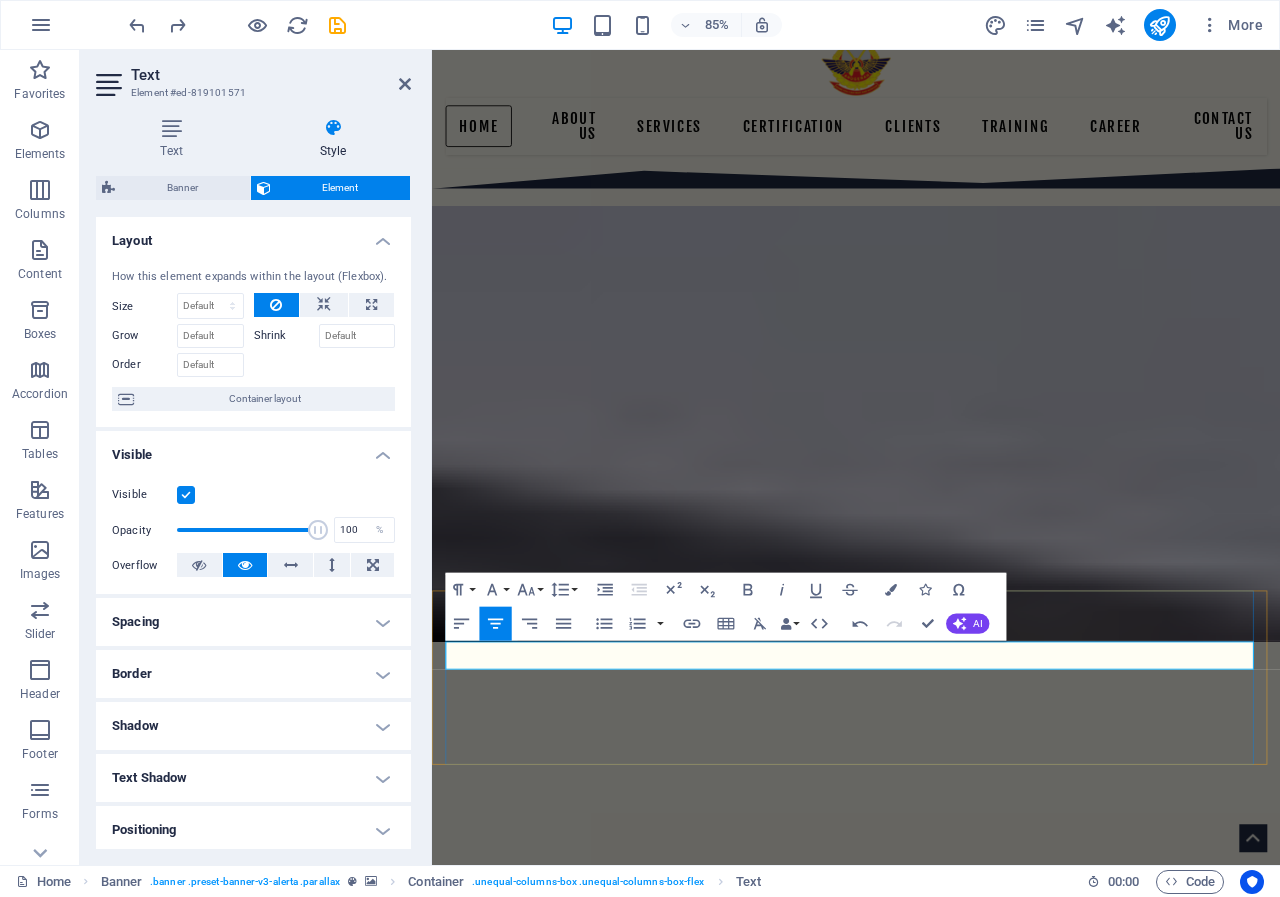 click on "seCURITY GUARD SERVICES" at bounding box center (931, 2121) 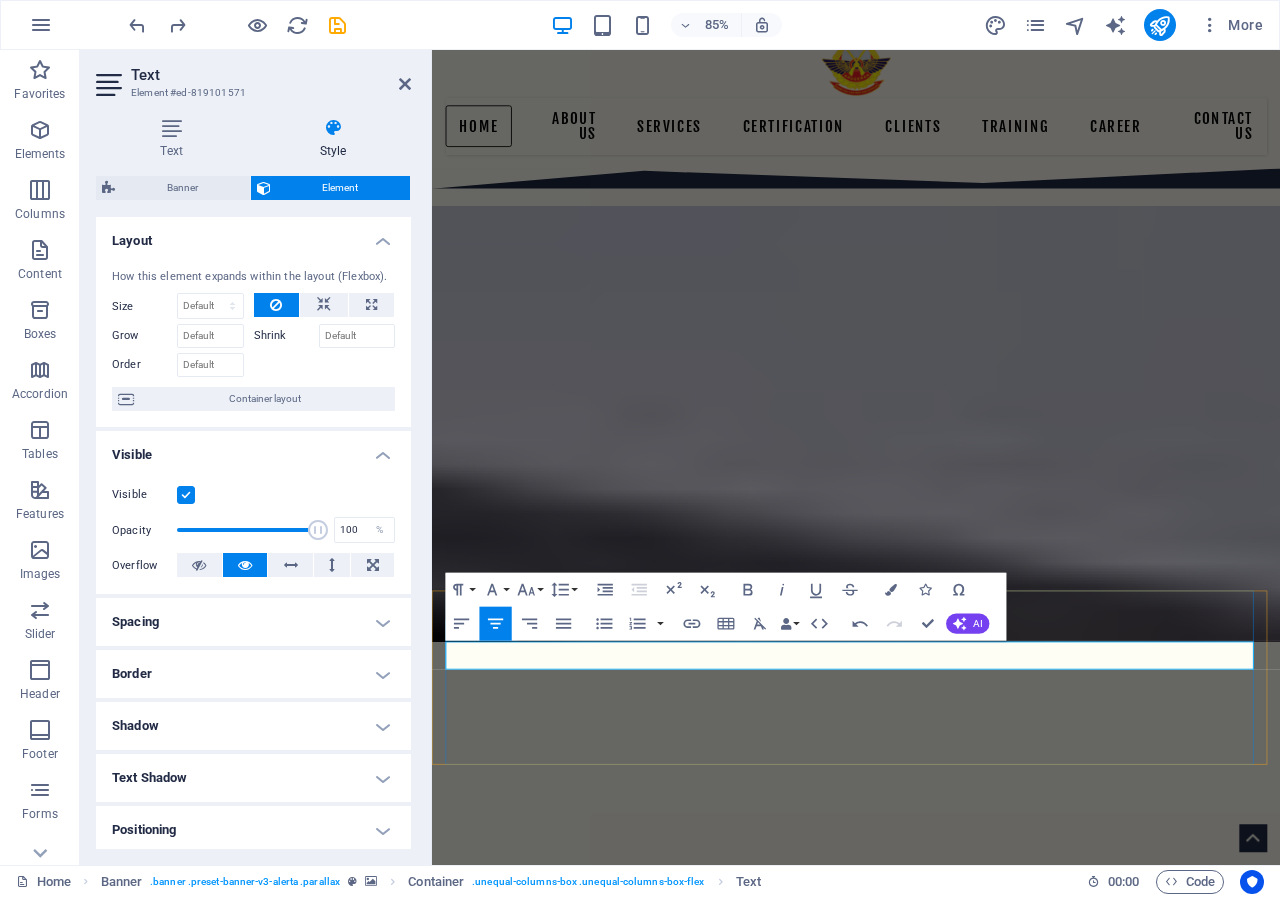 click on "seCURITY GUARD SERVICES" at bounding box center (931, 2121) 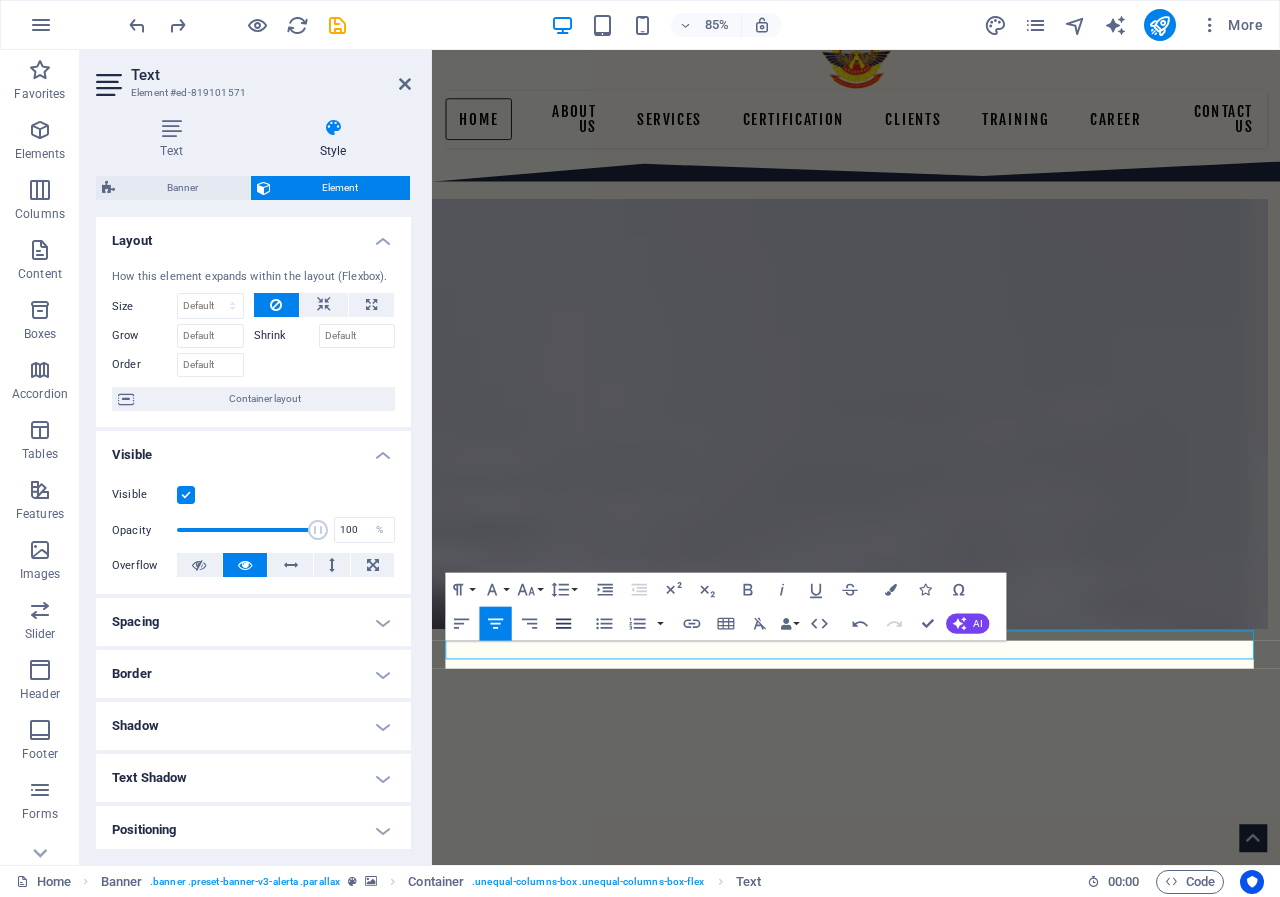 scroll, scrollTop: 103, scrollLeft: 0, axis: vertical 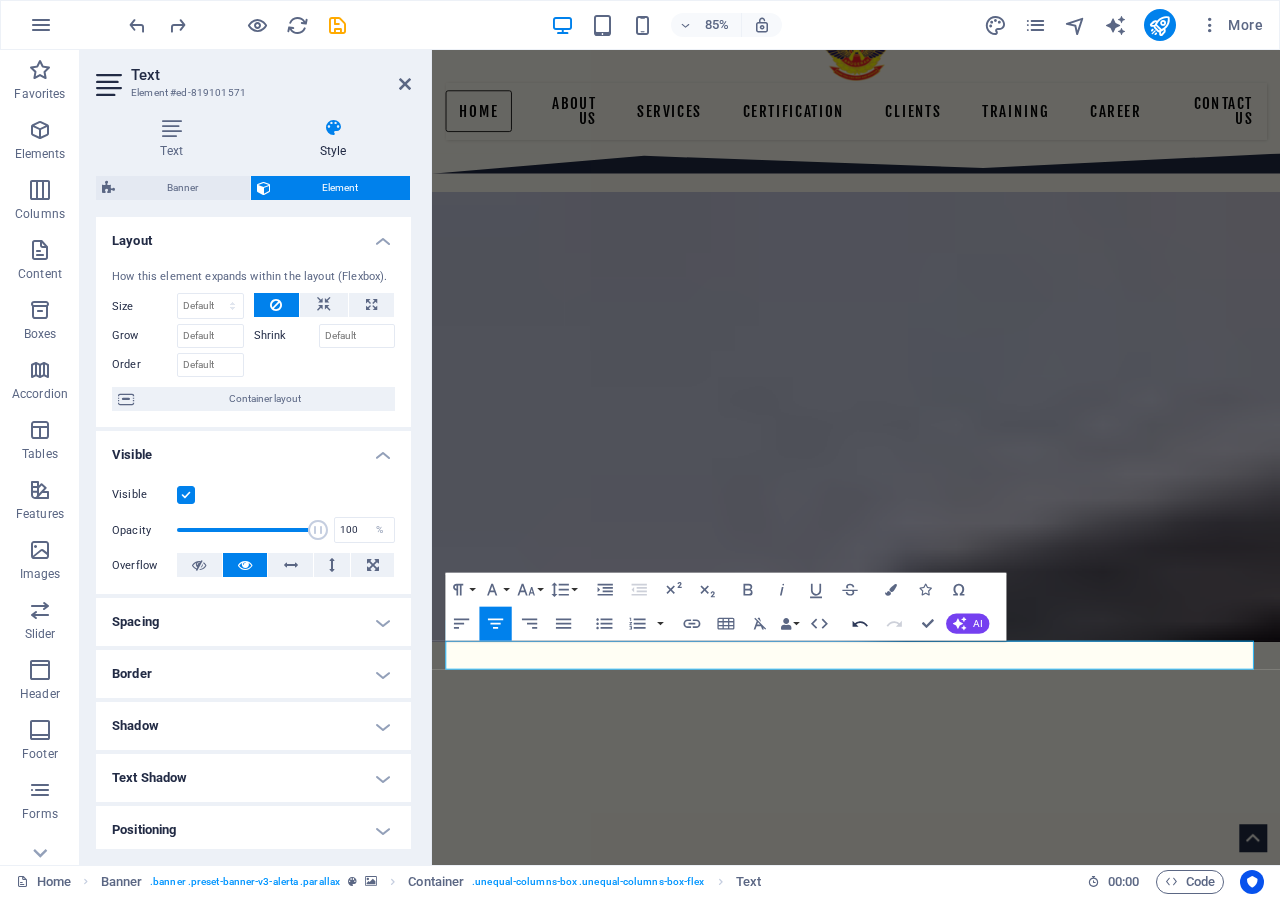 click 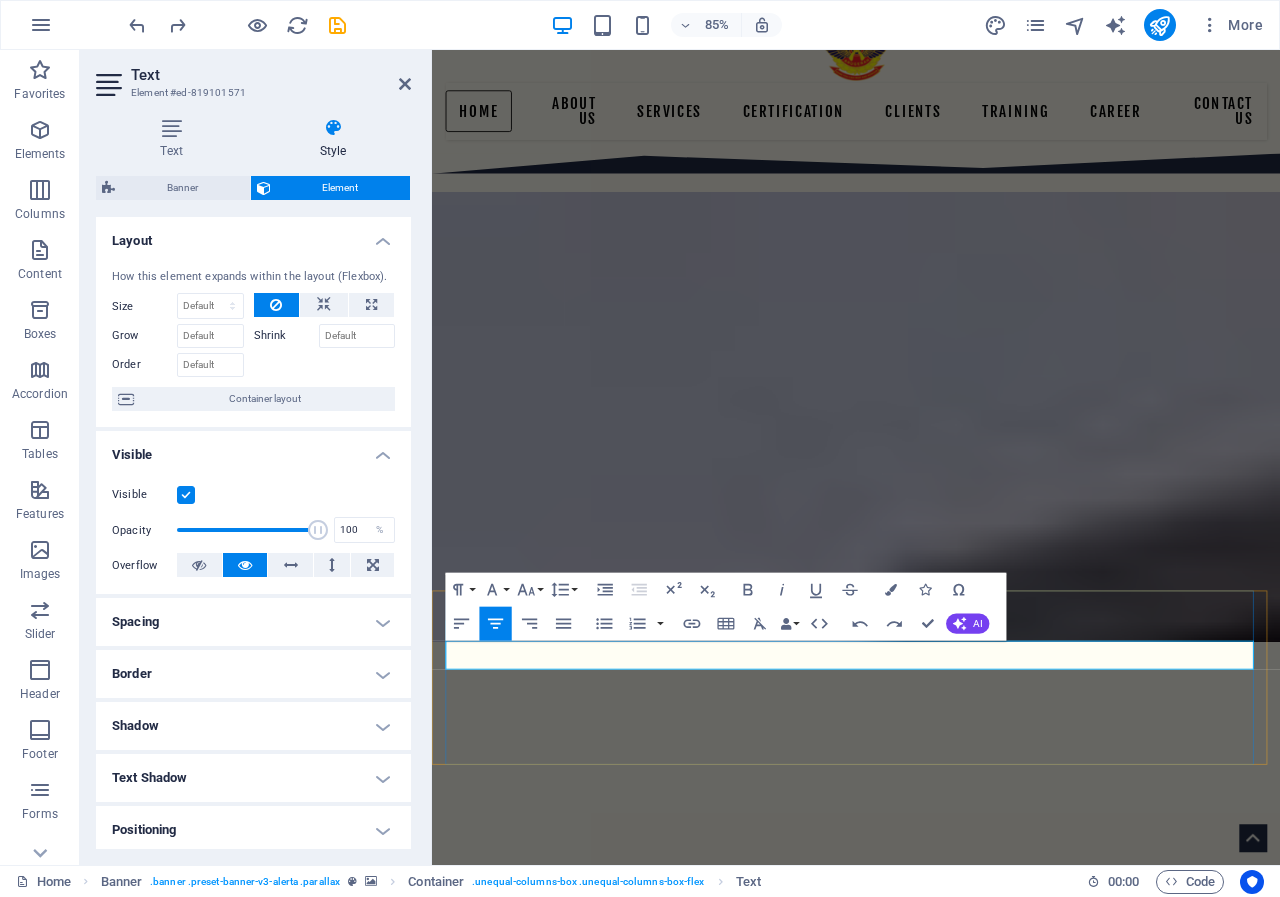click on "seCURITY GUARD SERVICES" at bounding box center (931, 2118) 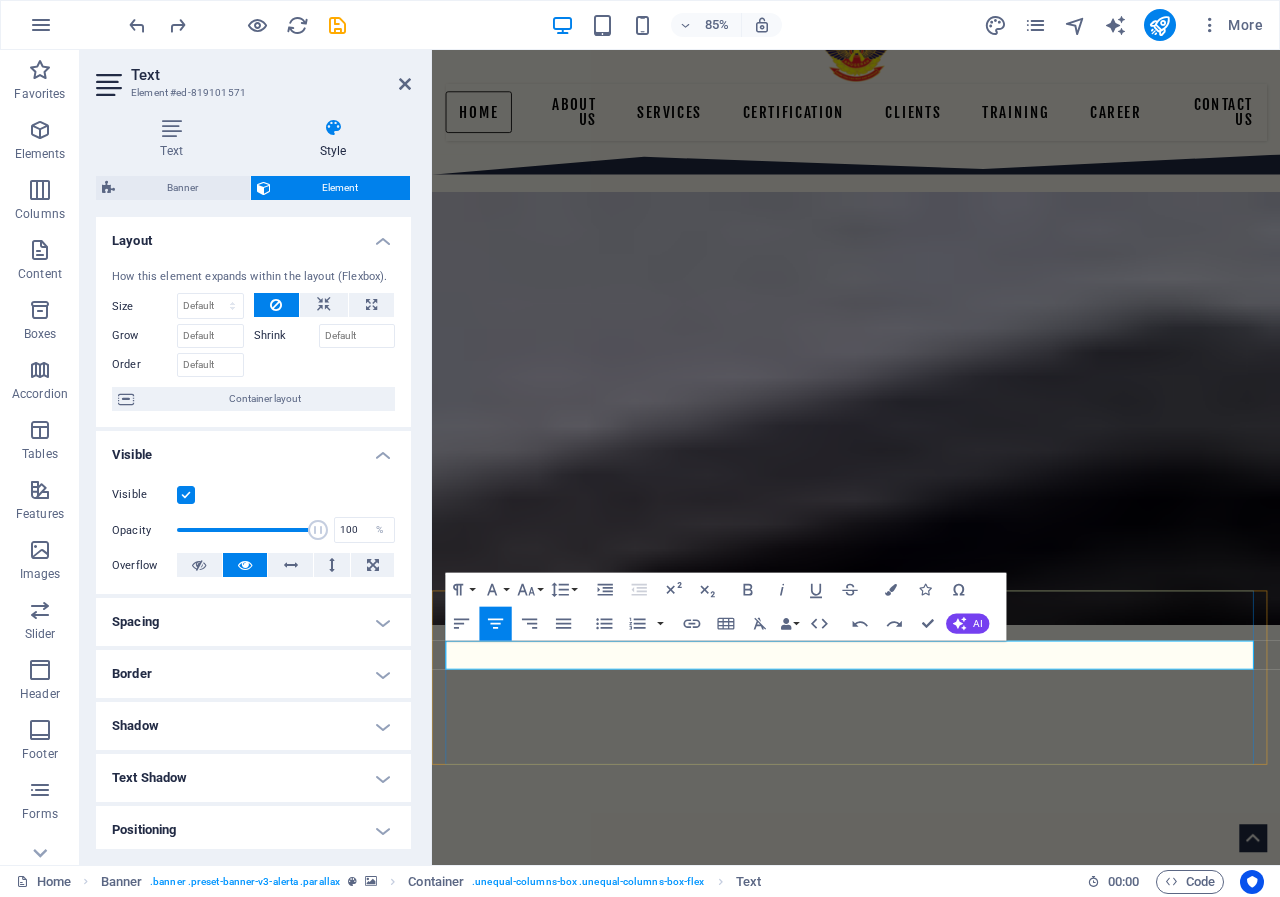 drag, startPoint x: 1033, startPoint y: 768, endPoint x: 813, endPoint y: 768, distance: 220 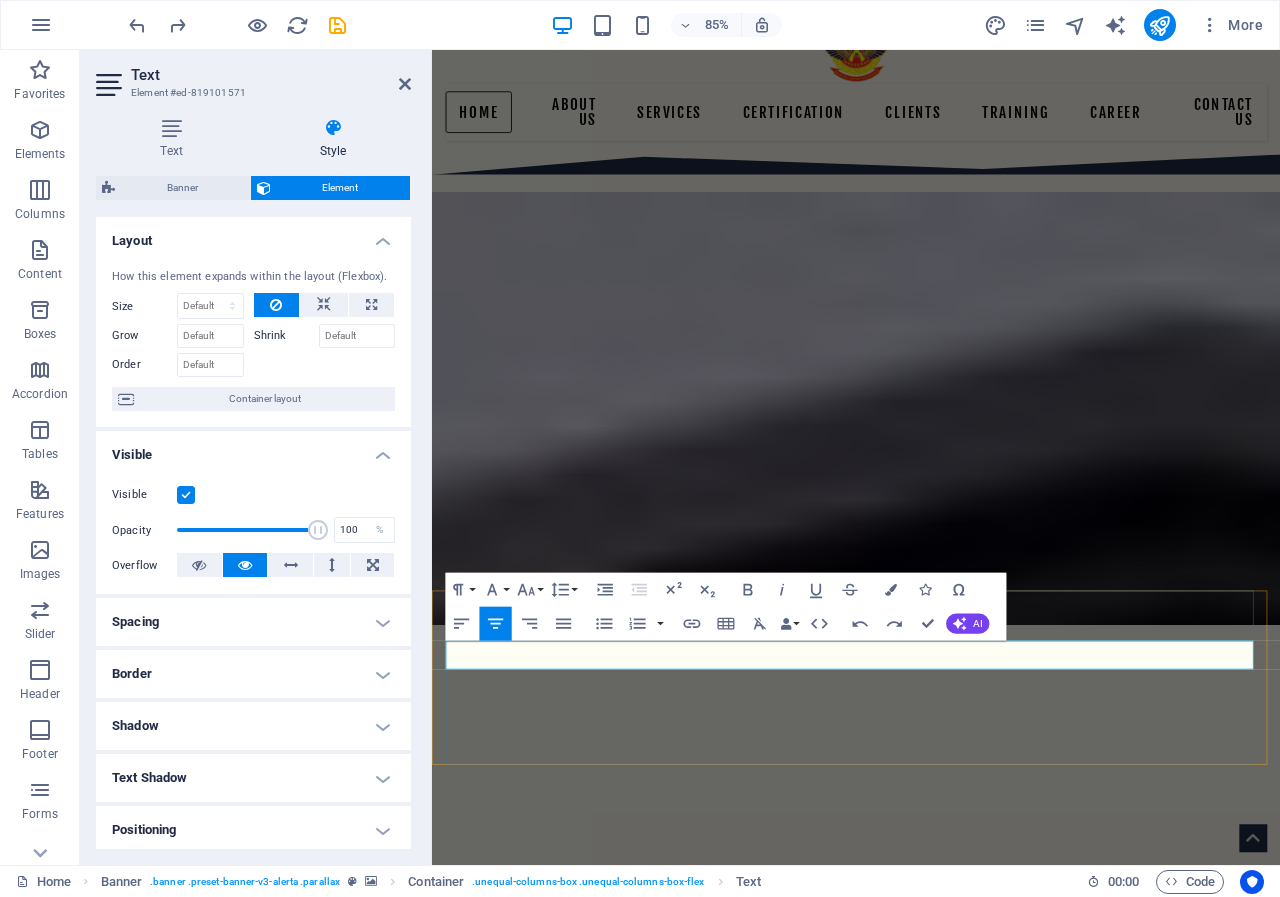 click on "seCURITY GUARD SERVICES" at bounding box center (931, 2119) 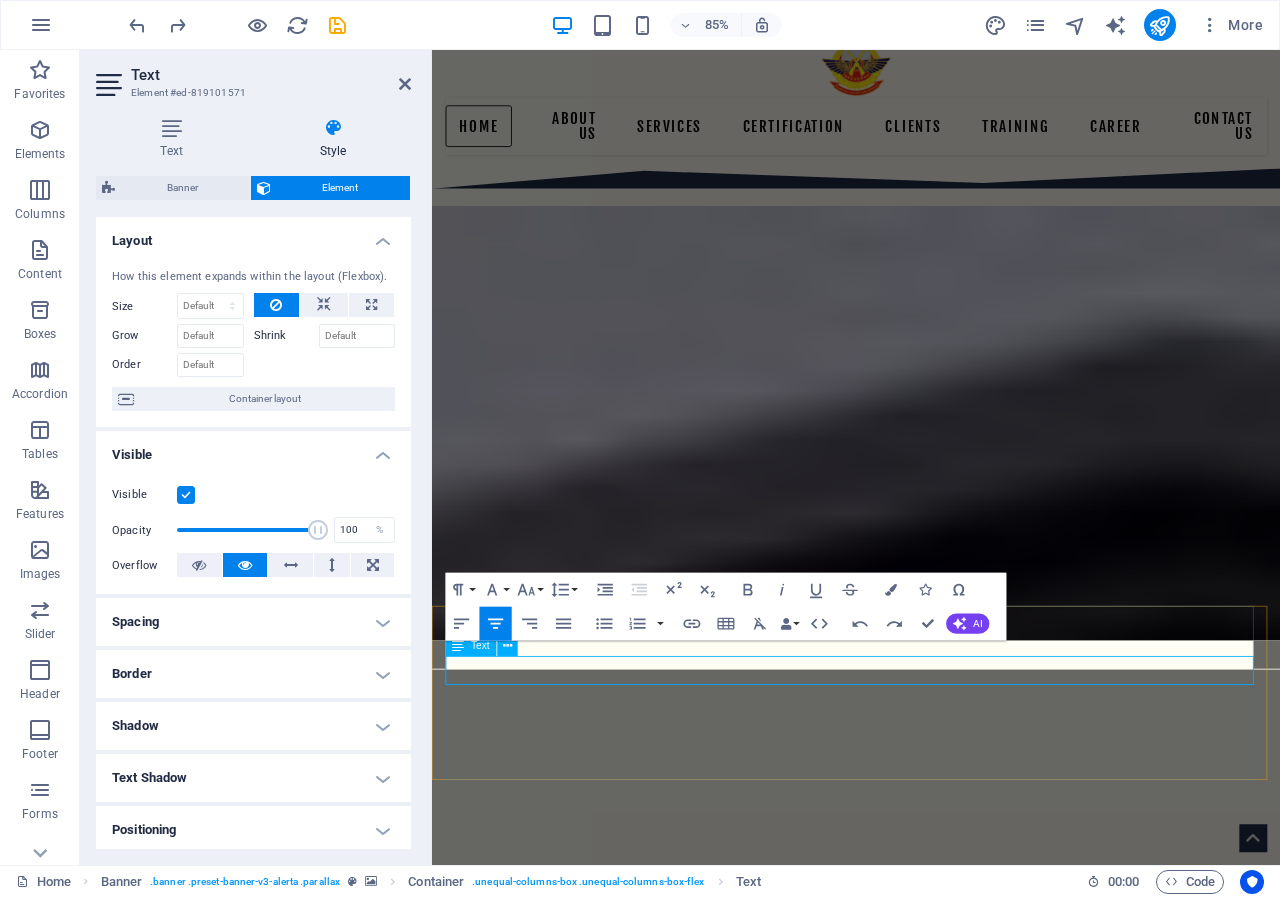 scroll, scrollTop: 85, scrollLeft: 0, axis: vertical 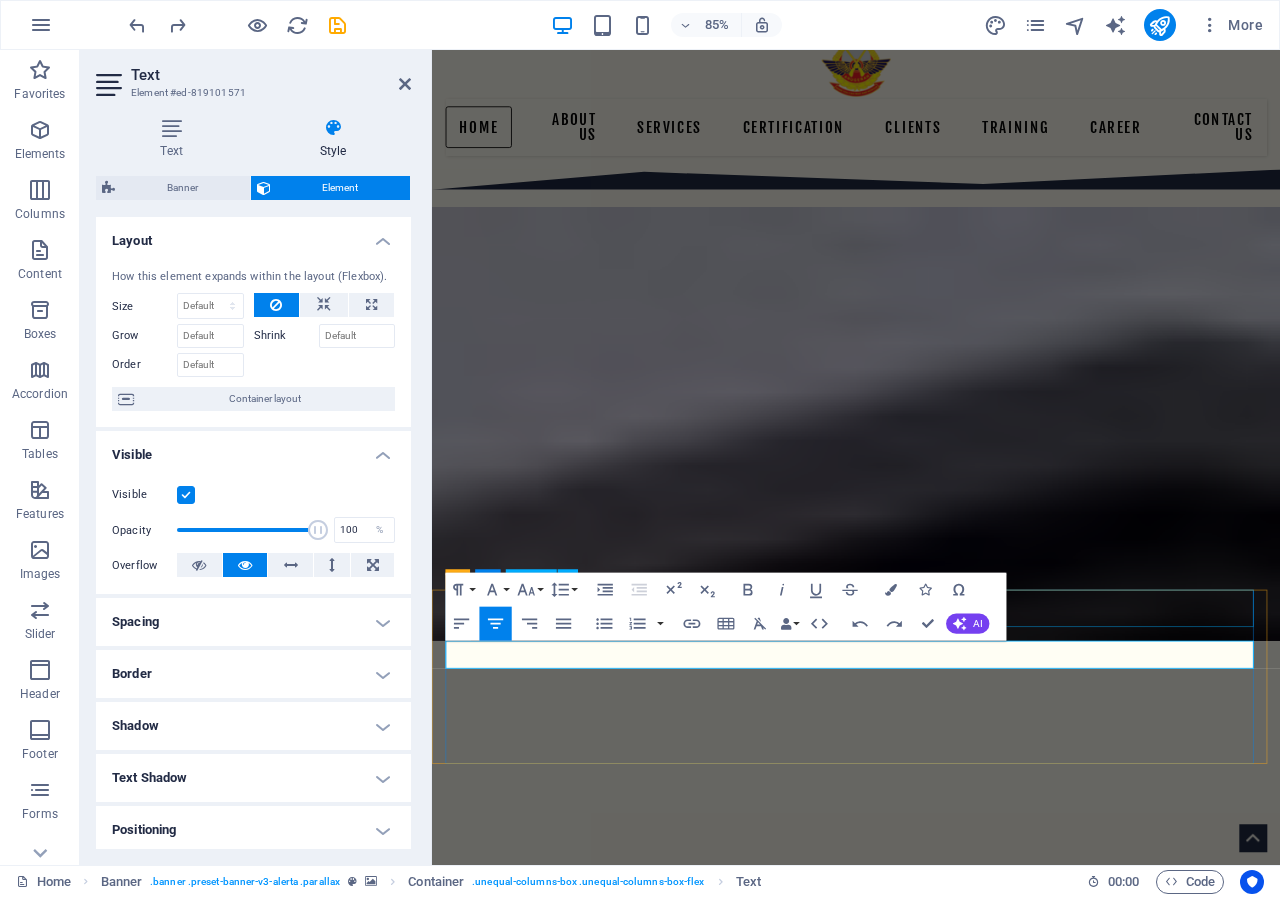 click on "[COMPANY_NAME] (460713-M)" at bounding box center (931, 2062) 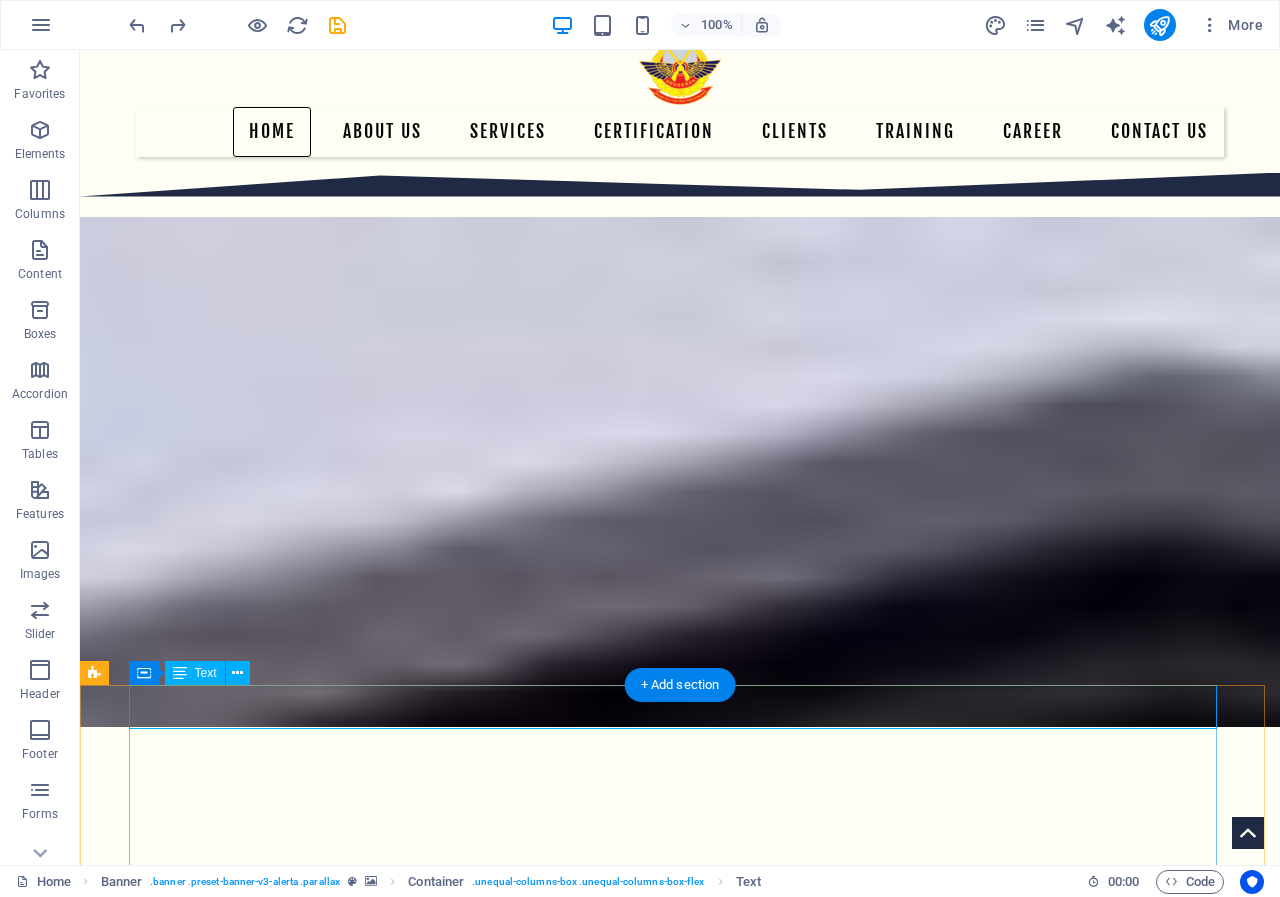 click on "[COMPANY_NAME] (460713-M)" at bounding box center (680, 2044) 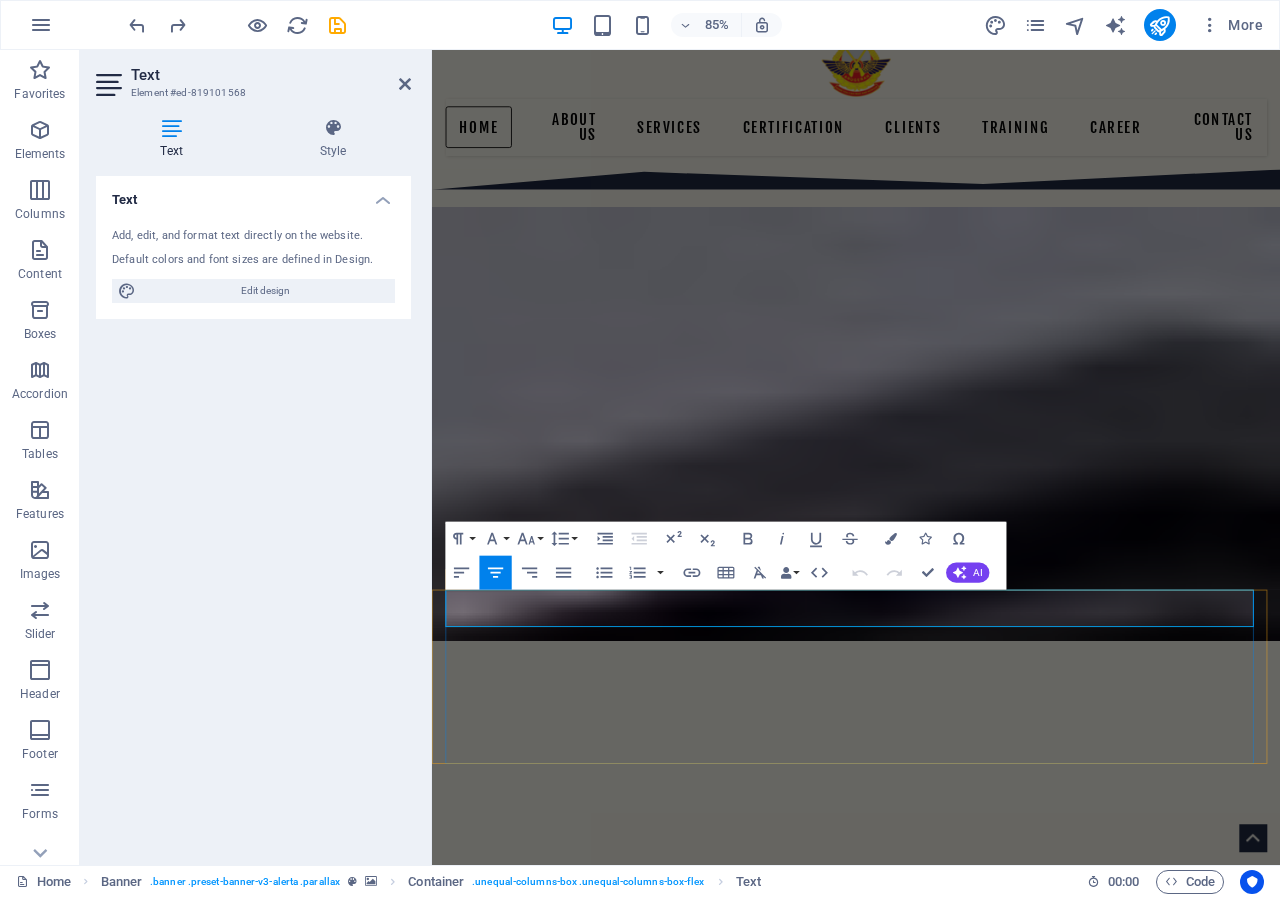 click on "[COMPANY_NAME] (460713-M)" at bounding box center [931, 2062] 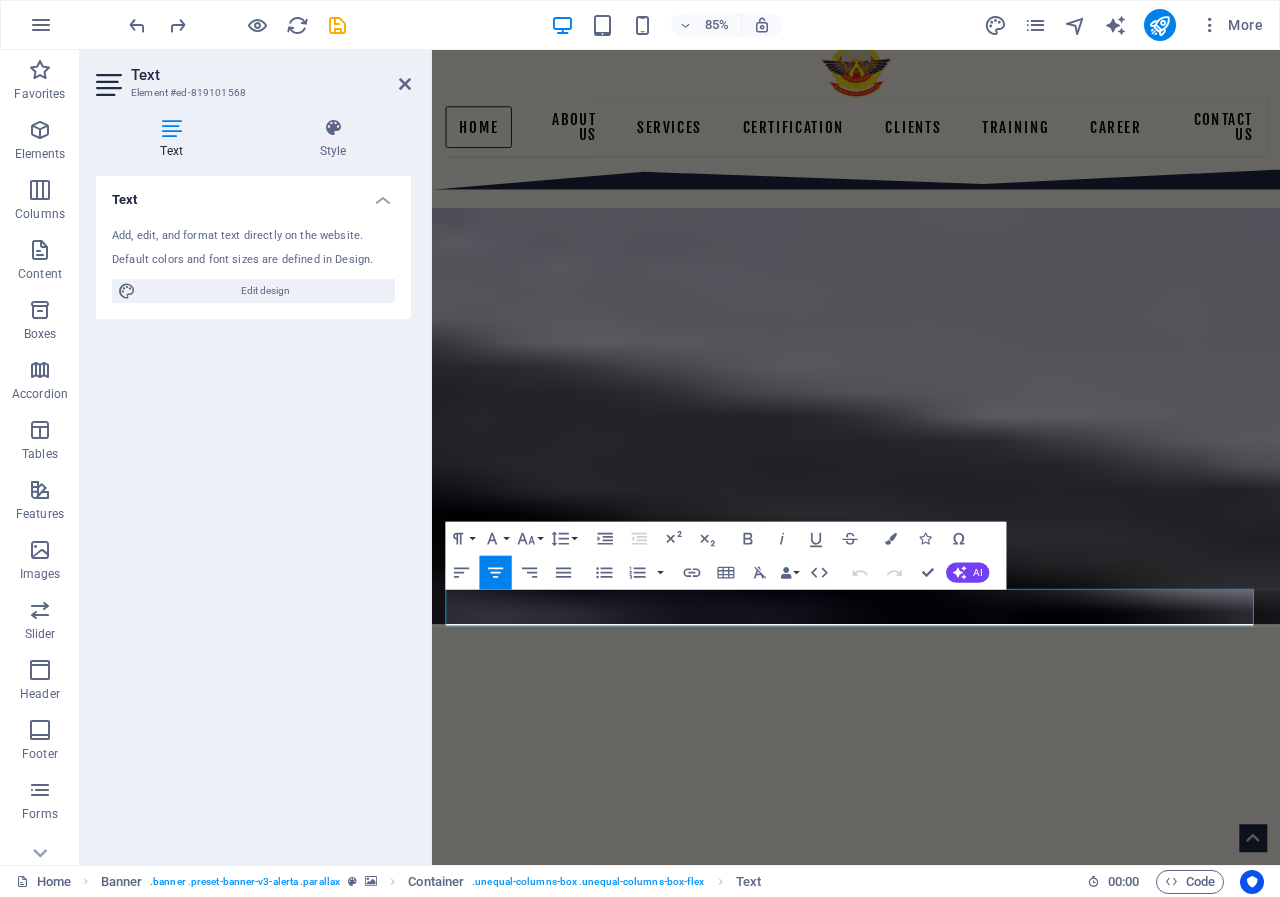 scroll, scrollTop: 86, scrollLeft: 0, axis: vertical 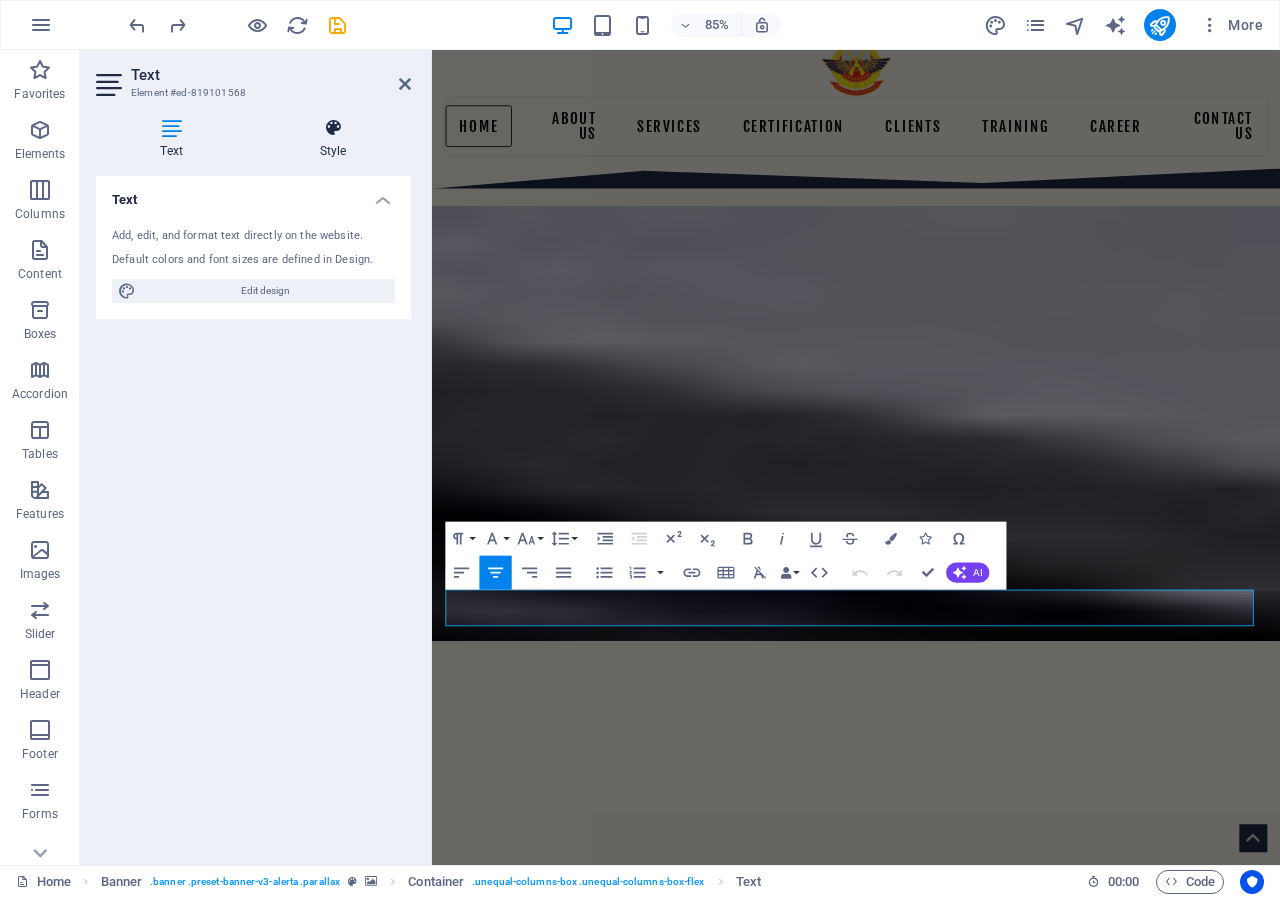 click on "Style" at bounding box center (333, 139) 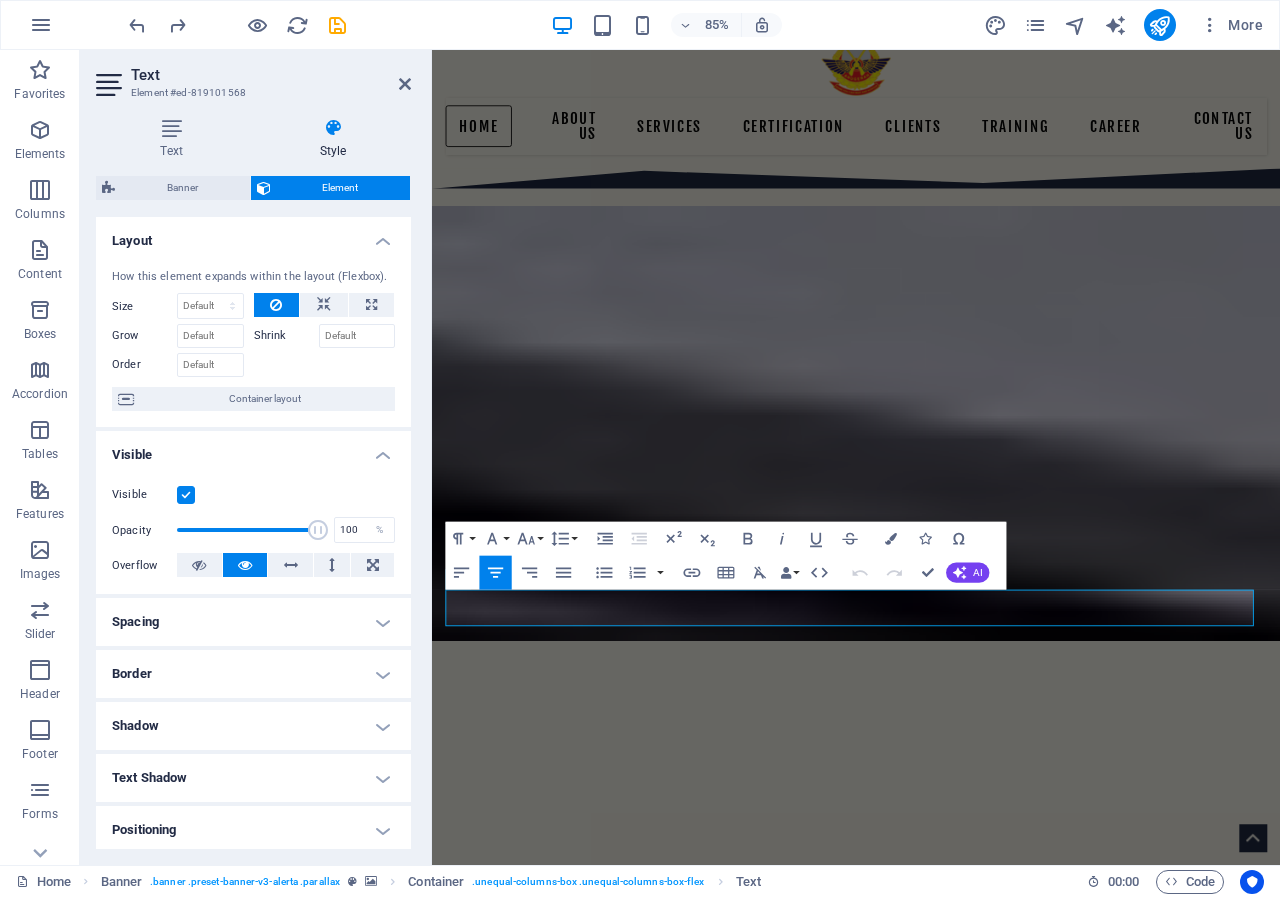 click on "Text Shadow" at bounding box center [253, 778] 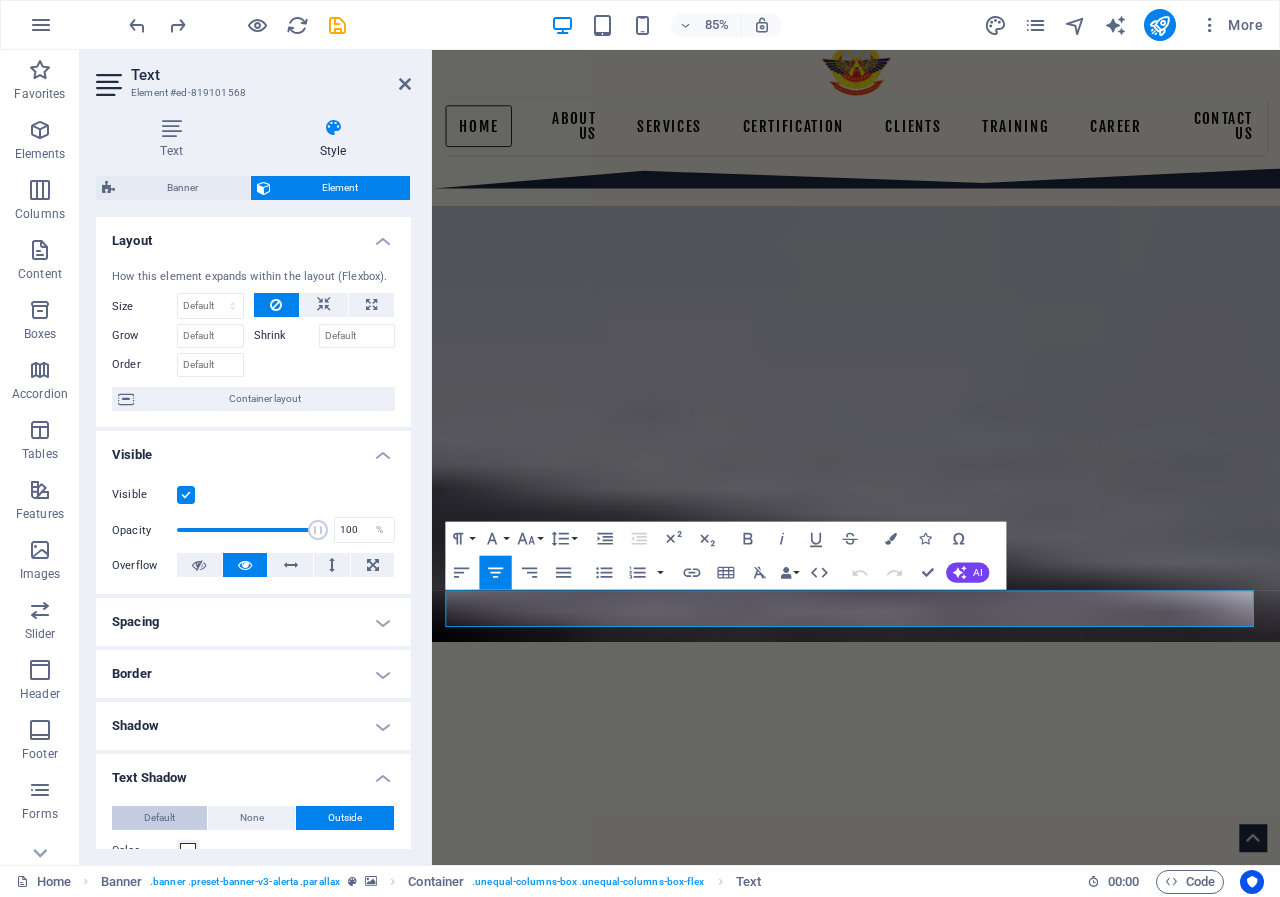click on "Default" at bounding box center (159, 818) 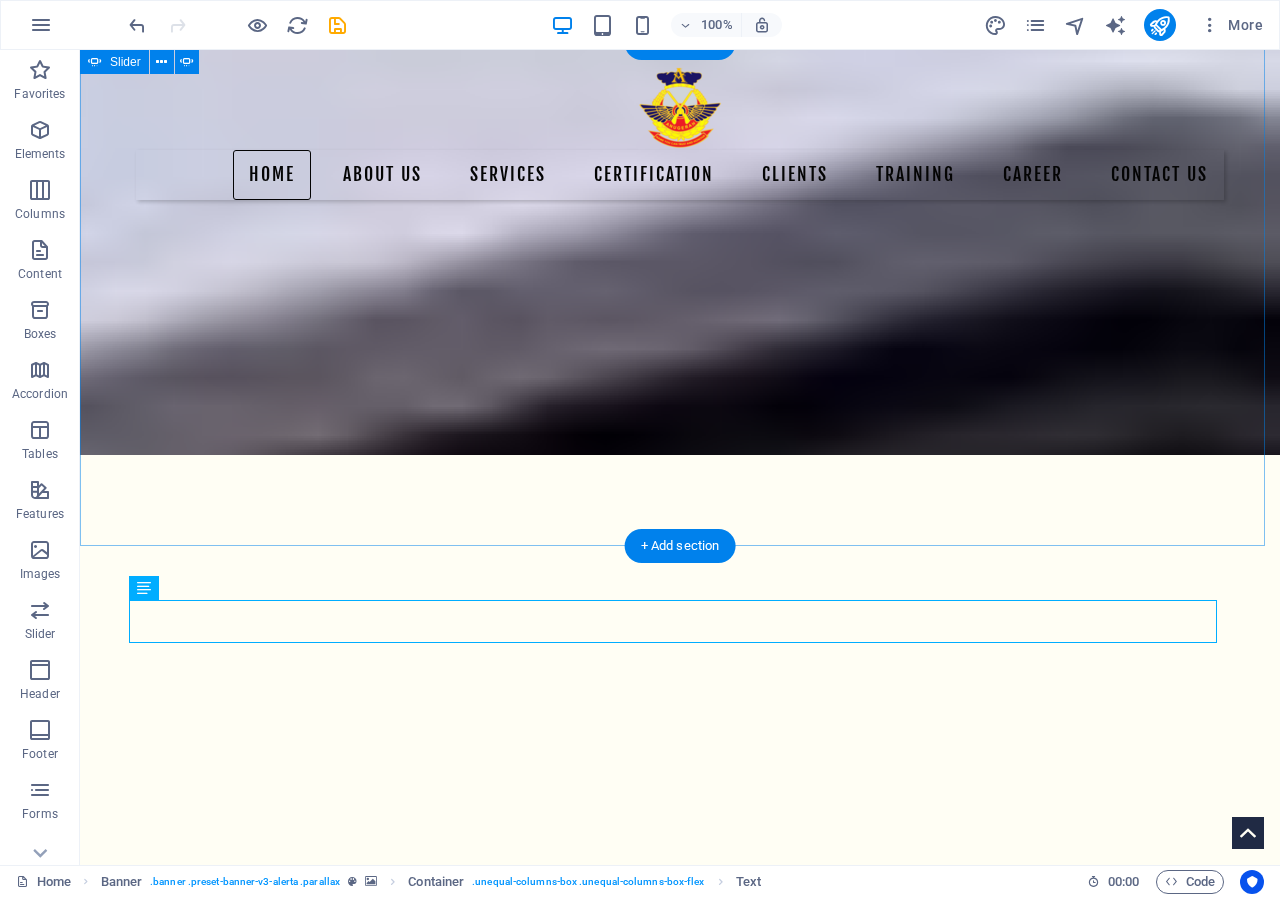 scroll, scrollTop: 187, scrollLeft: 0, axis: vertical 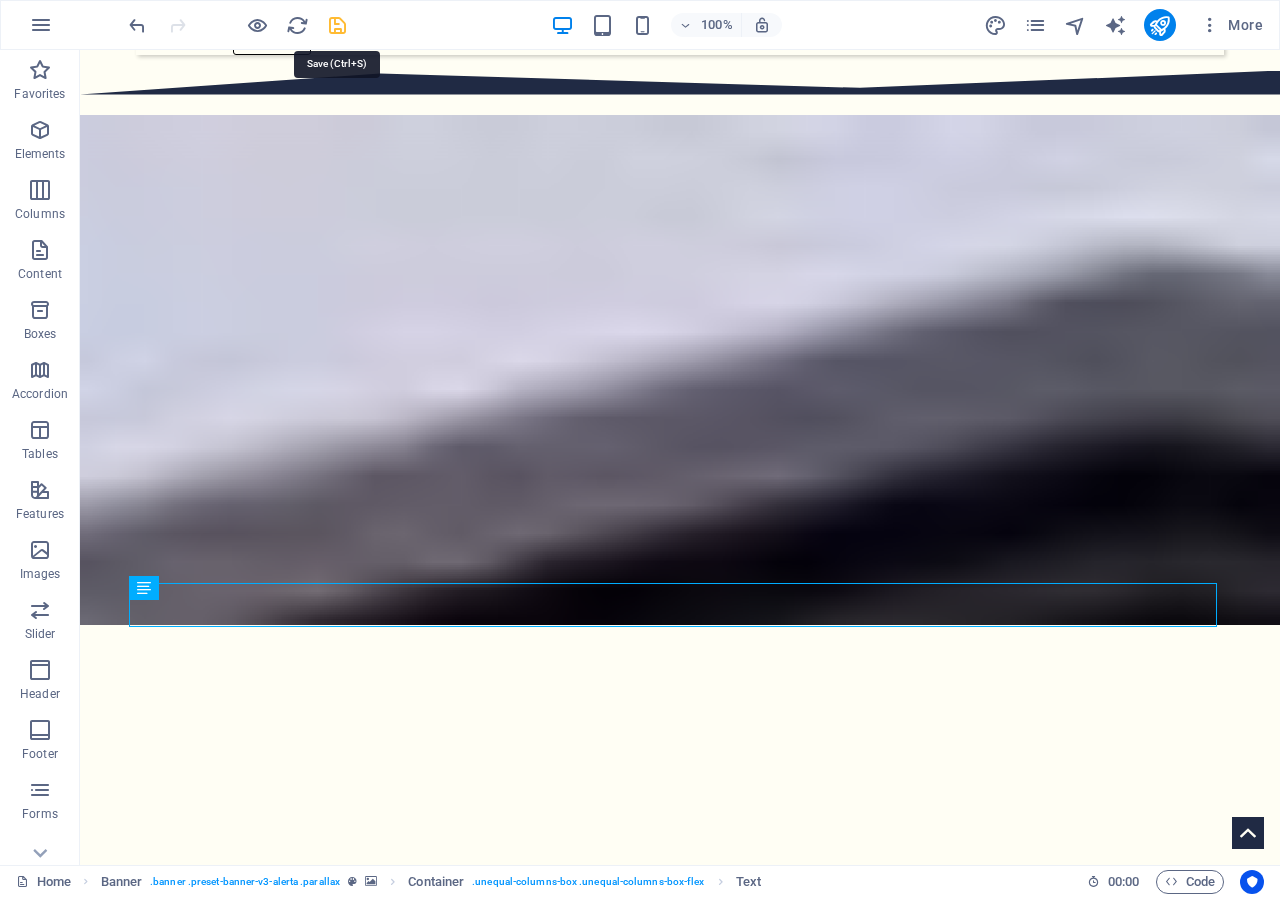 click at bounding box center [337, 25] 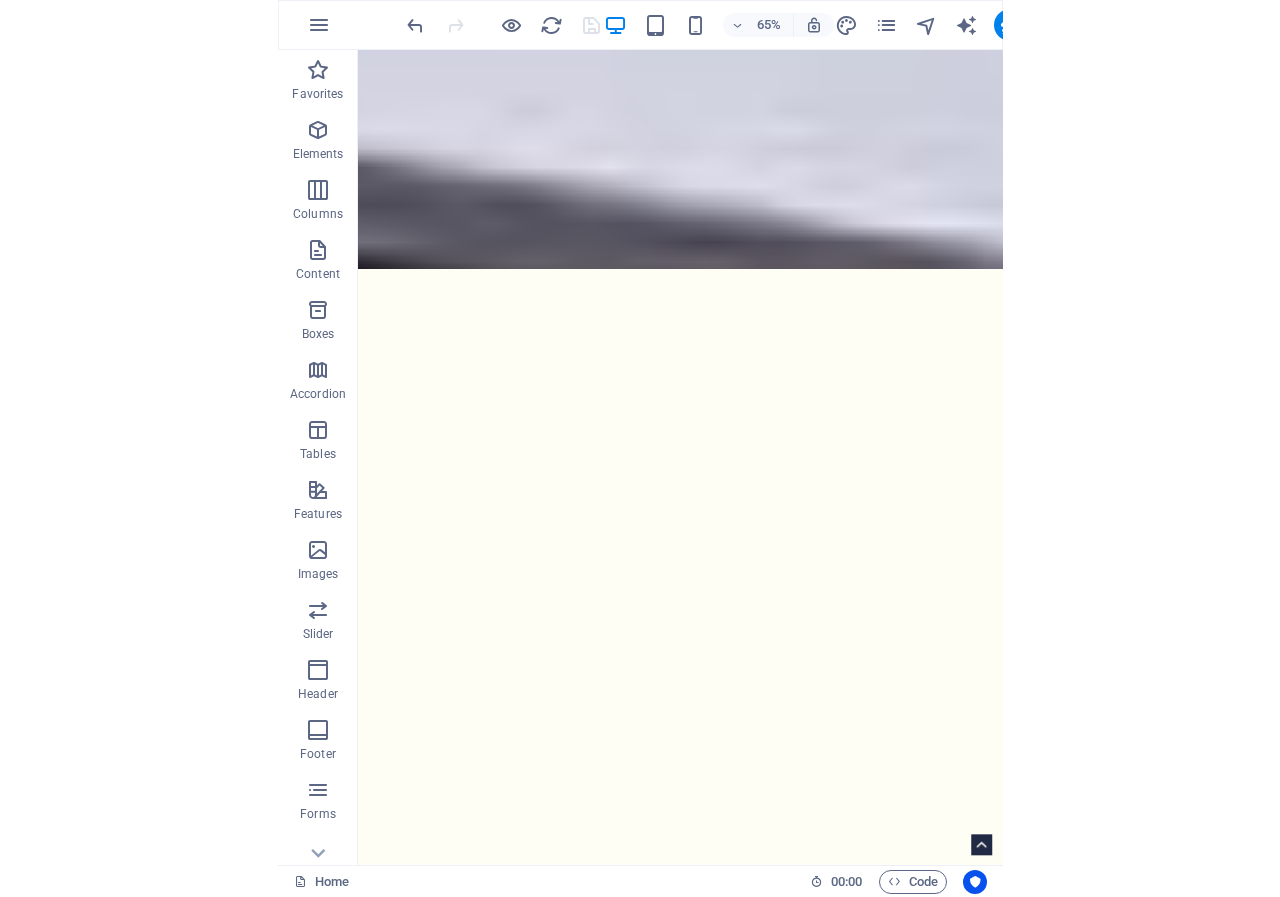 scroll, scrollTop: 425, scrollLeft: 0, axis: vertical 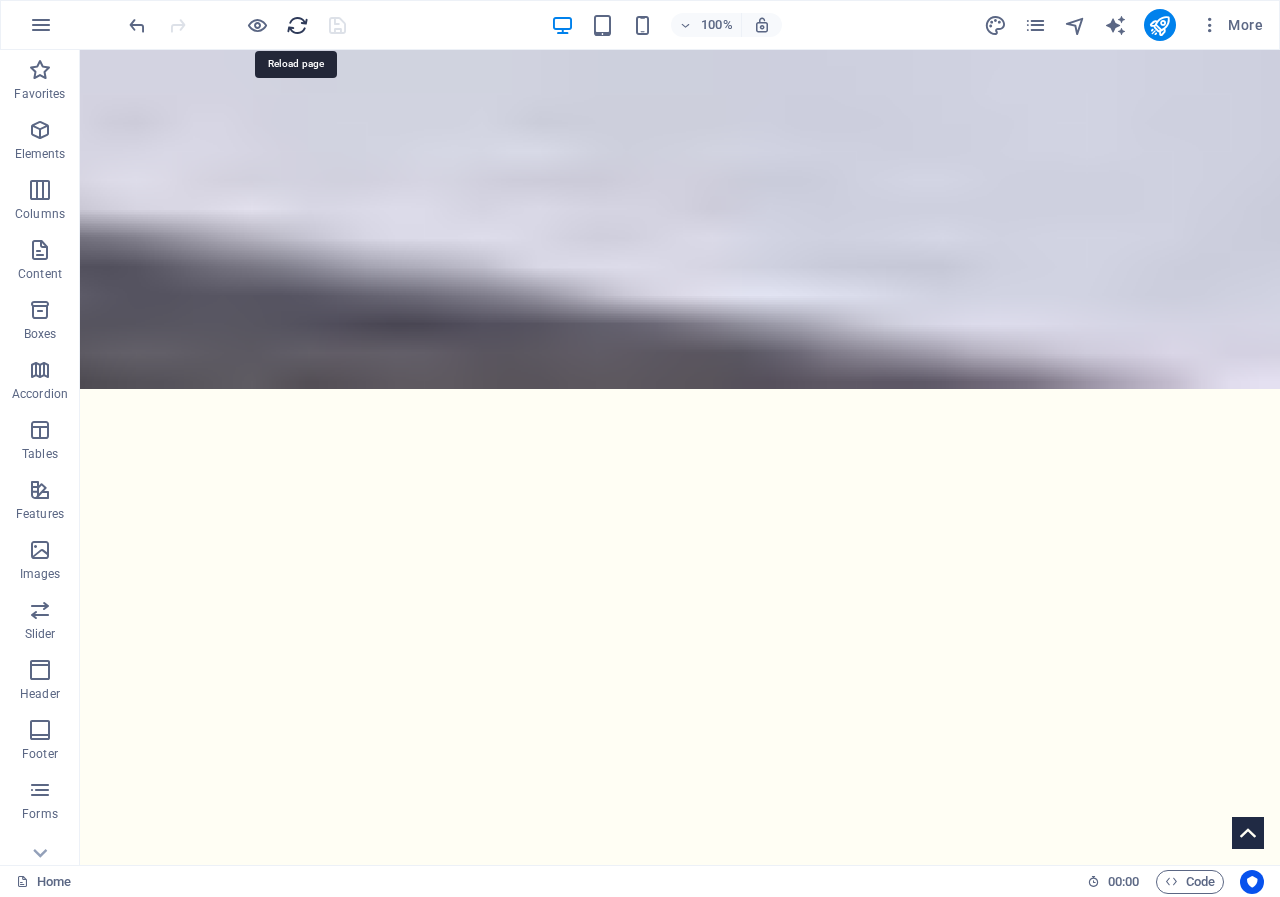 click at bounding box center (297, 25) 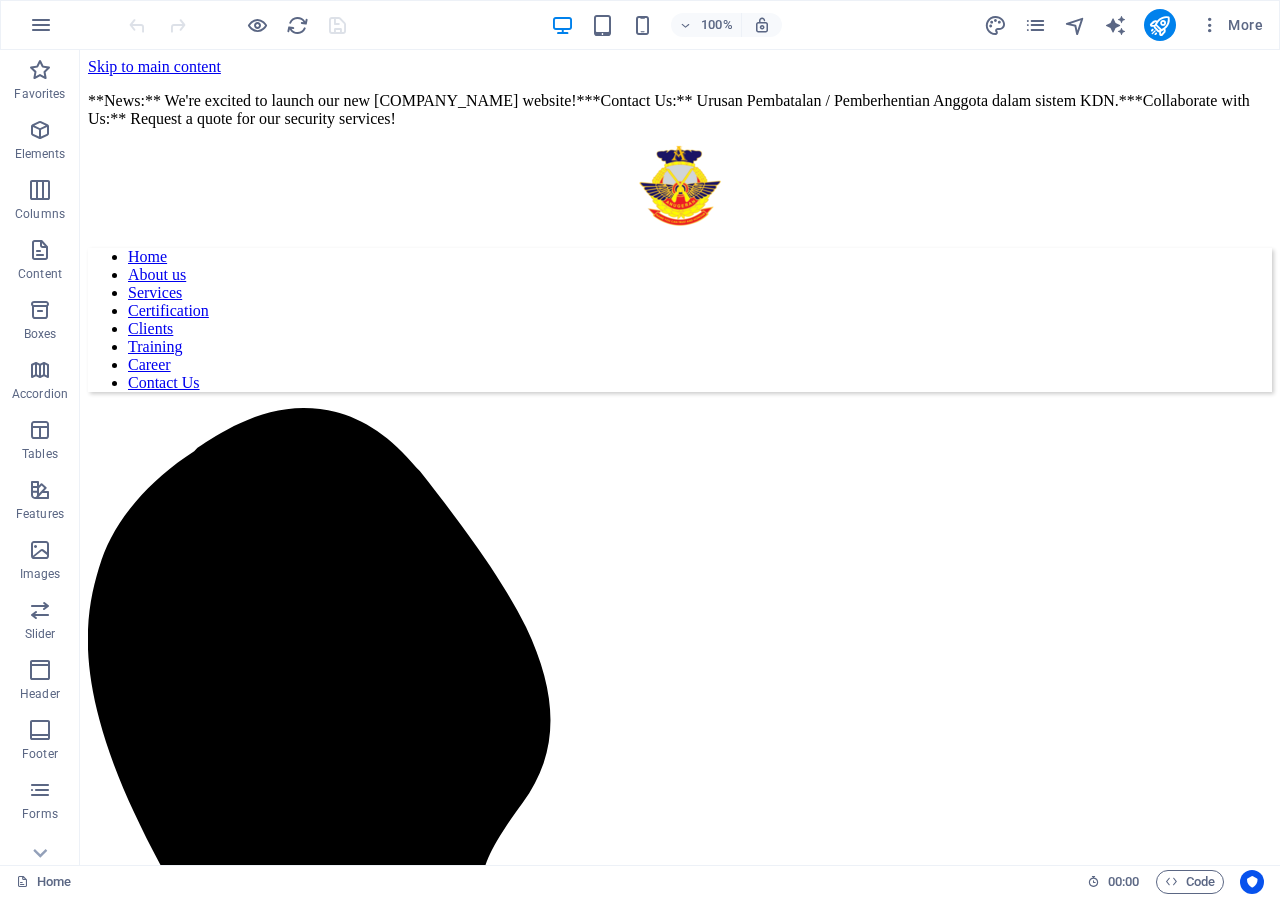 scroll, scrollTop: 0, scrollLeft: 0, axis: both 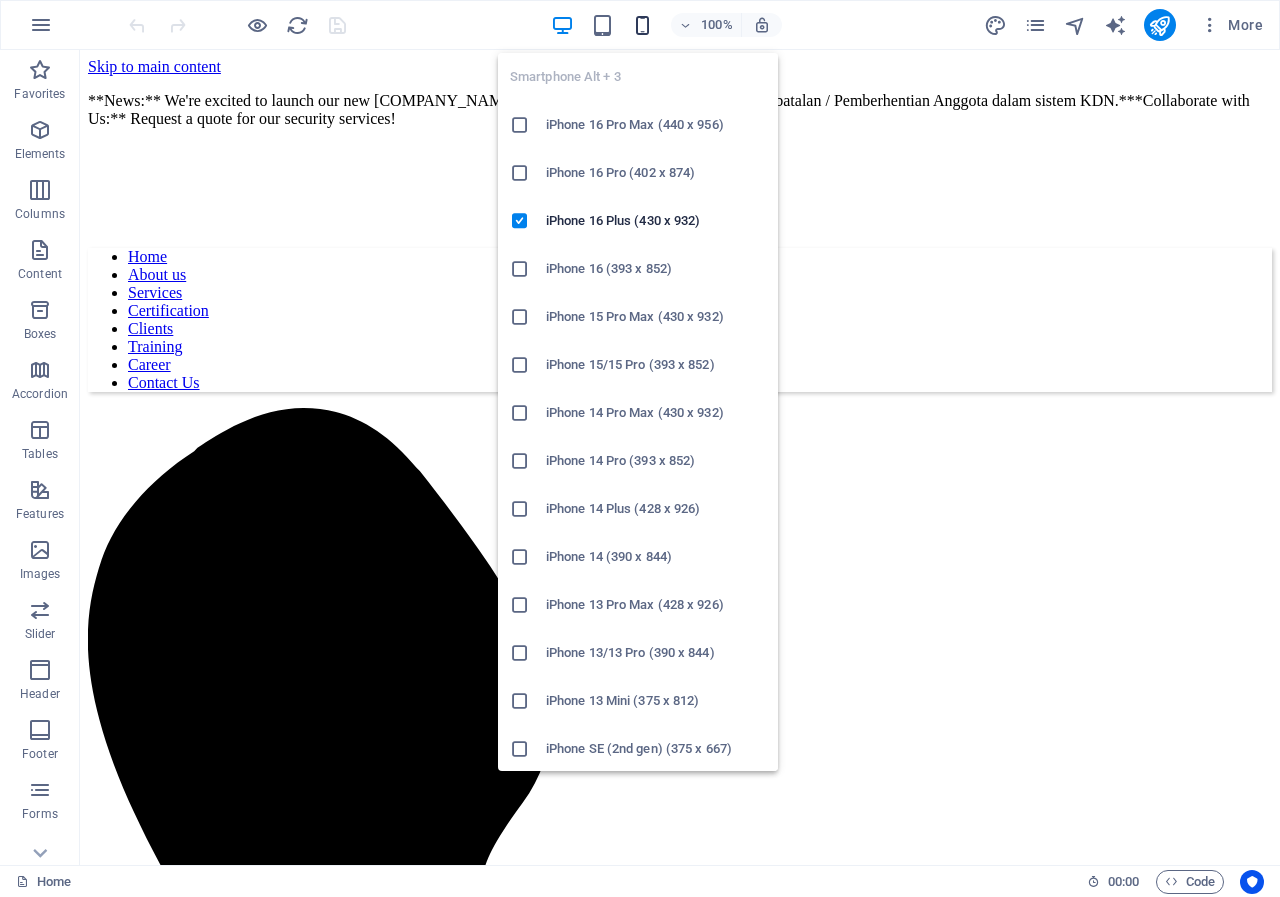 click at bounding box center [642, 25] 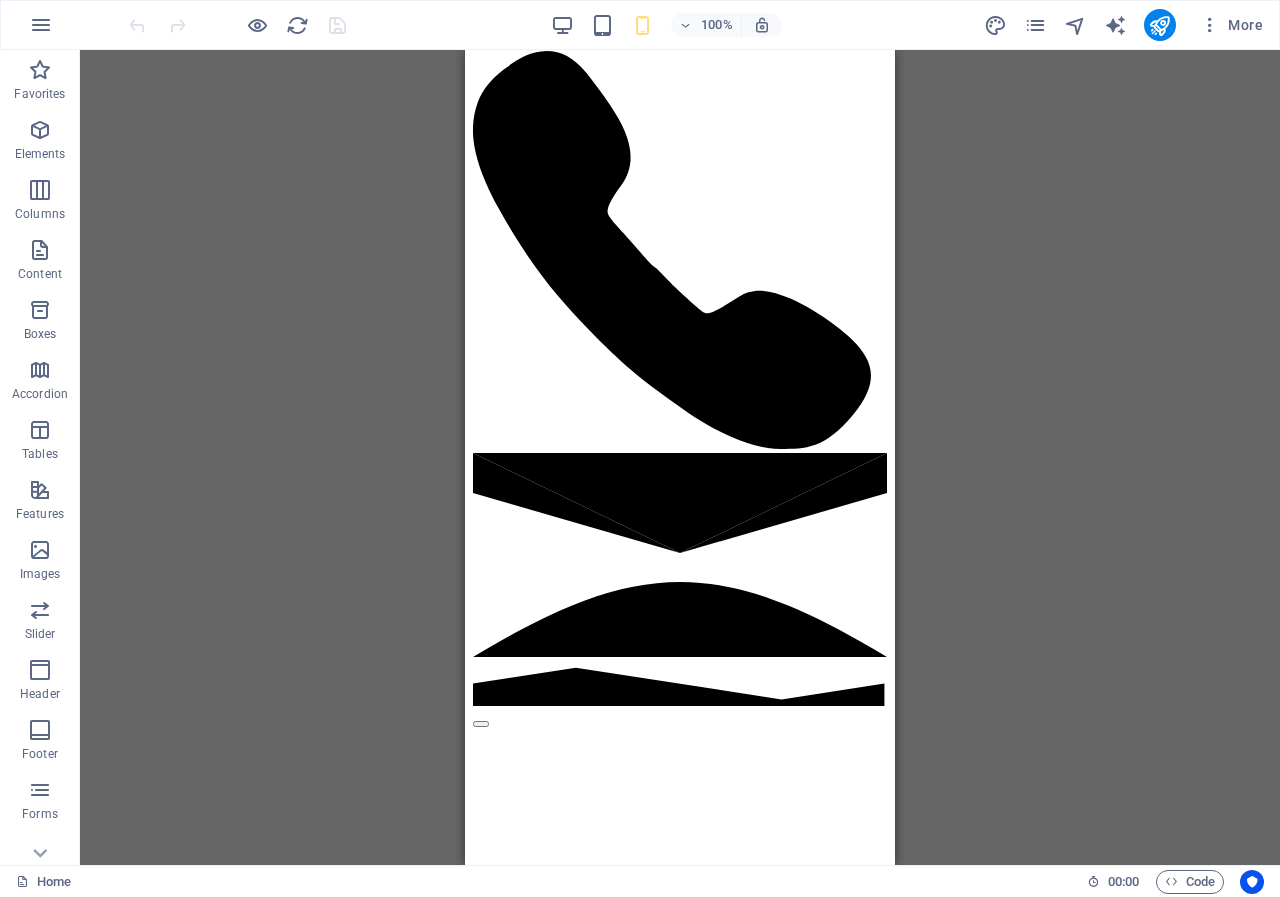 scroll, scrollTop: 412, scrollLeft: 0, axis: vertical 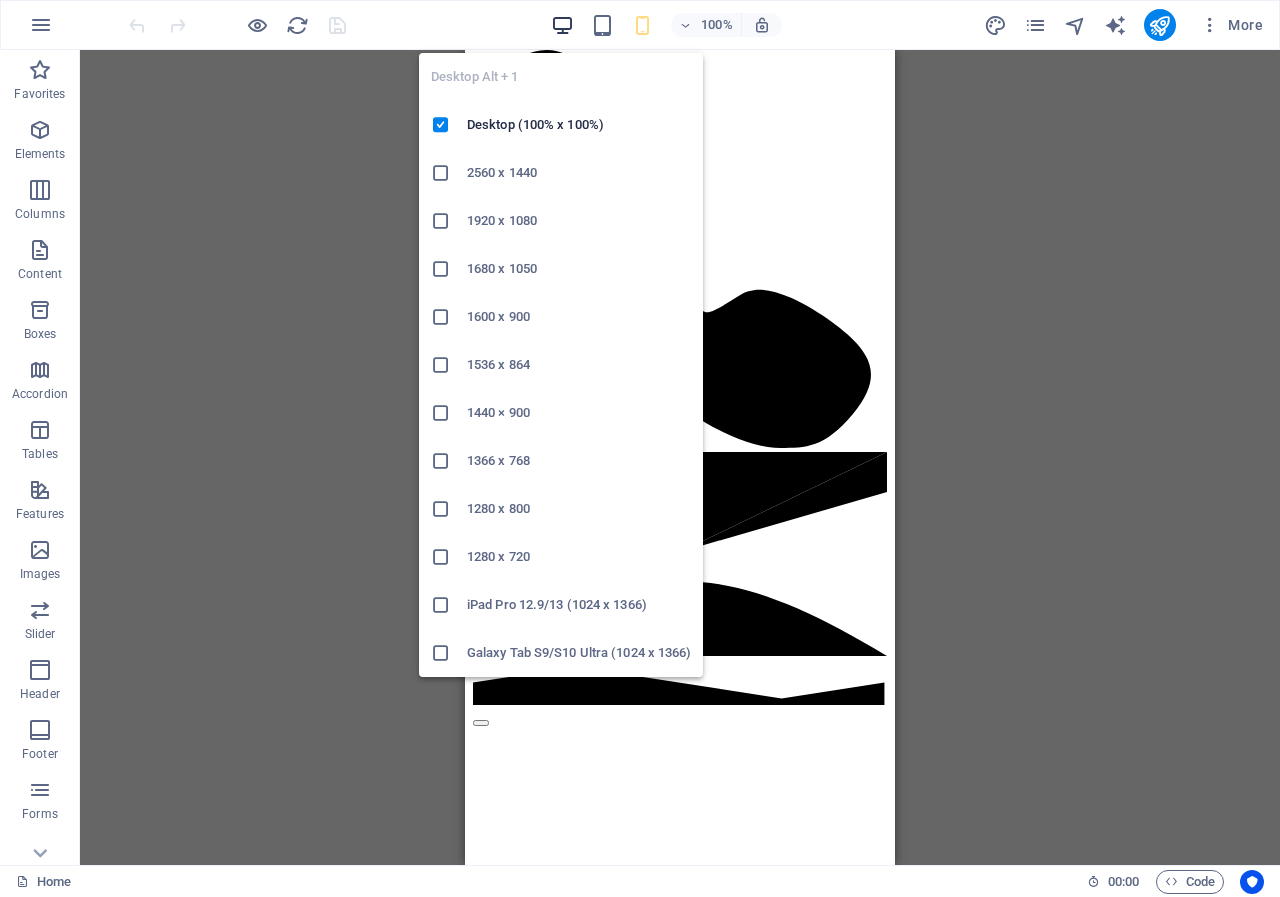 click at bounding box center (562, 25) 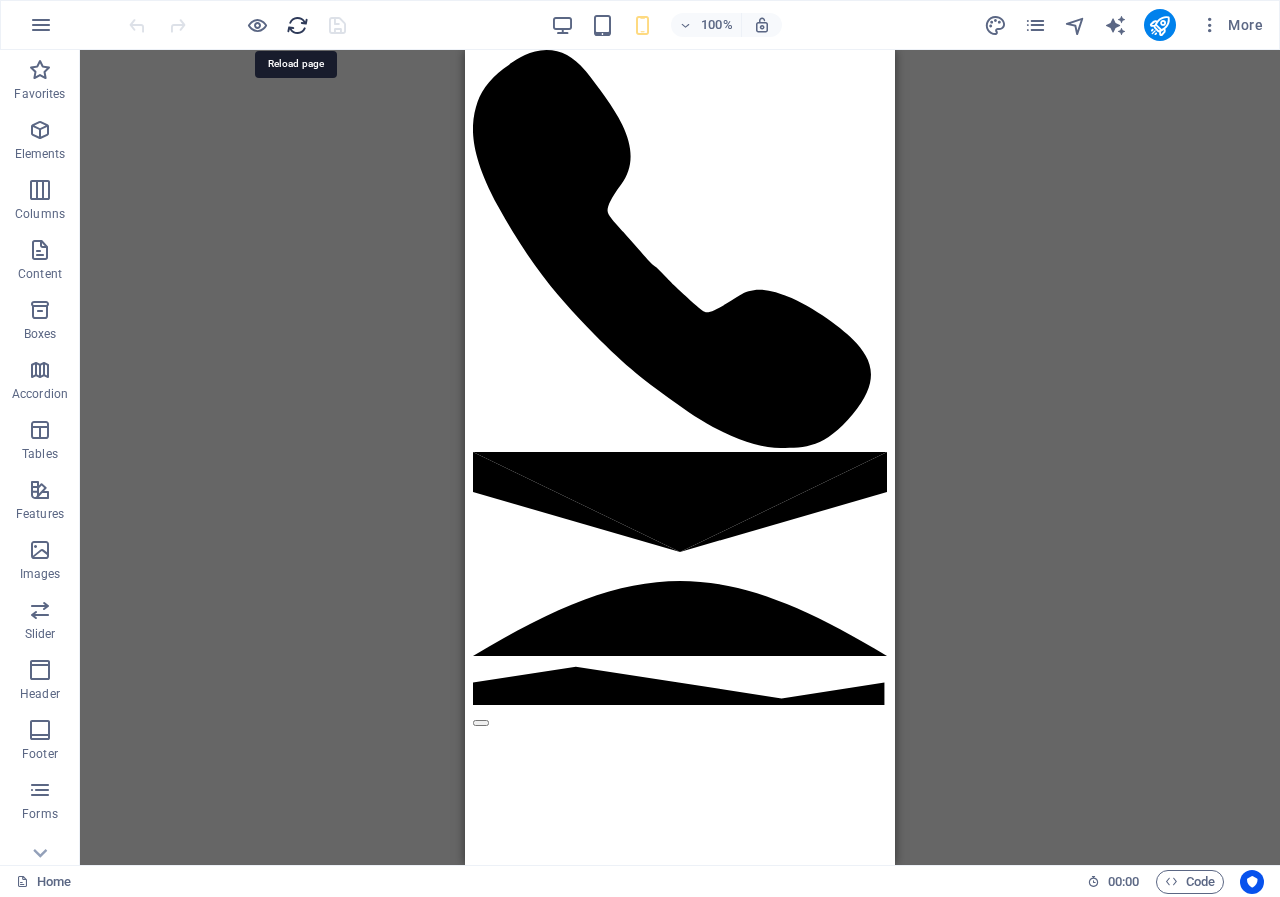 click at bounding box center [297, 25] 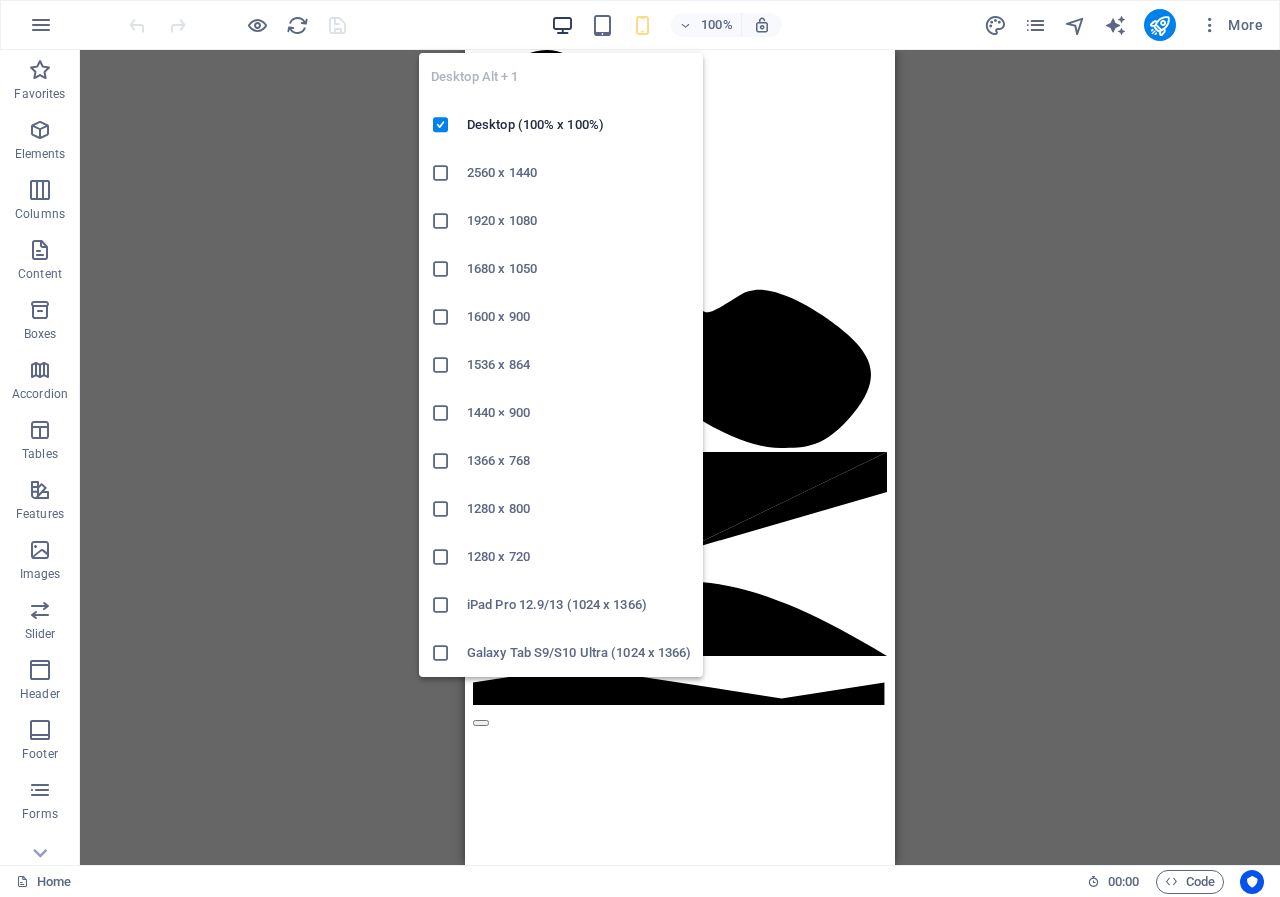 click at bounding box center (562, 25) 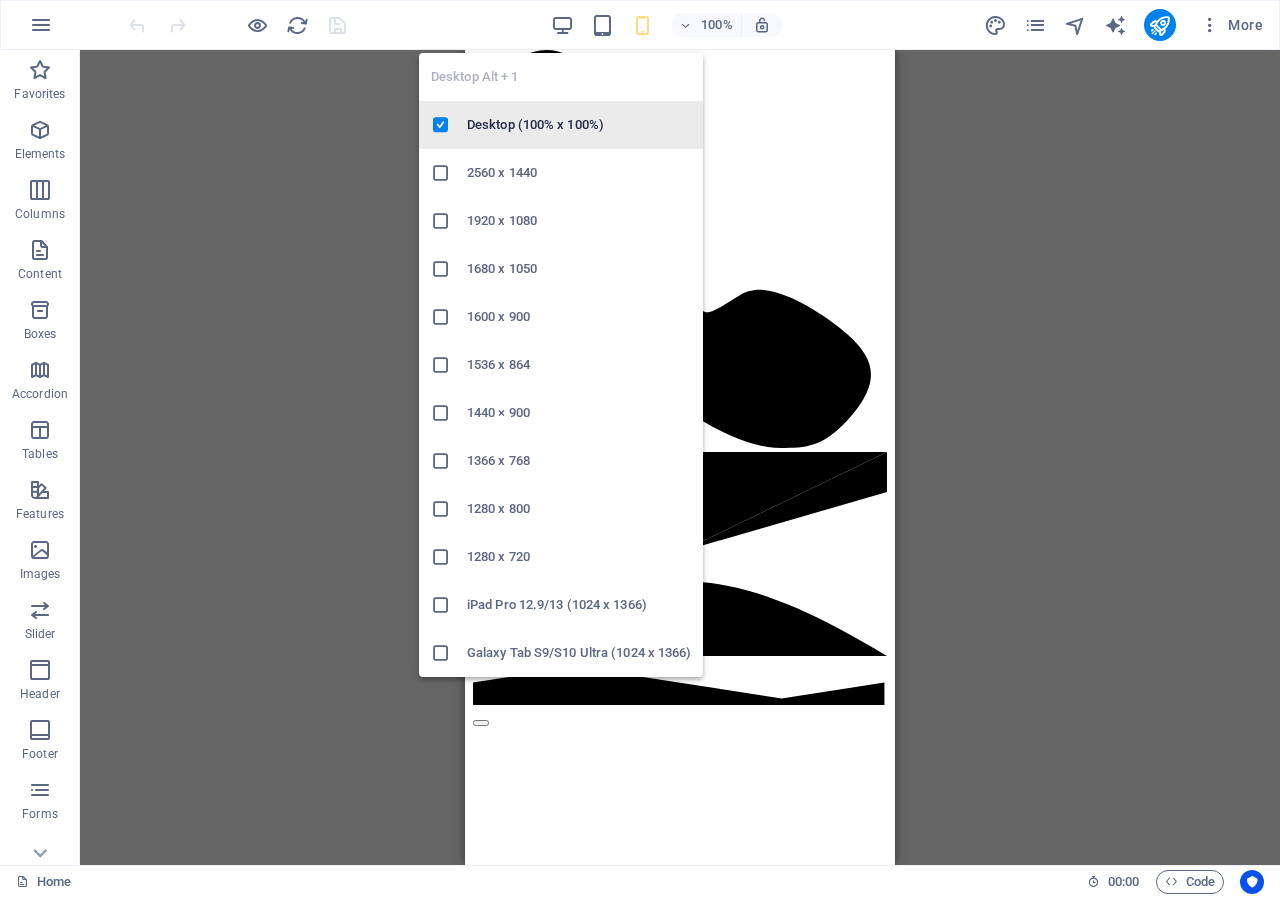 click on "Desktop (100% x 100%)" at bounding box center (579, 125) 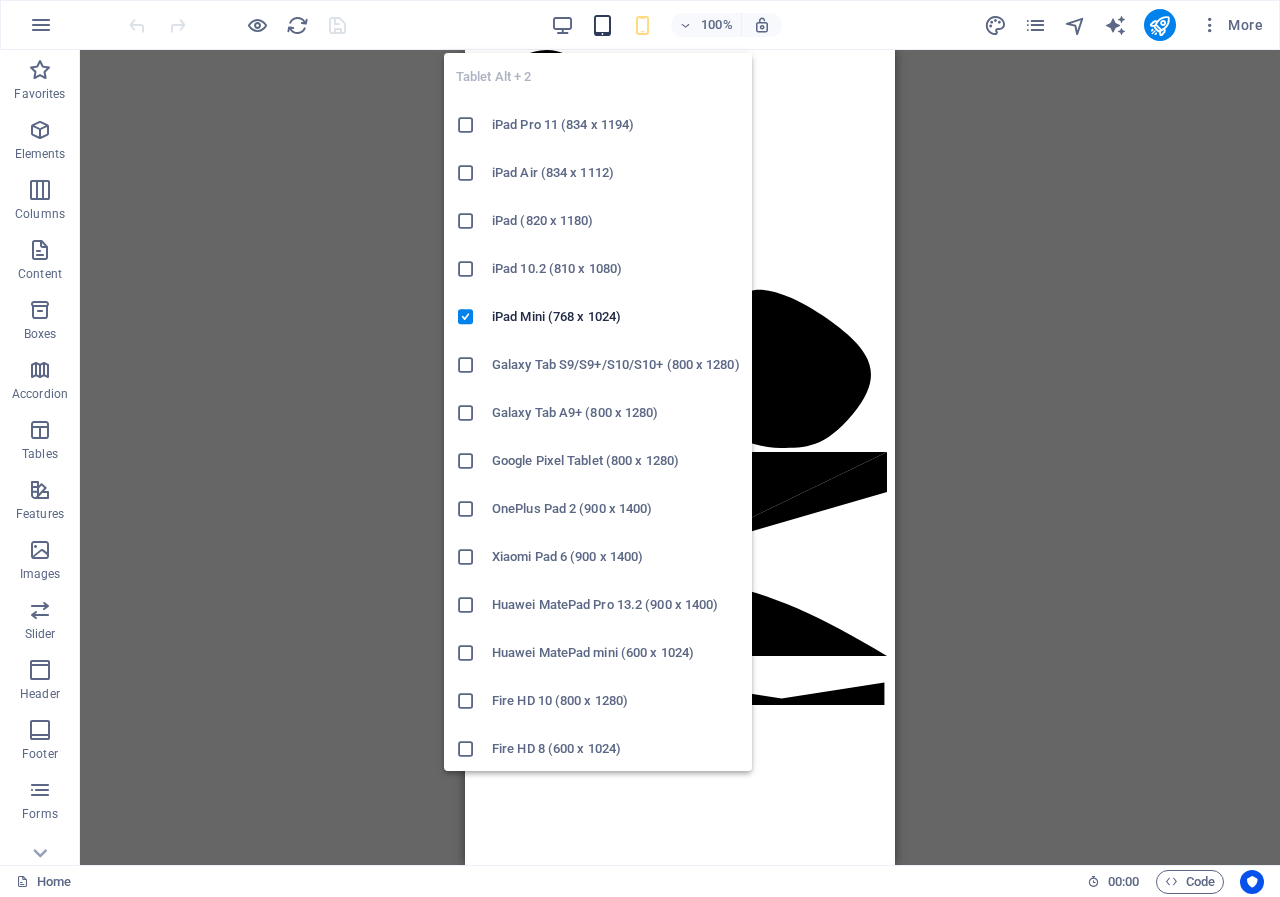 click at bounding box center [602, 25] 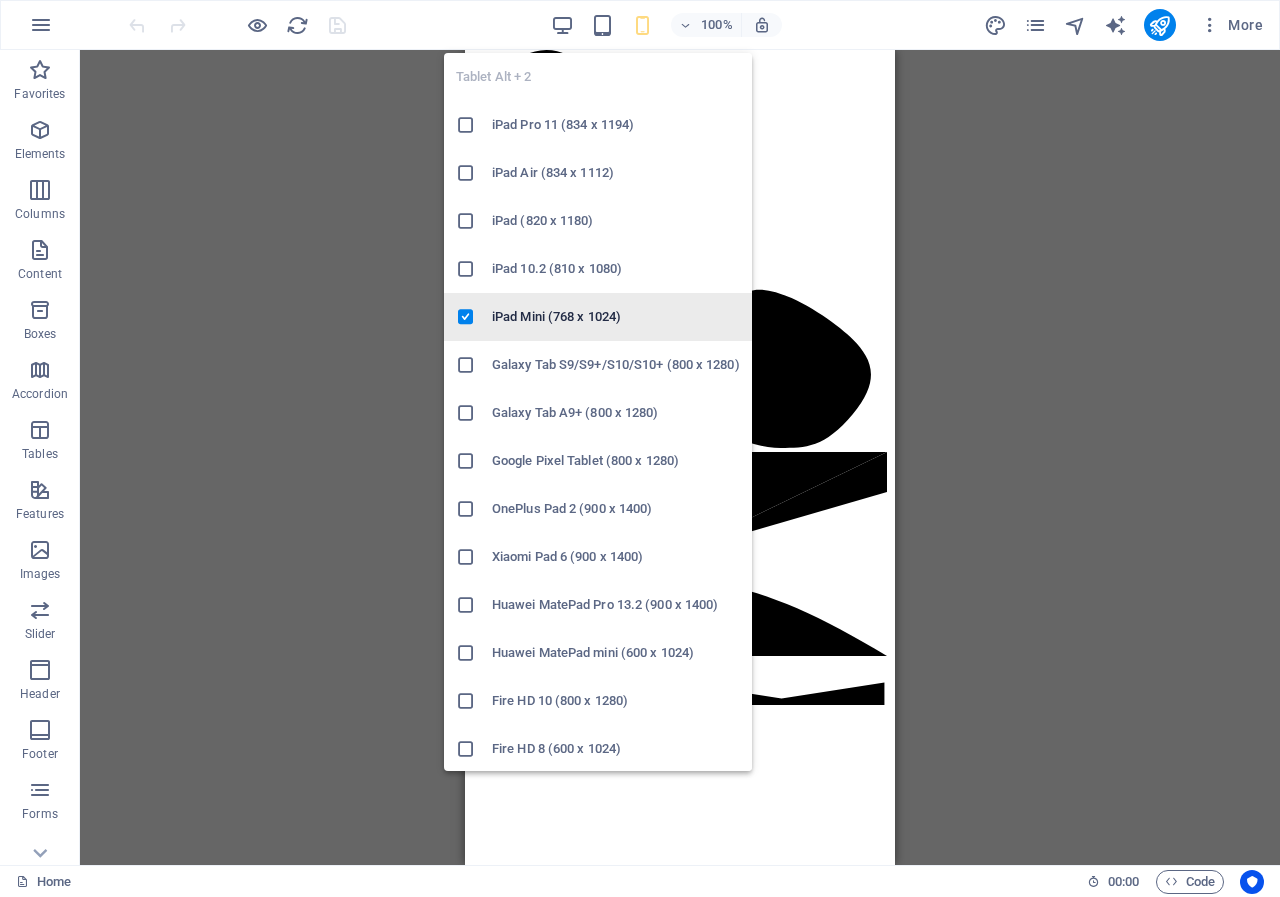 click on "iPad Mini (768 x 1024)" at bounding box center (616, 317) 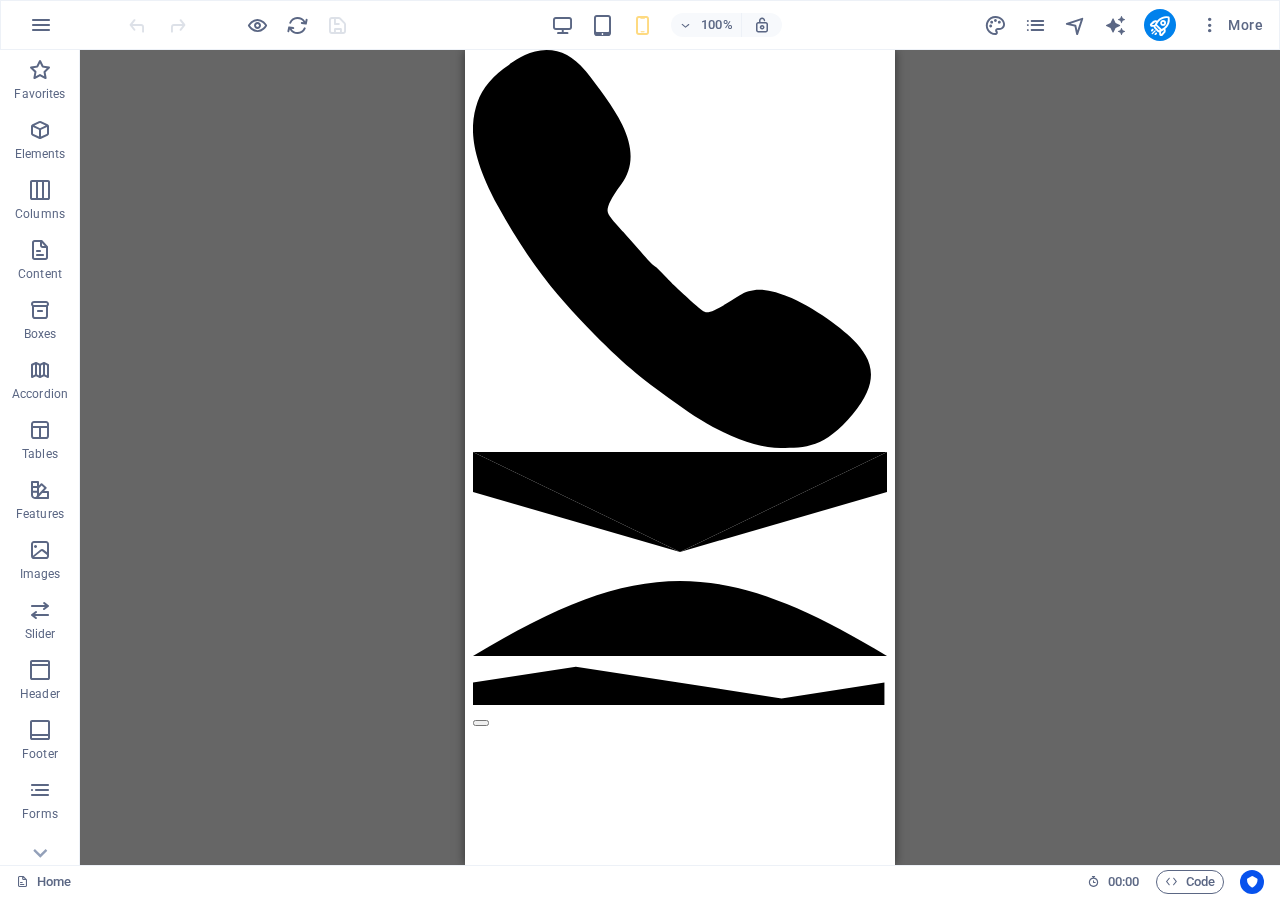drag, startPoint x: 625, startPoint y: 6, endPoint x: 614, endPoint y: 10, distance: 11.7046995 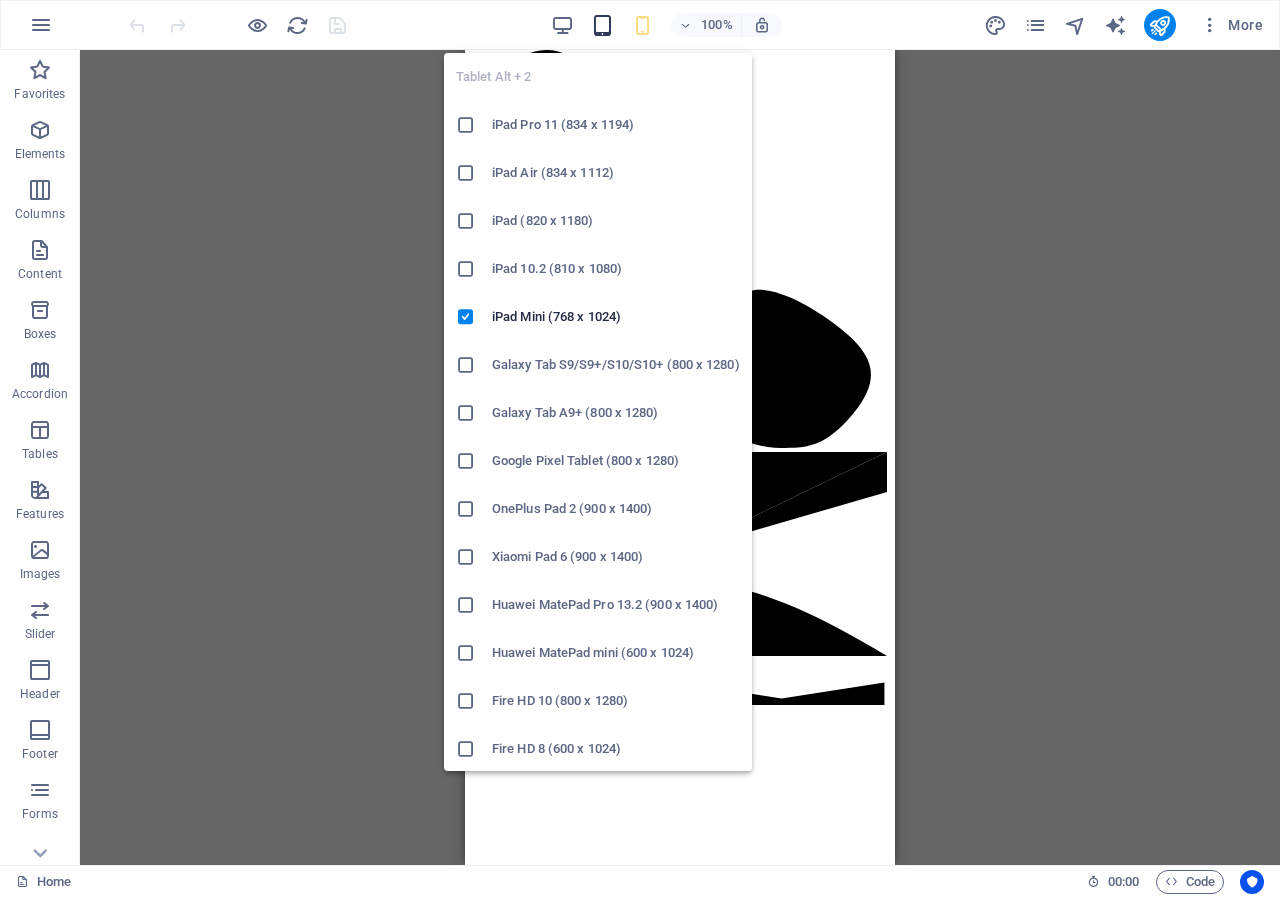 click at bounding box center [602, 25] 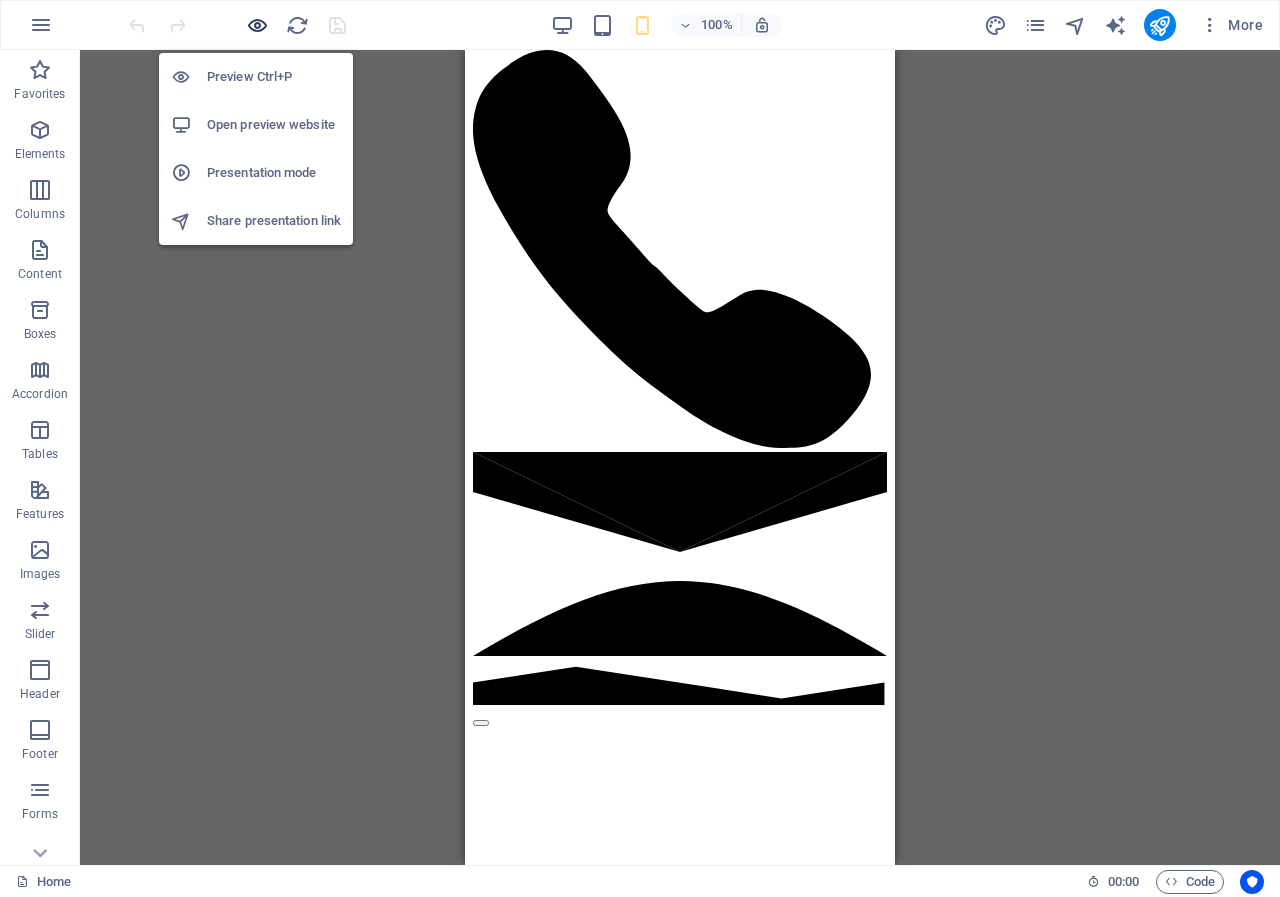 click at bounding box center [257, 25] 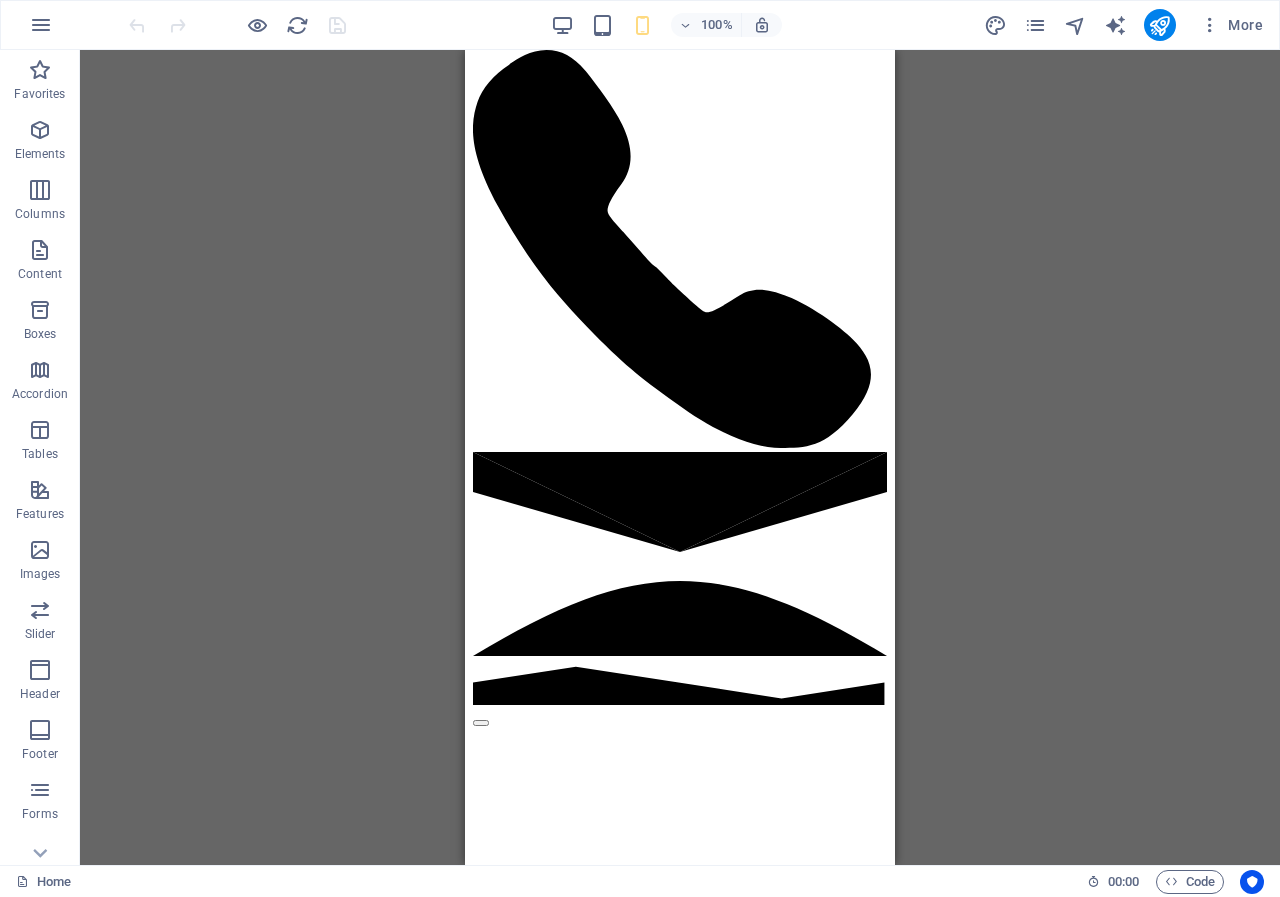 click at bounding box center [237, 25] 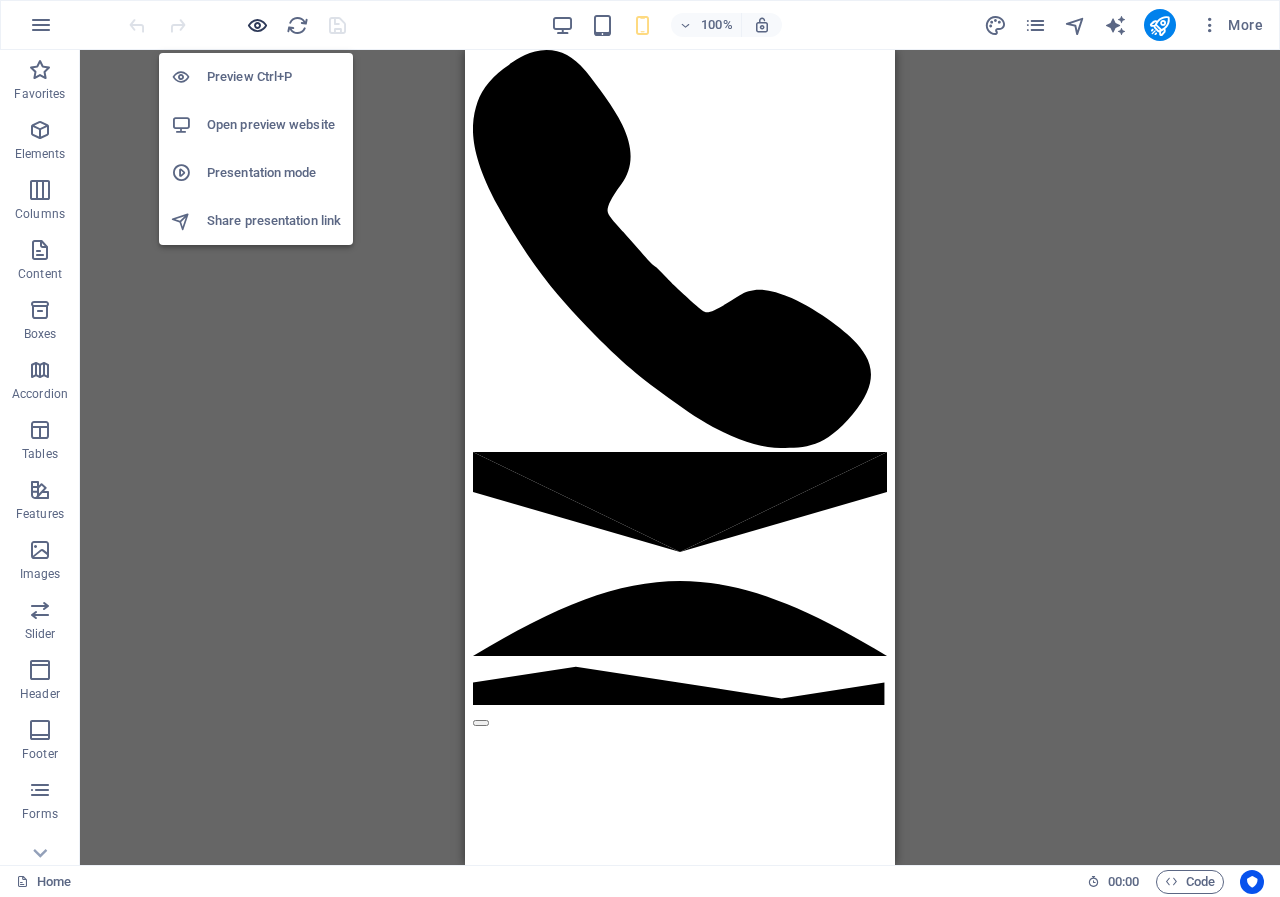 click at bounding box center (257, 25) 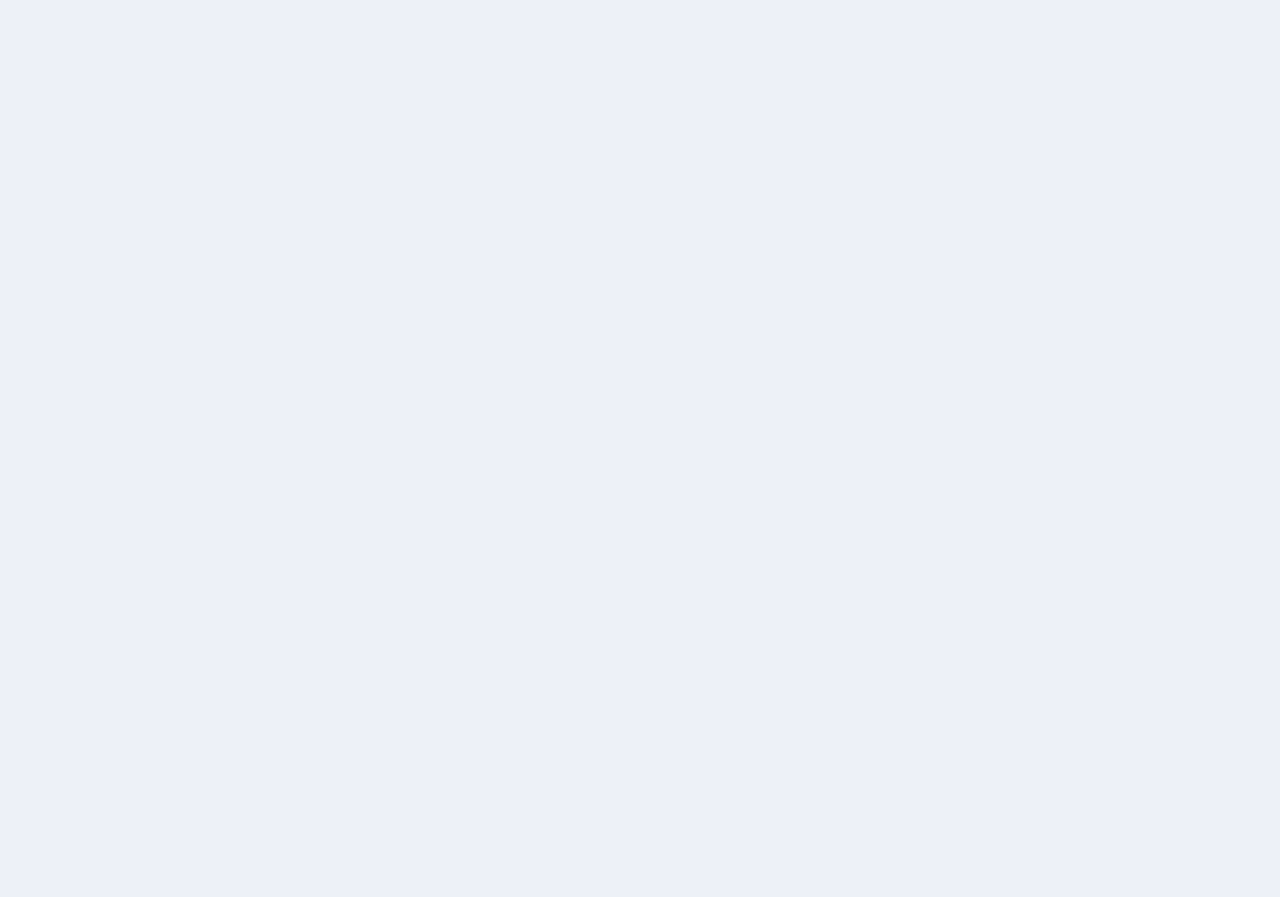 scroll, scrollTop: 0, scrollLeft: 0, axis: both 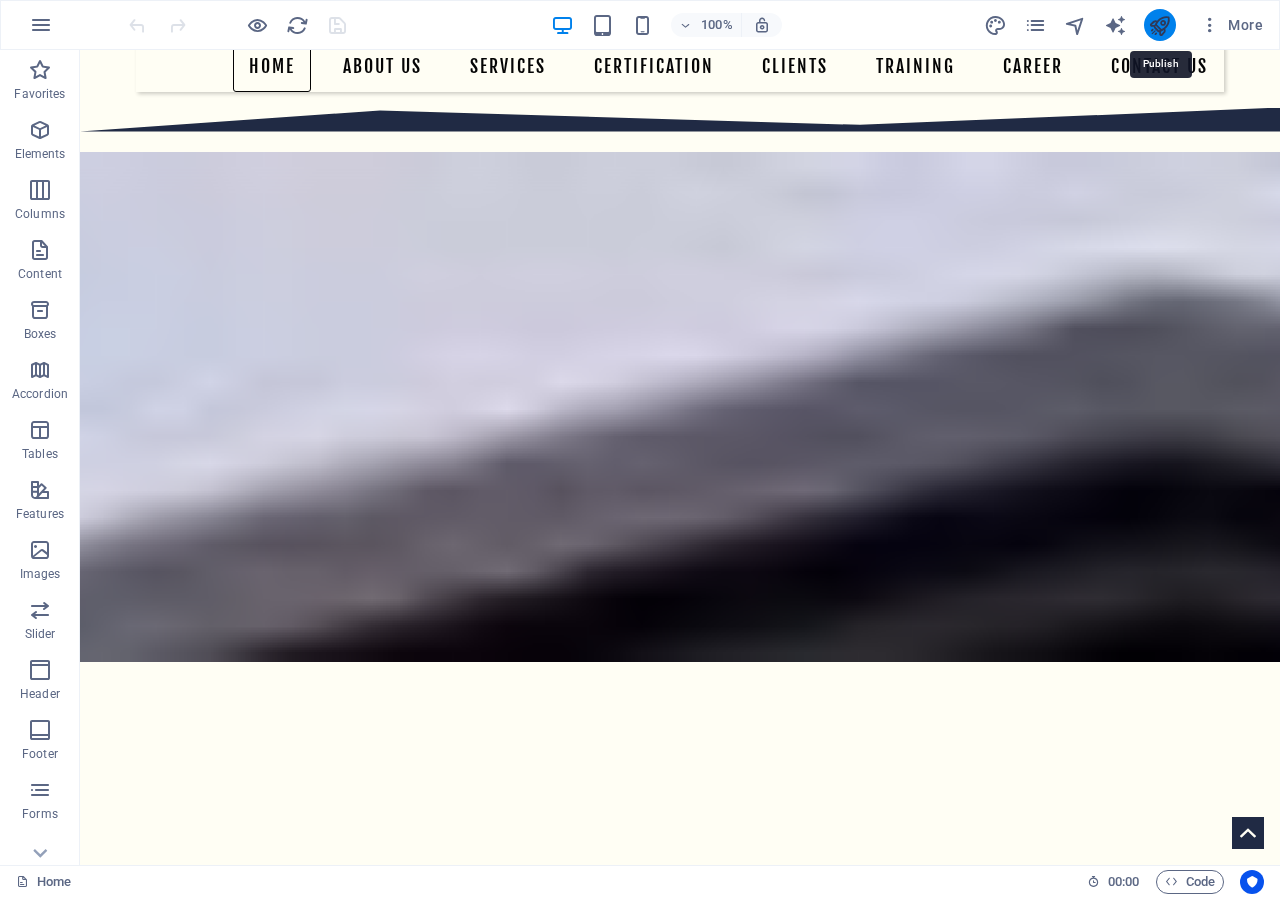 click at bounding box center [1159, 25] 